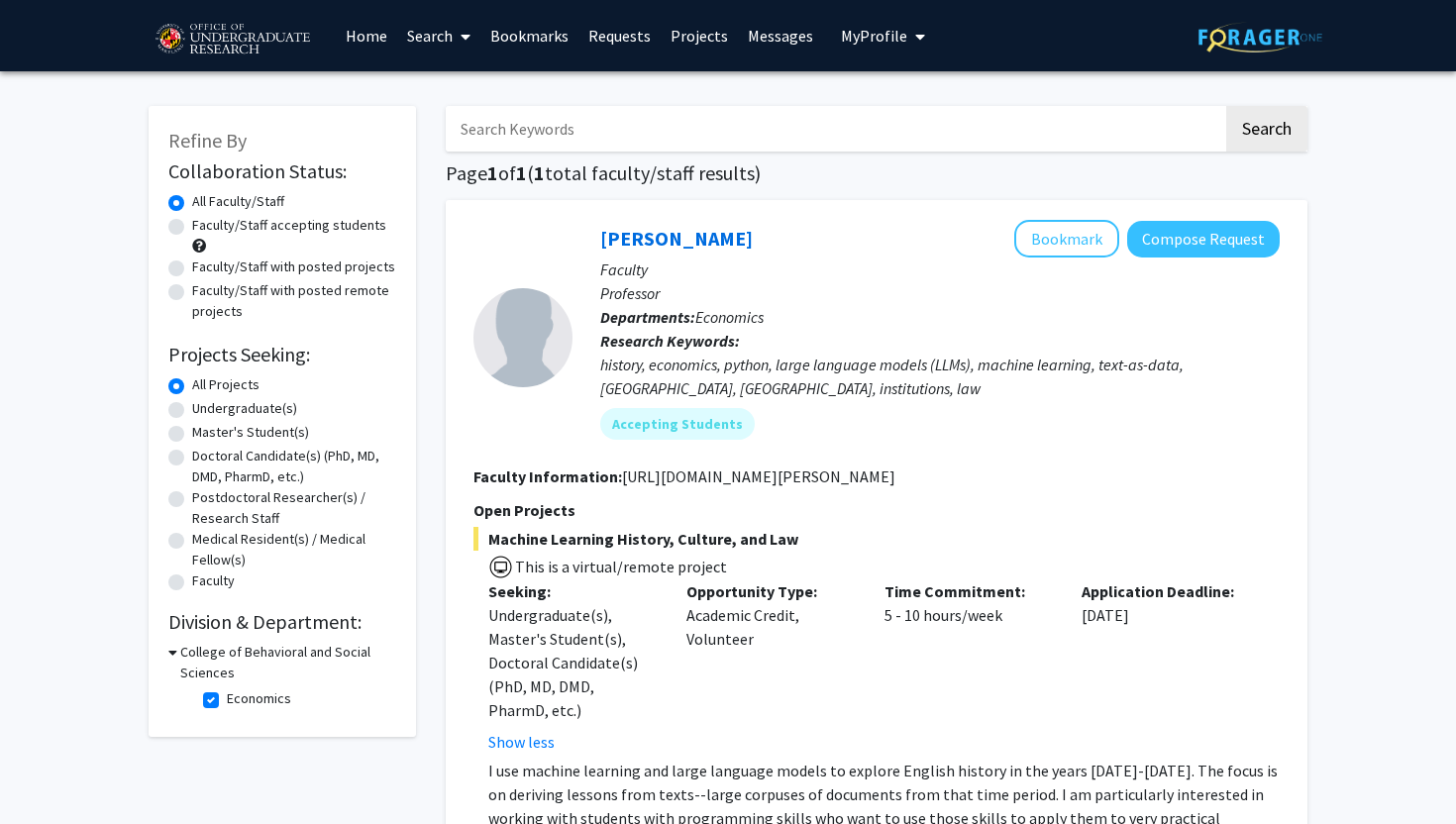 scroll, scrollTop: 475, scrollLeft: 0, axis: vertical 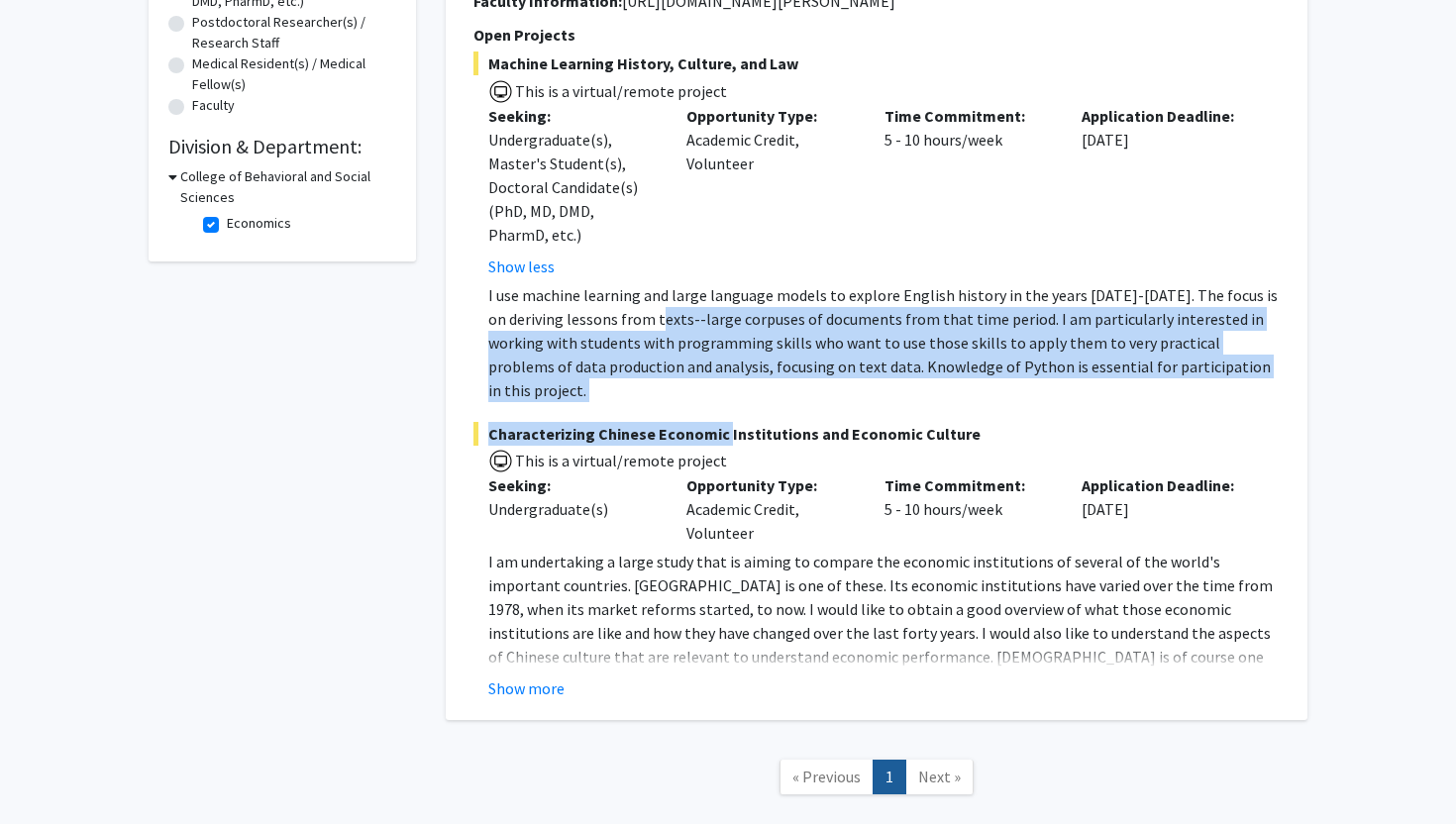 drag, startPoint x: 664, startPoint y: 319, endPoint x: 738, endPoint y: 426, distance: 130.09612 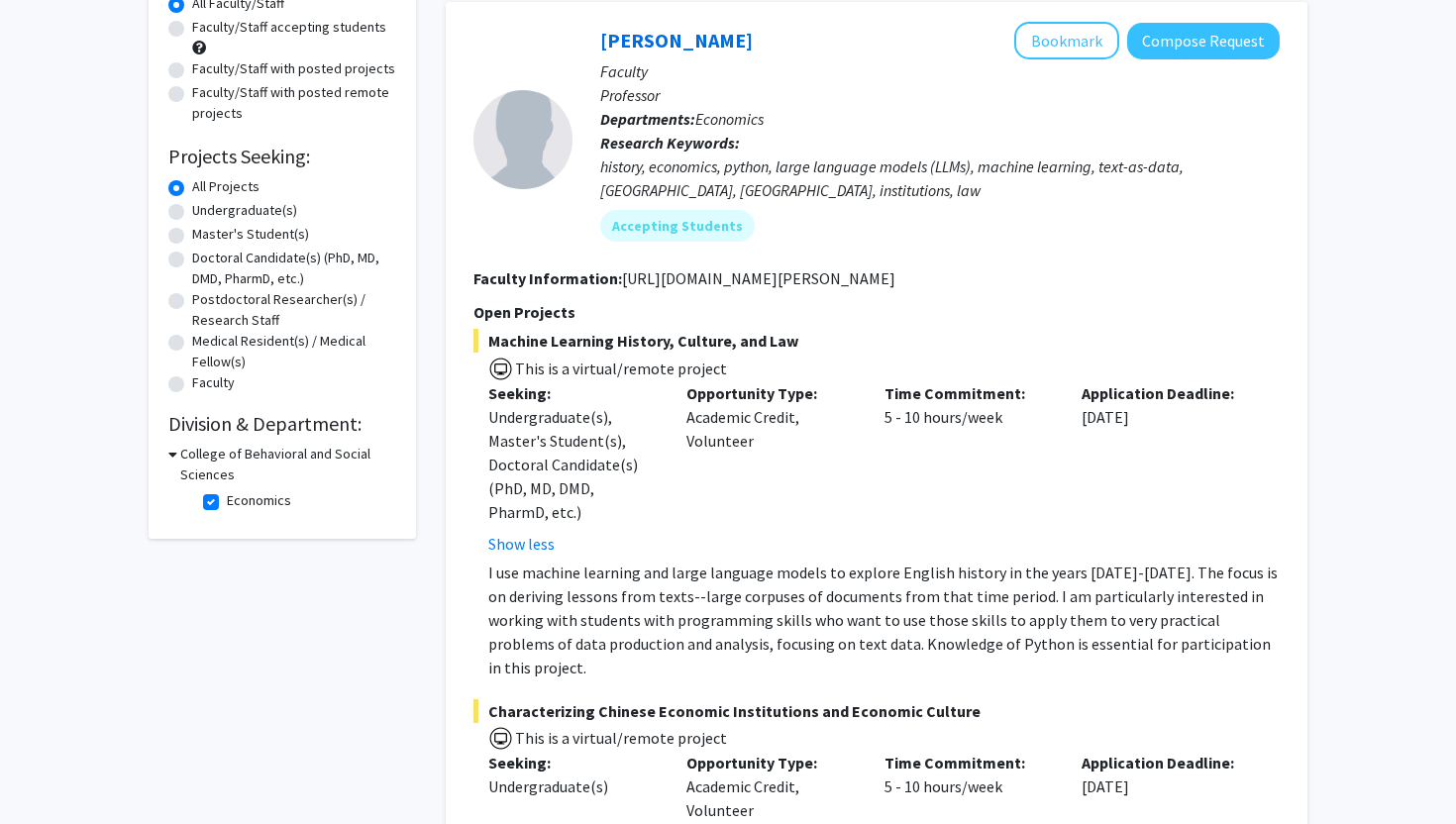 click on "Refine By Collaboration Status: Collaboration Status  All Faculty/Staff    Collaboration Status  Faculty/Staff accepting students    Collaboration Status  Faculty/Staff with posted projects    Collaboration Status  Faculty/Staff with posted remote projects    Projects Seeking: Projects Seeking Level  All Projects    Projects Seeking Level  Undergraduate(s)    Projects Seeking Level  Master's Student(s)    Projects Seeking Level  Doctoral Candidate(s) (PhD, MD, DMD, PharmD, etc.)    Projects Seeking Level  Postdoctoral Researcher(s) / Research Staff    Projects Seeking Level  Medical Resident(s) / Medical Fellow(s)    Projects Seeking Level  Faculty    Division & Department:      College of Behavioral and Social Sciences  Economics  Economics  Search  Page  1  of  1  ( 1  total faculty/staff results)   [PERSON_NAME]   Bookmark
Compose Request  Faculty Professor Departments:  Economics Research Keywords:  Accepting Students Faculty Information:  [URL][DOMAIN_NAME][PERSON_NAME] Open Projects" 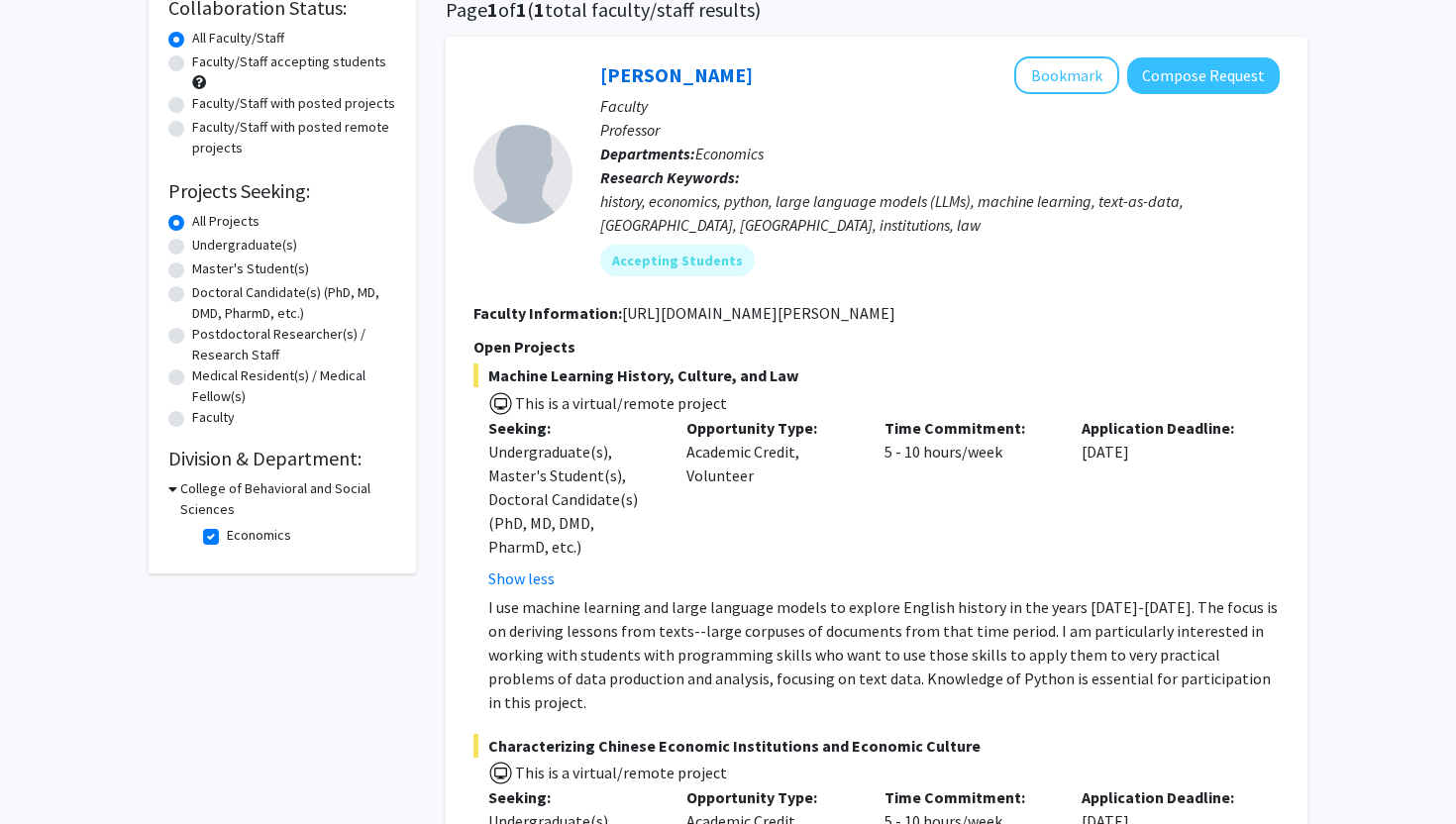 scroll, scrollTop: 158, scrollLeft: 0, axis: vertical 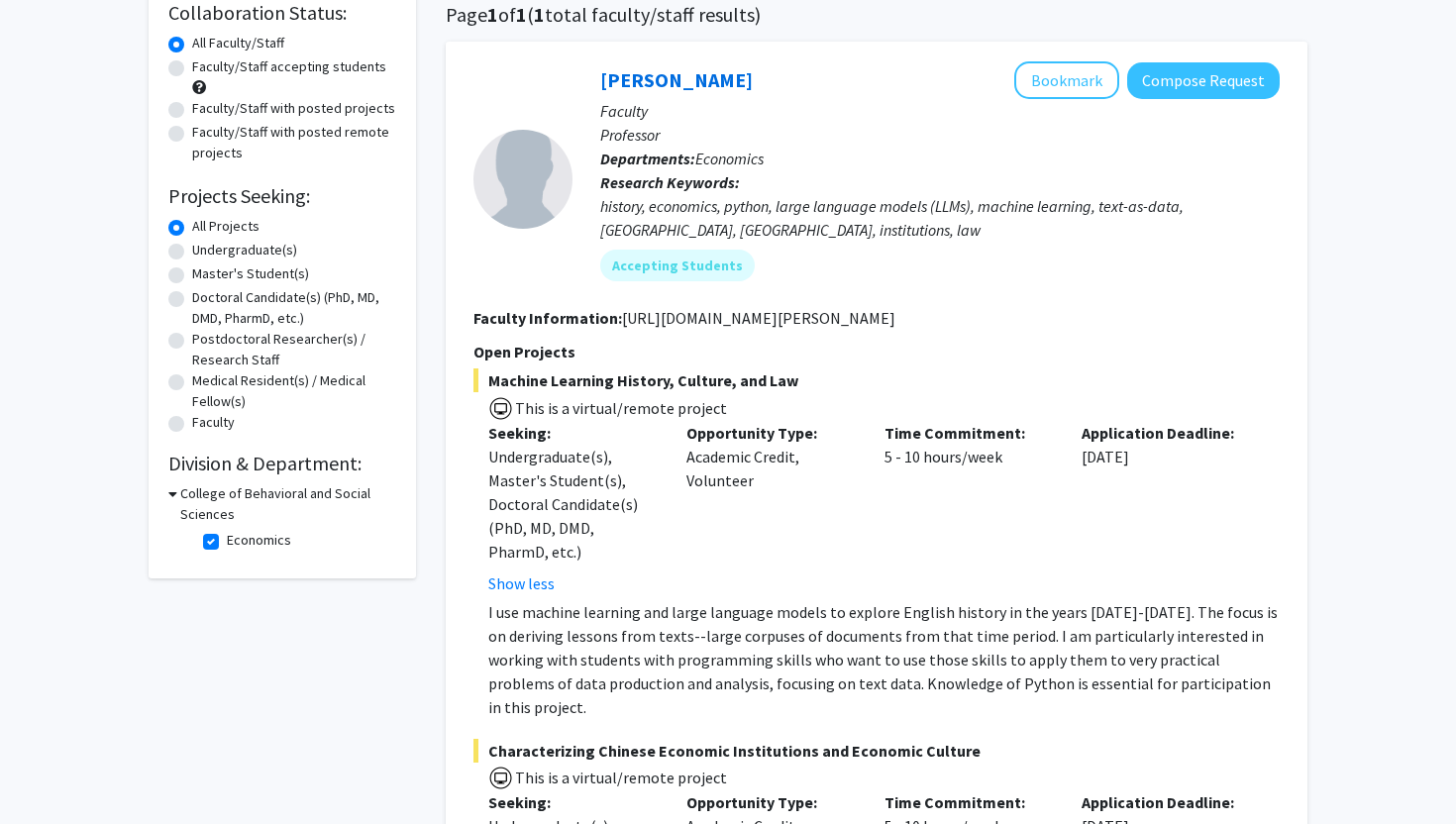 click on "Undergraduate(s)" 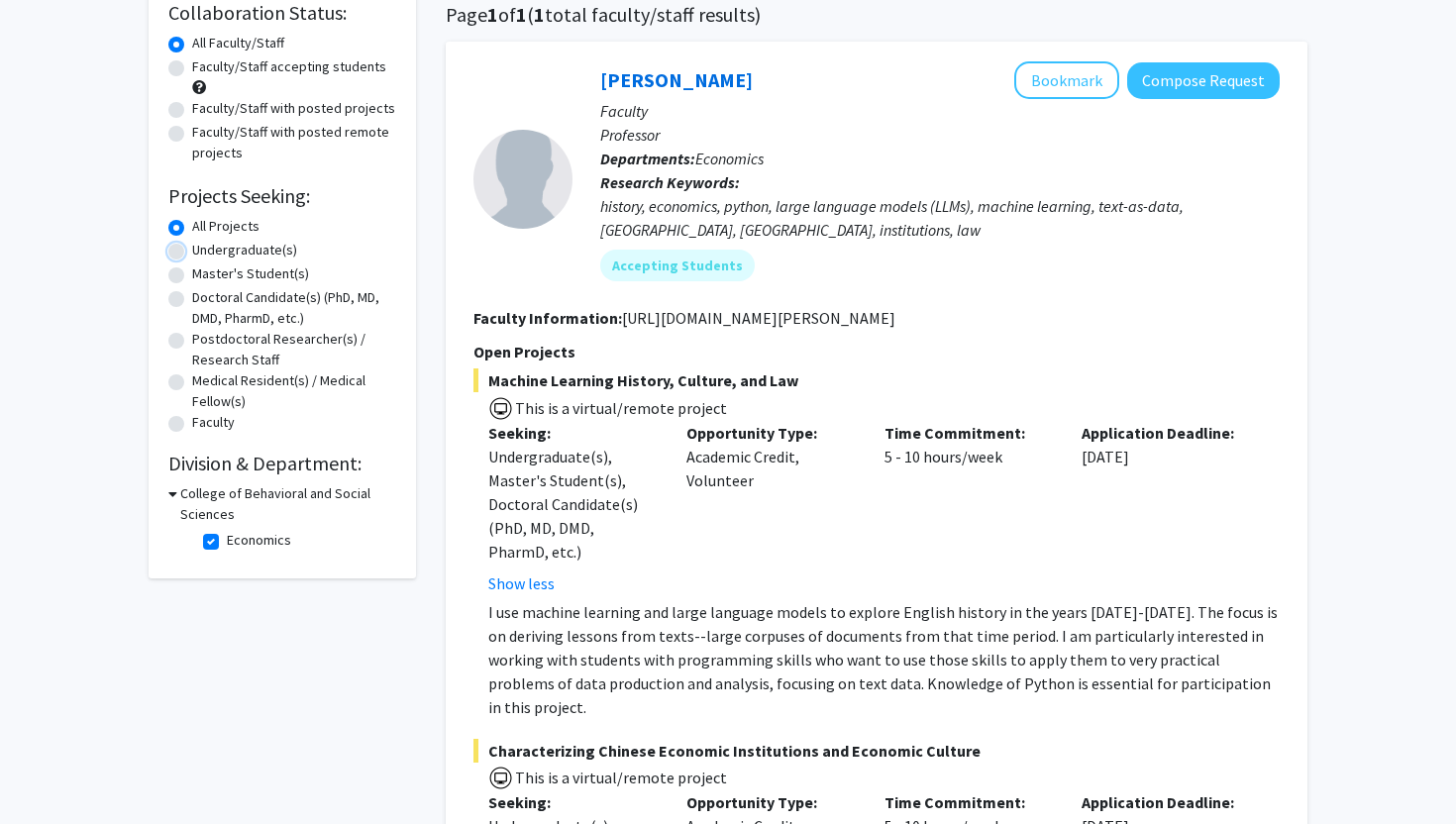 click on "Undergraduate(s)" at bounding box center [198, 246] 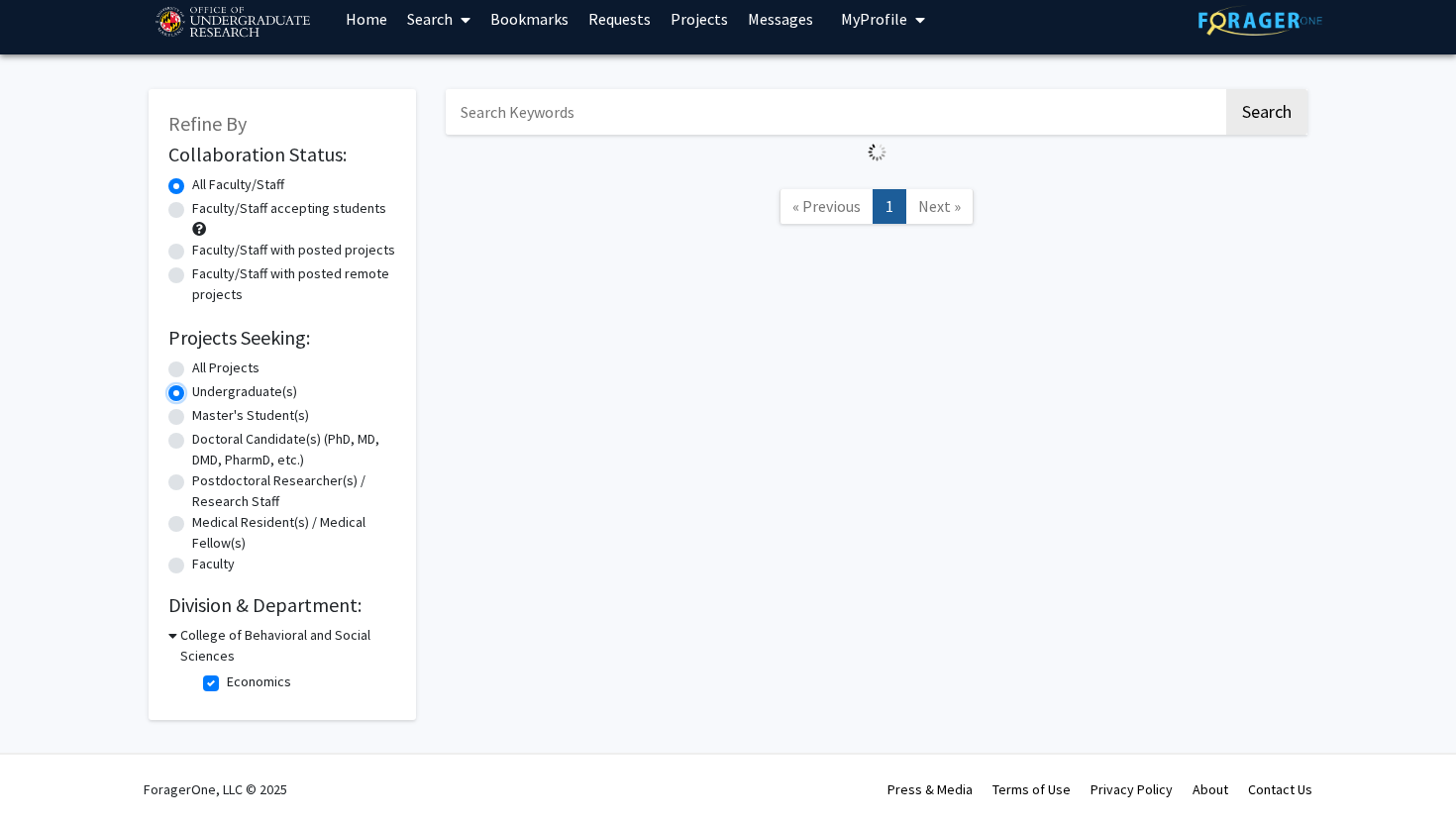 scroll, scrollTop: 0, scrollLeft: 0, axis: both 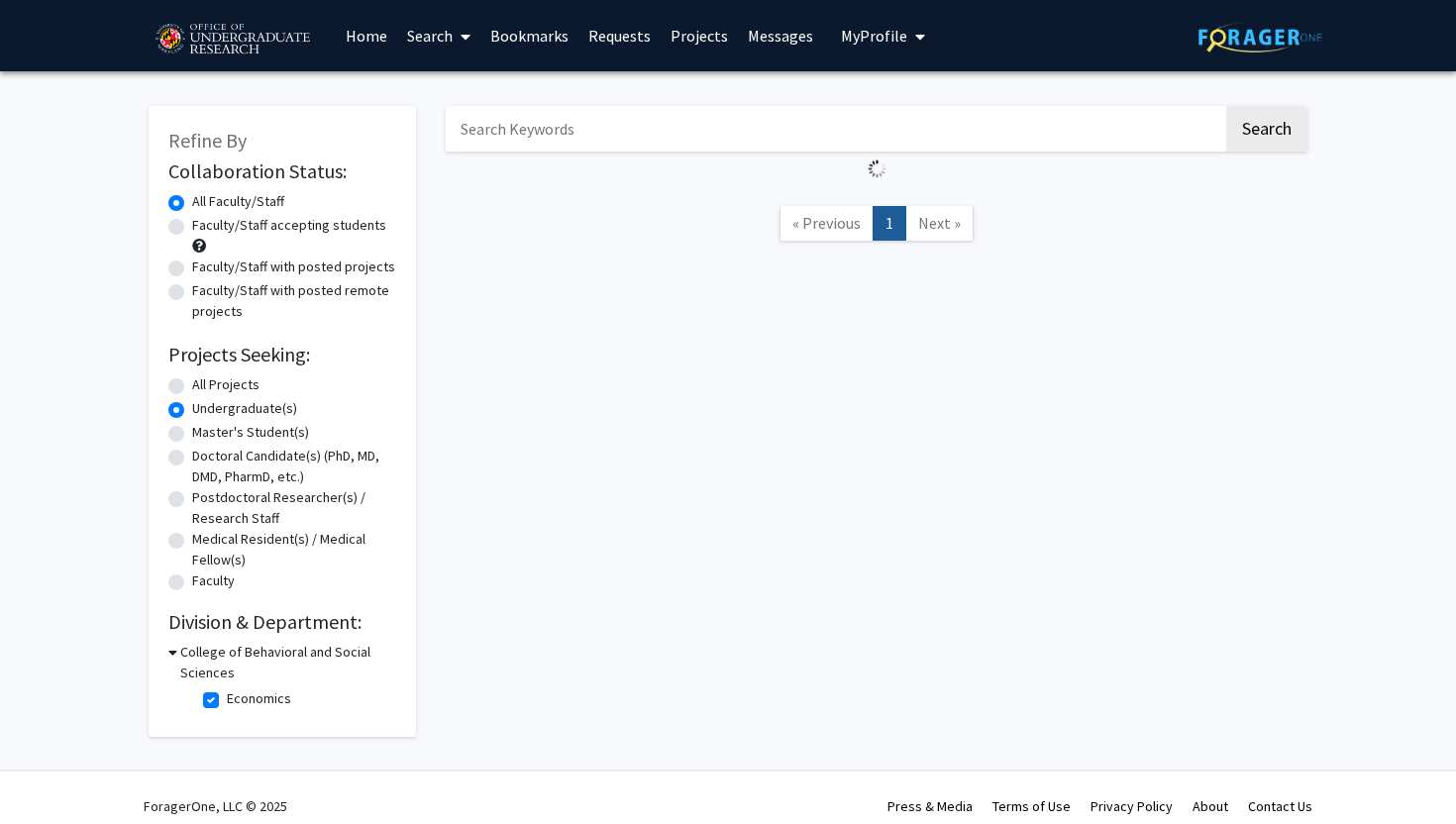 click on "Refine By Collaboration Status: Collaboration Status  All Faculty/Staff    Collaboration Status  Faculty/Staff accepting students    Collaboration Status  Faculty/Staff with posted projects    Collaboration Status  Faculty/Staff with posted remote projects    Projects Seeking: Projects Seeking Level  All Projects    Projects Seeking Level  Undergraduate(s)    Projects Seeking Level  Master's Student(s)    Projects Seeking Level  Doctoral Candidate(s) (PhD, MD, DMD, PharmD, etc.)    Projects Seeking Level  Postdoctoral Researcher(s) / Research Staff    Projects Seeking Level  Medical Resident(s) / Medical Fellow(s)    Projects Seeking Level  Faculty    Division & Department:      College of Behavioral and Social Sciences  Economics  Economics  Search « Previous  1  Next »" 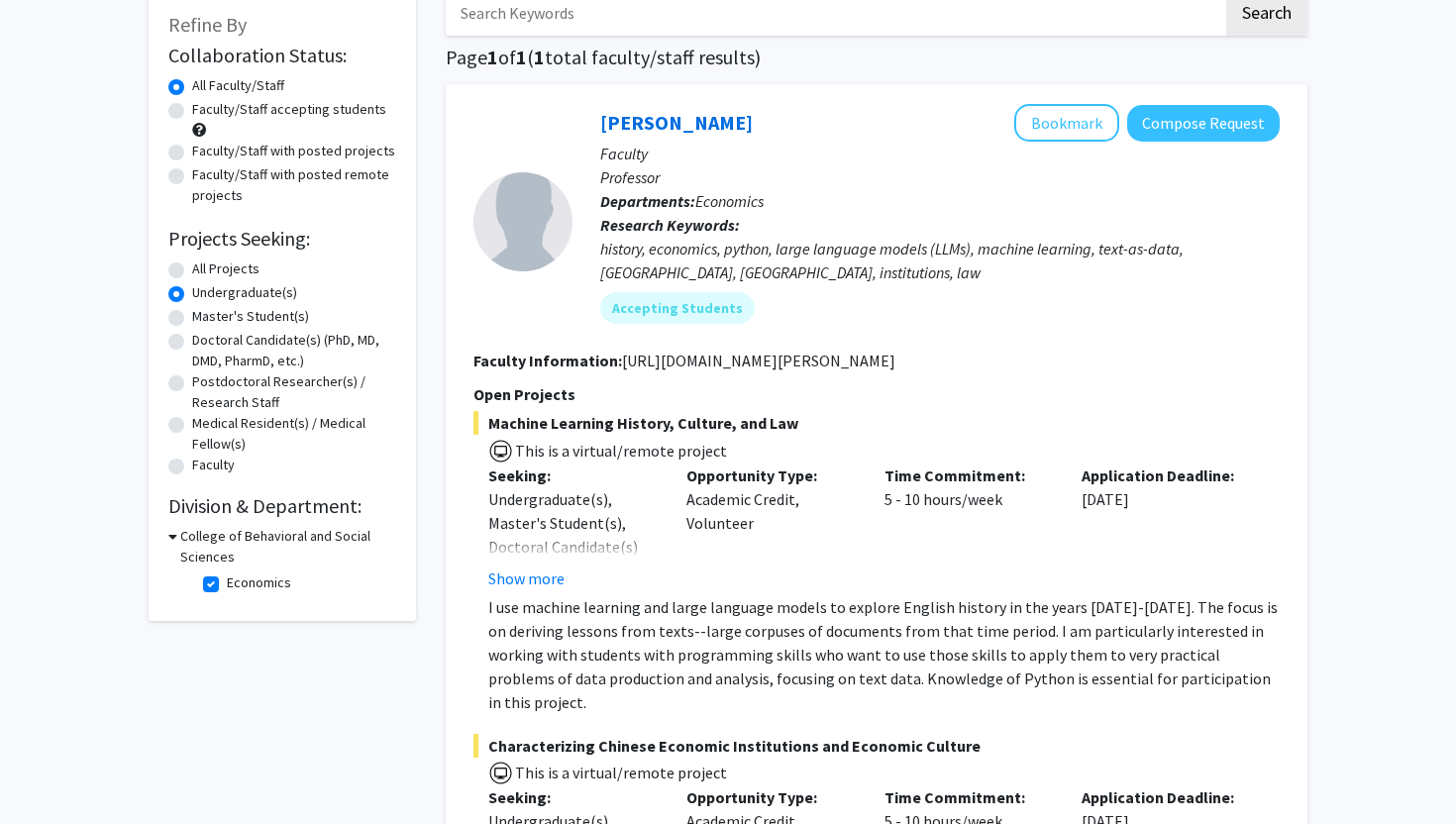 scroll, scrollTop: 119, scrollLeft: 0, axis: vertical 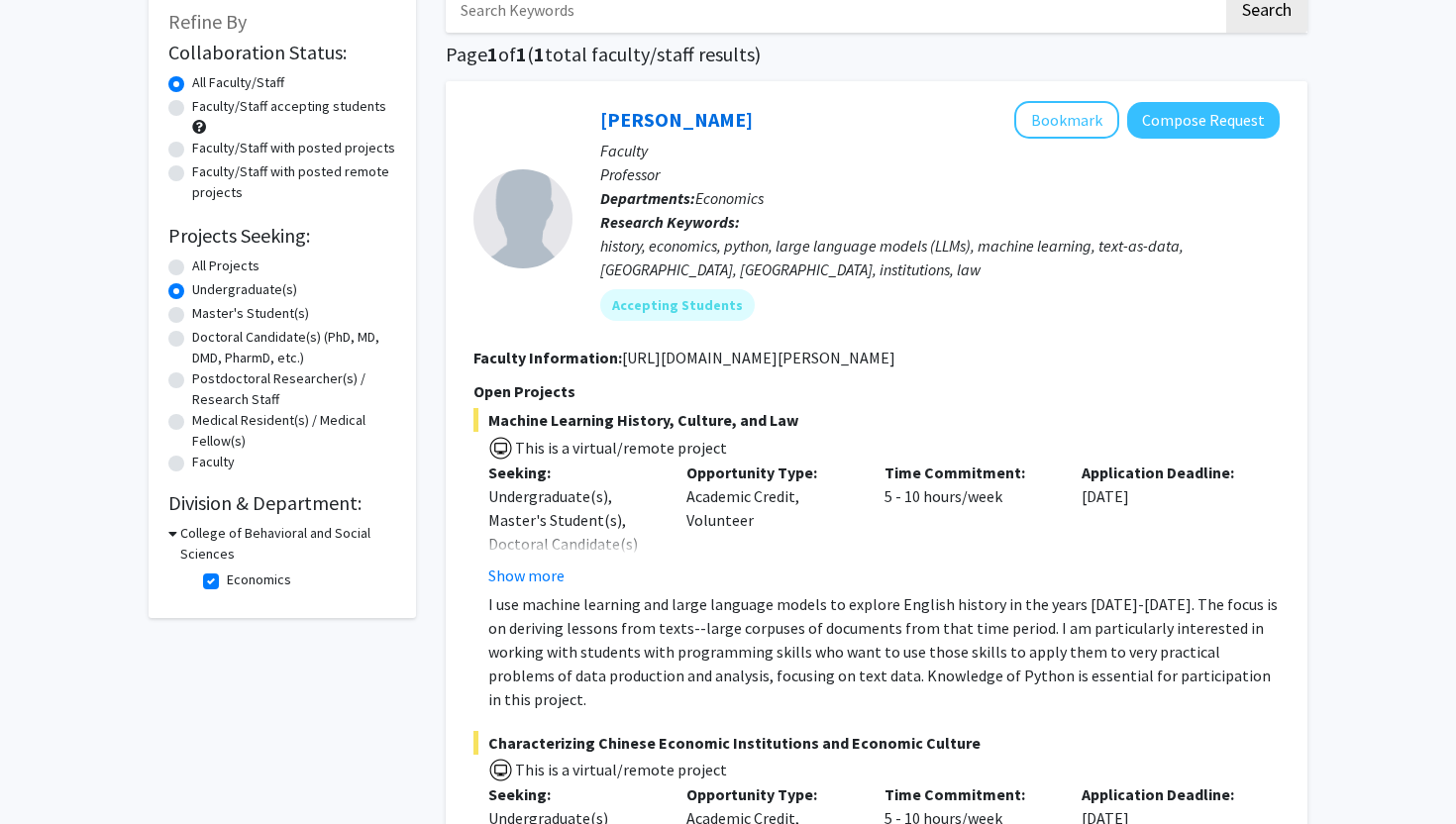 click on "Economics" 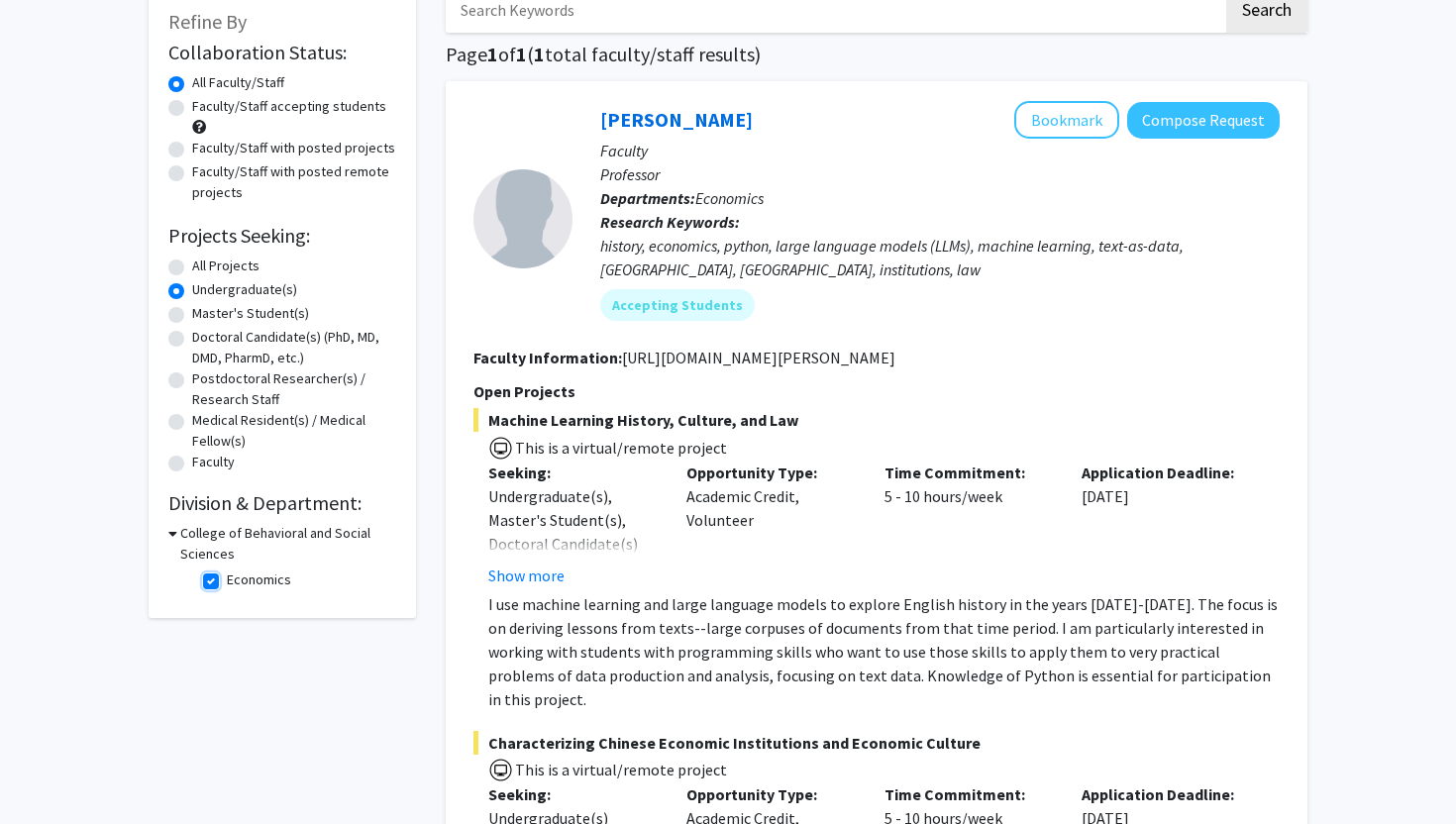 click on "Economics" at bounding box center [233, 575] 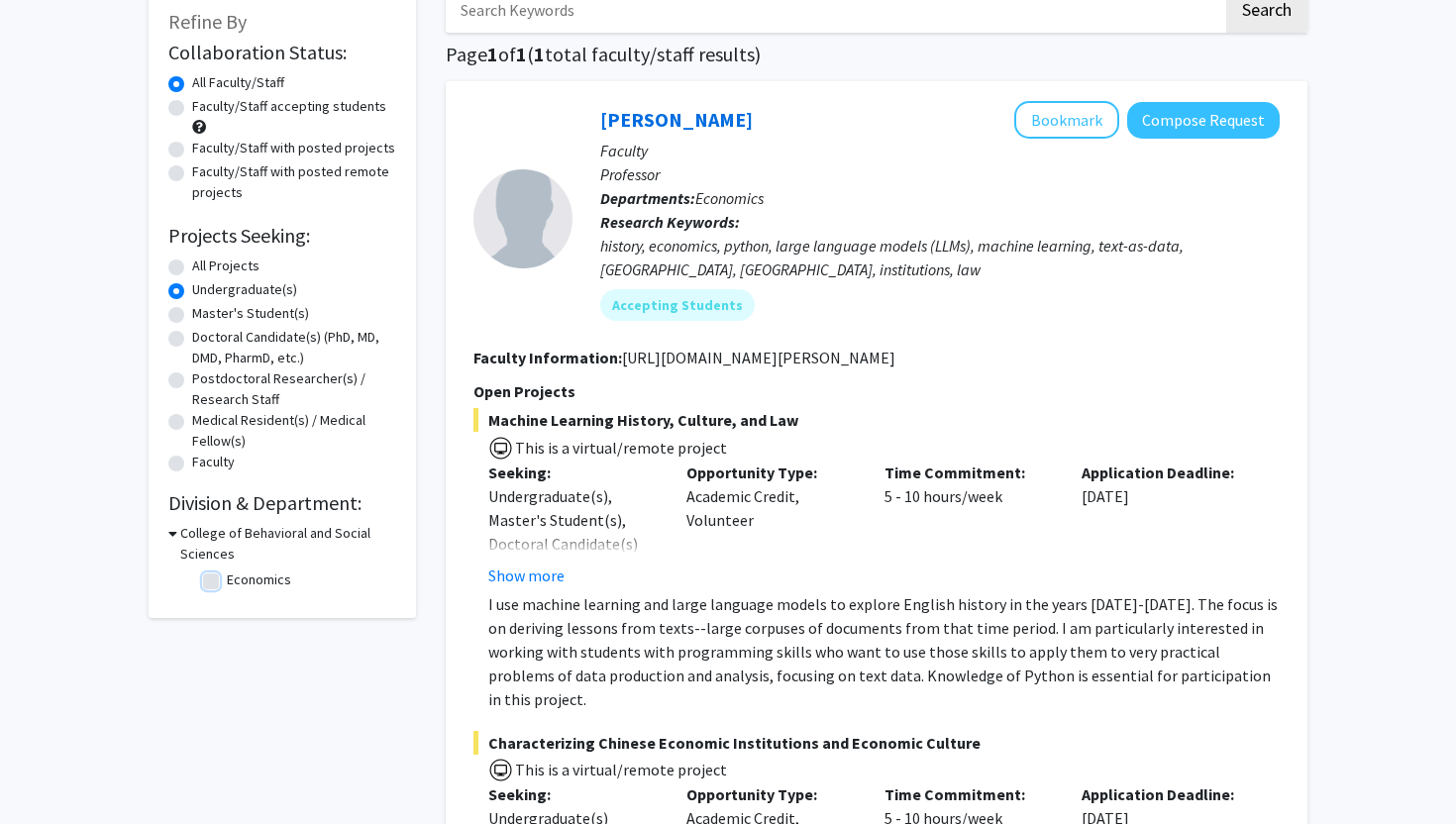 scroll, scrollTop: 0, scrollLeft: 0, axis: both 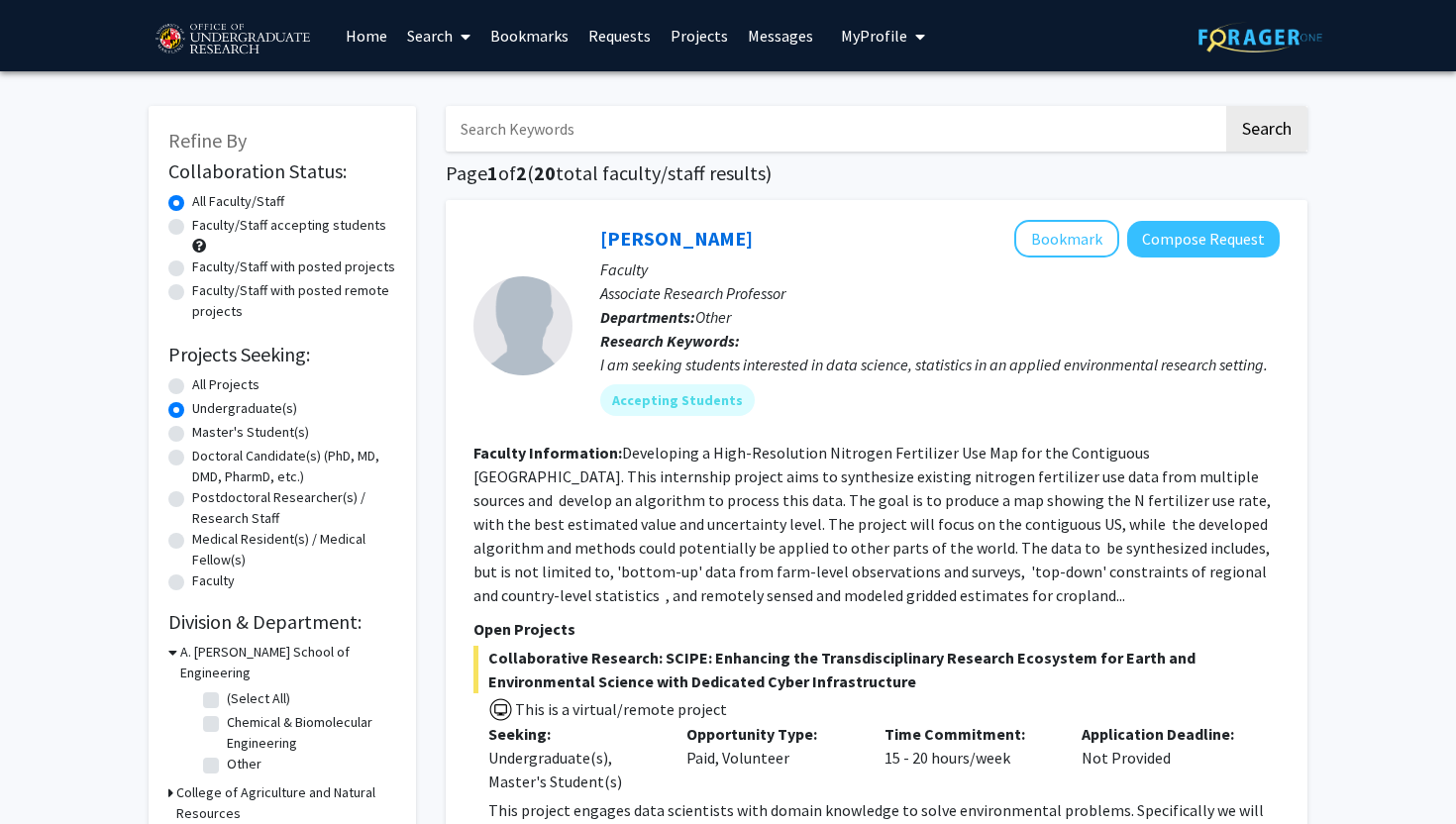click on "Refine By Collaboration Status: Collaboration Status  All Faculty/Staff    Collaboration Status  Faculty/Staff accepting students    Collaboration Status  Faculty/Staff with posted projects    Collaboration Status  Faculty/Staff with posted remote projects    Projects Seeking: Projects Seeking Level  All Projects    Projects Seeking Level  Undergraduate(s)    Projects Seeking Level  Master's Student(s)    Projects Seeking Level  Doctoral Candidate(s) (PhD, MD, DMD, PharmD, etc.)    Projects Seeking Level  Postdoctoral Researcher(s) / Research Staff    Projects Seeking Level  Medical Resident(s) / Medical Fellow(s)    Projects Seeking Level  Faculty    Division & Department:      A. [PERSON_NAME] School of Engineering  (Select All)  (Select All)  Chemical & Biomolecular Engineering  Chemical & Biomolecular Engineering  Other  Other       College of Agriculture and Natural Resources       College of Arts and Humanities       College of Behavioral and Social Sciences                  Search 1 2" 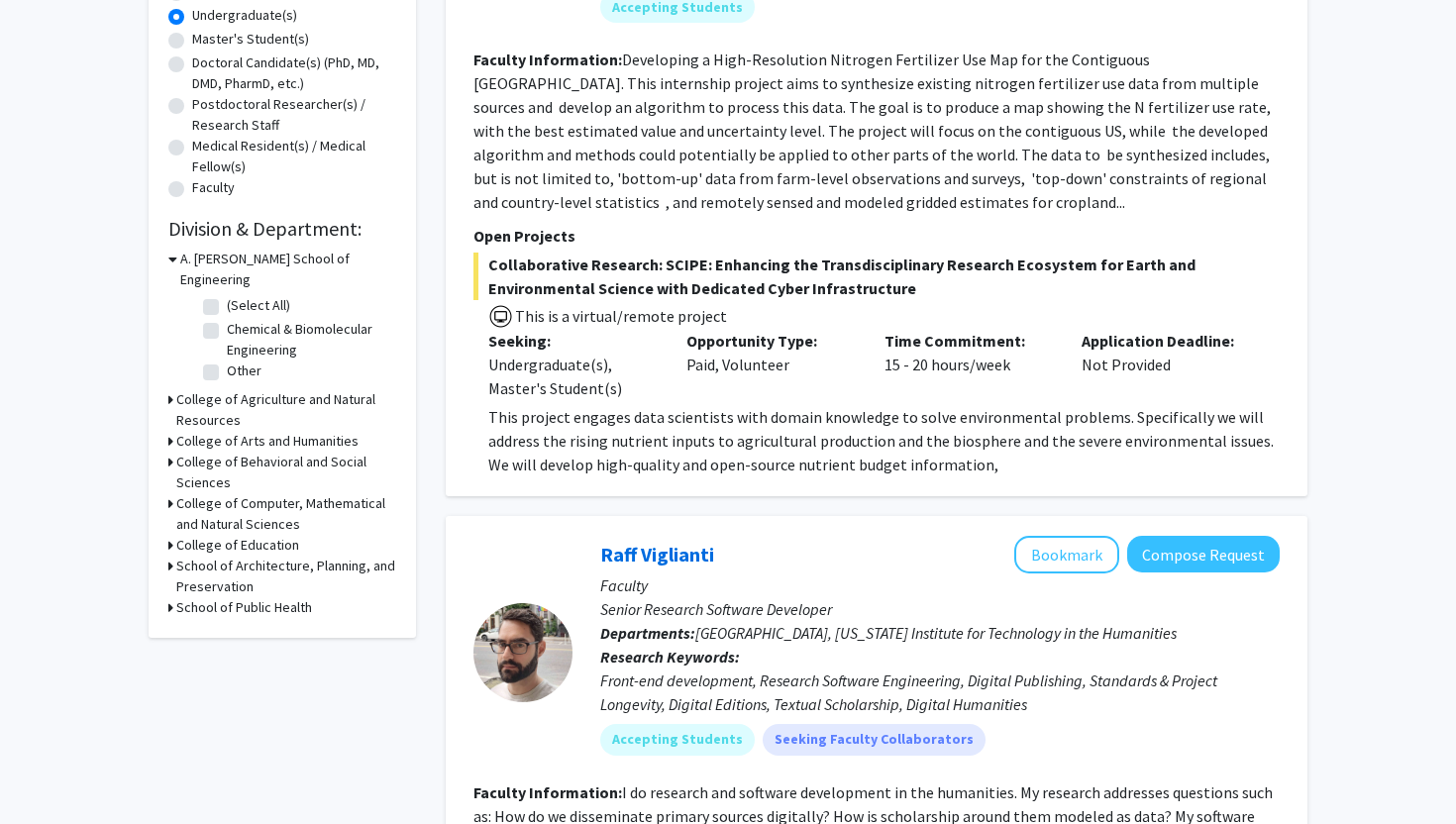 scroll, scrollTop: 396, scrollLeft: 0, axis: vertical 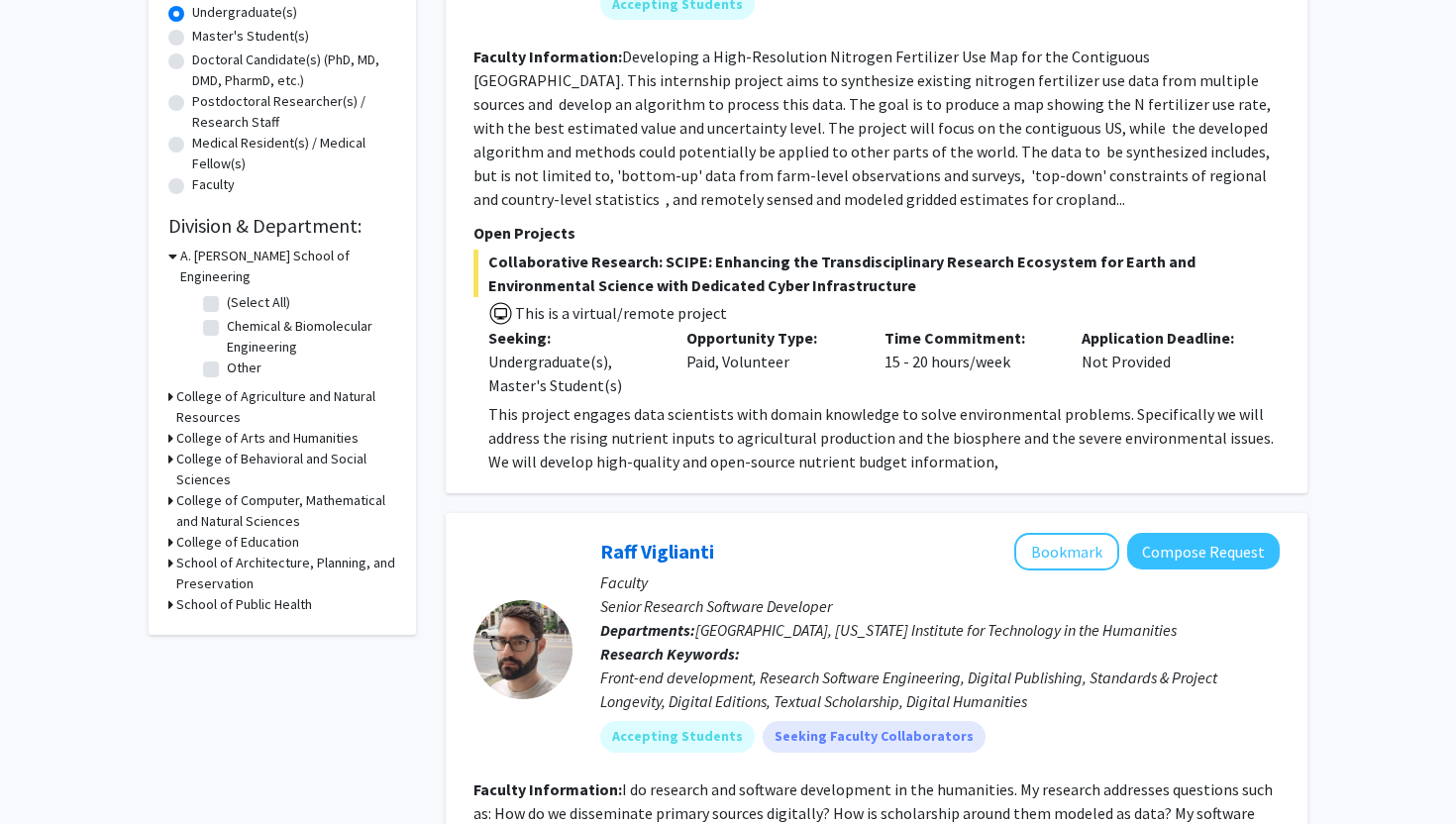 click 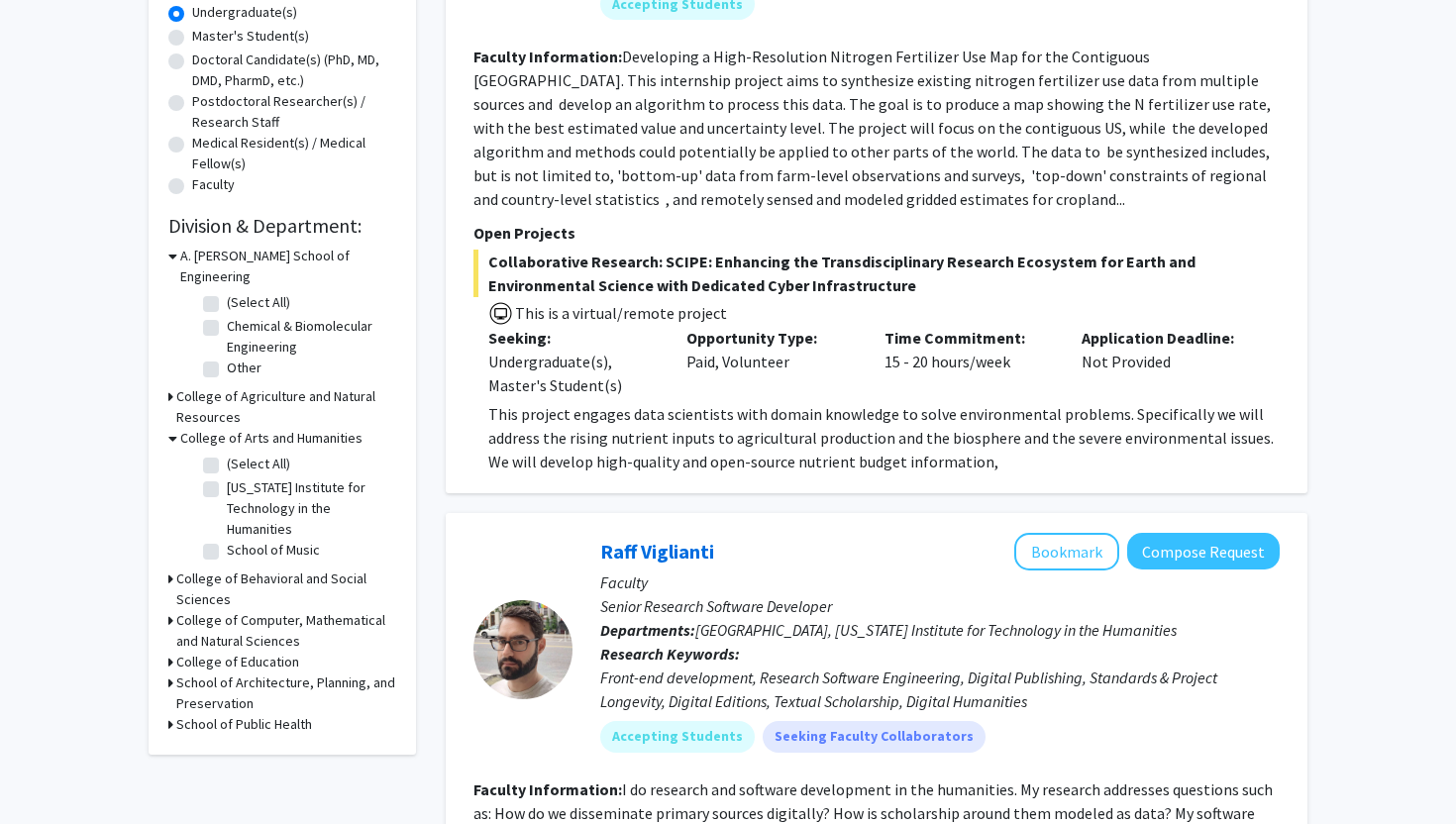 click 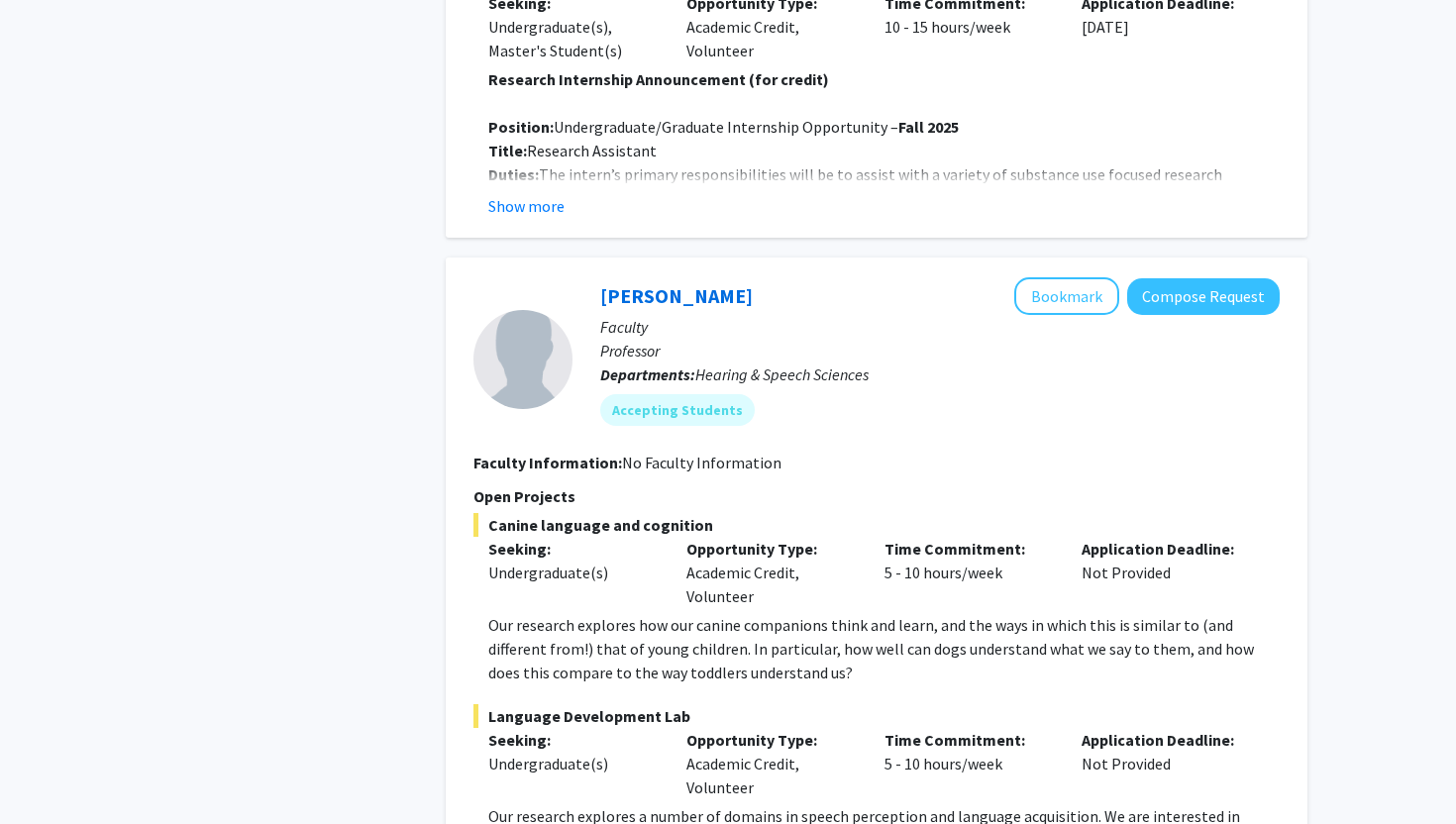 scroll, scrollTop: 8684, scrollLeft: 0, axis: vertical 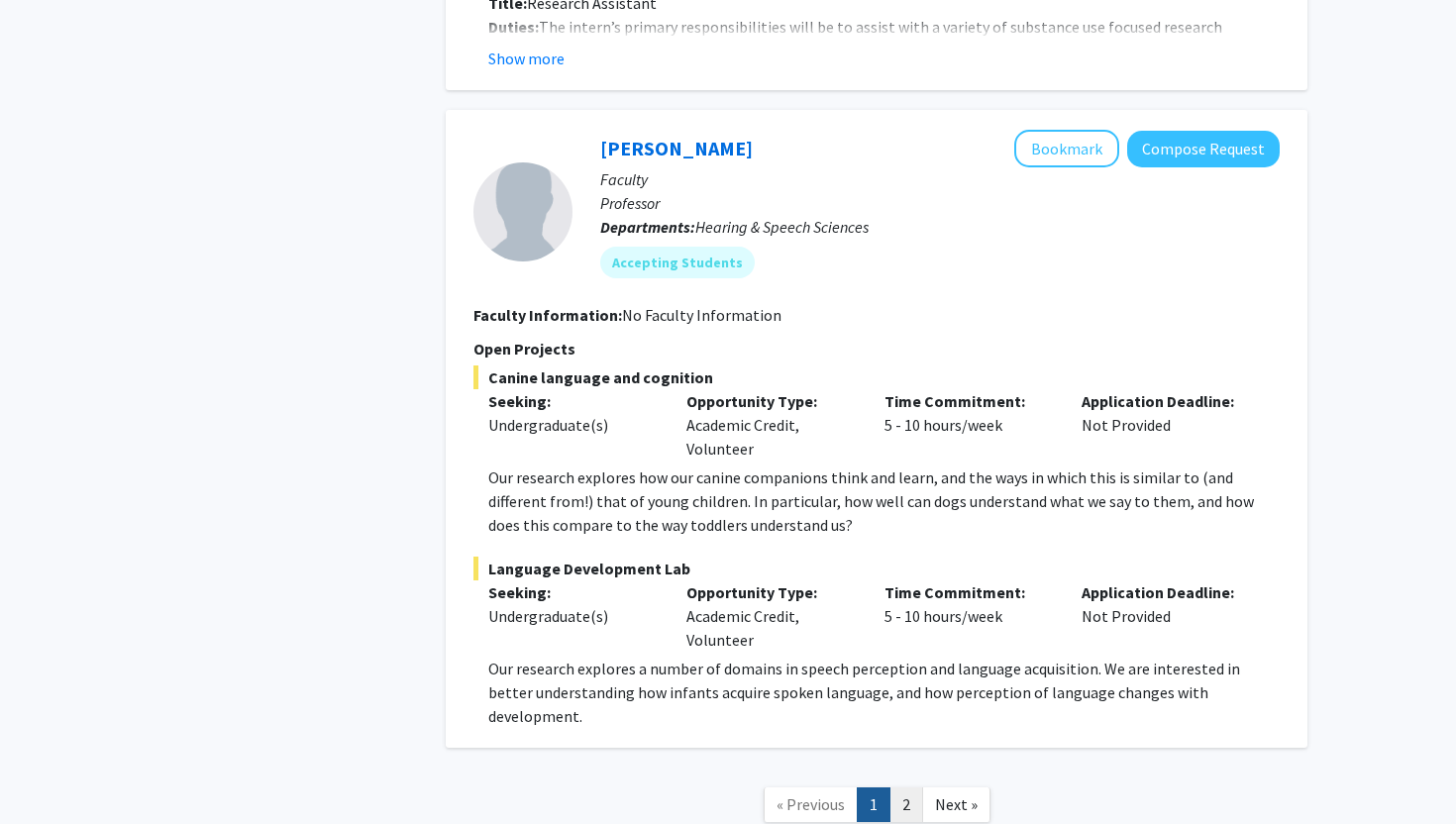 click on "2" 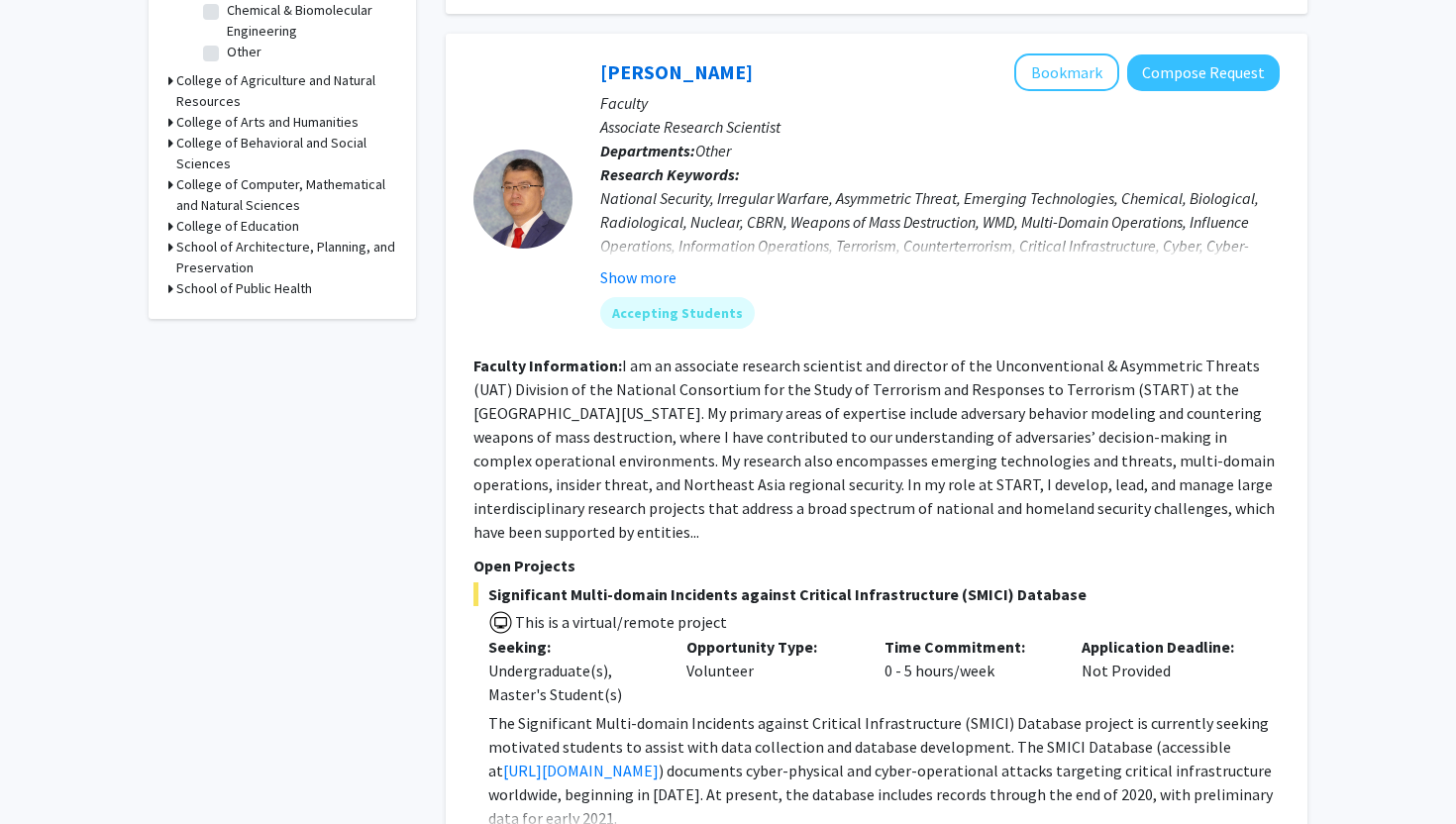 scroll, scrollTop: 713, scrollLeft: 0, axis: vertical 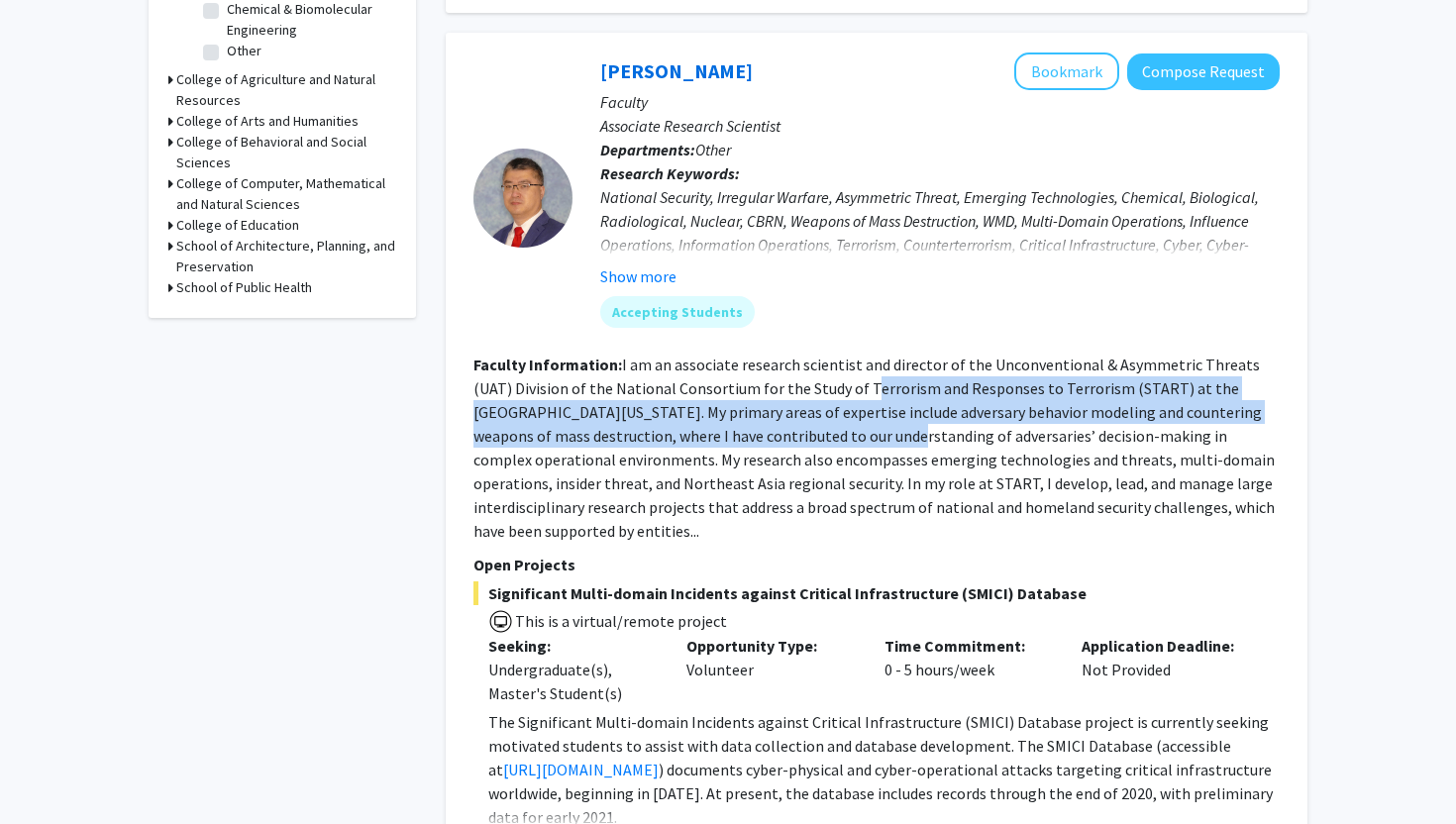 drag, startPoint x: 821, startPoint y: 388, endPoint x: 841, endPoint y: 448, distance: 63.245553 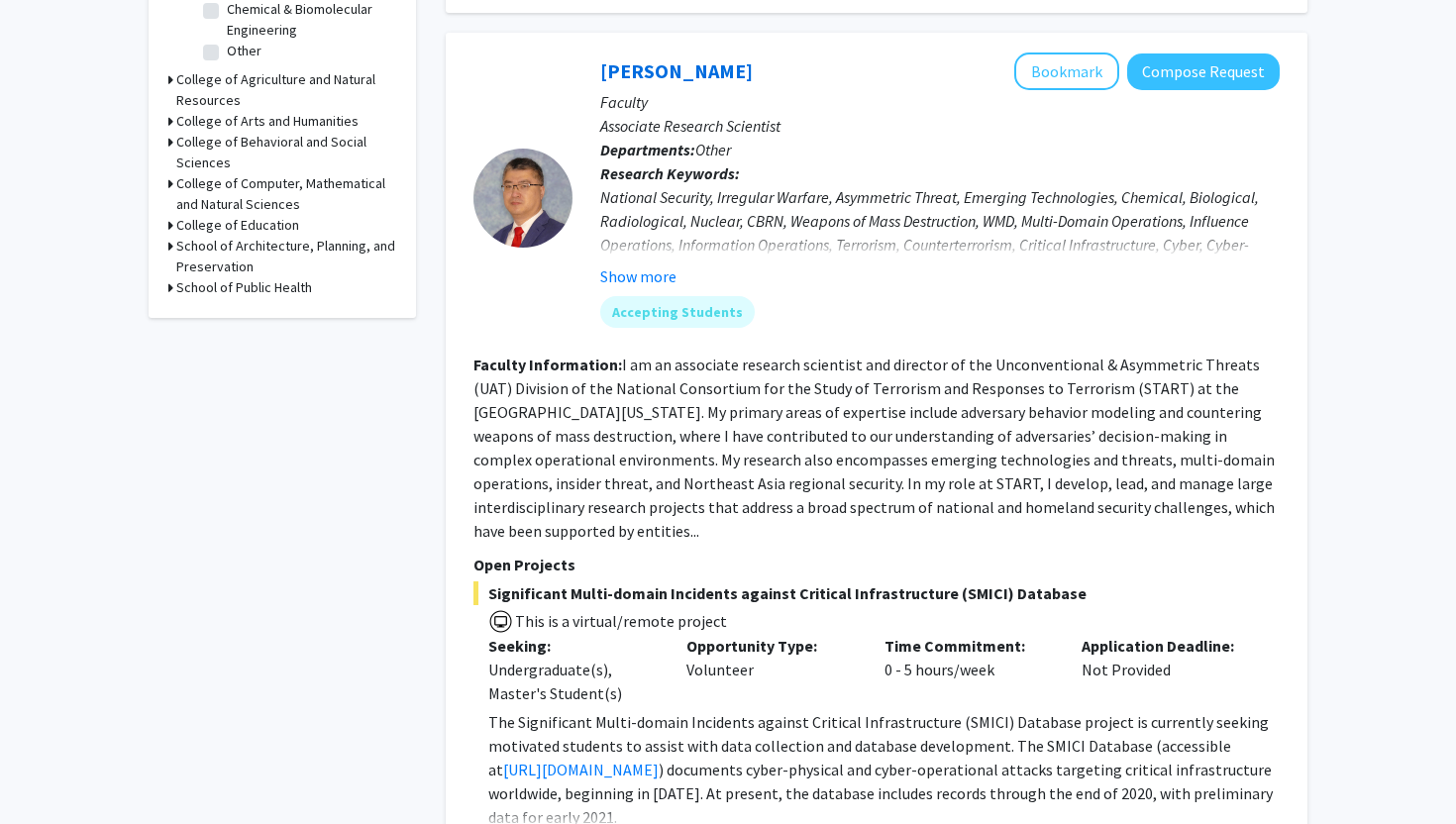 click on "Faculty Information:  I am an associate research scientist and director of the Unconventional & Asymmetric Threats (UAT) Division of the National Consortium for the Study of Terrorism and Responses to Terrorism (START) at the [GEOGRAPHIC_DATA][US_STATE]. My primary areas of expertise include adversary behavior modeling and countering weapons of mass destruction, where I have contributed to our understanding of adversaries’ decision-making in complex operational environments. My research also encompasses emerging technologies and threats, multi-domain operations, insider threat, and Northeast Asia regional security. In my role at START, I develop, lead, and manage large interdisciplinary research projects that address a broad spectrum of national and homeland security challenges, which have been supported by entities..." 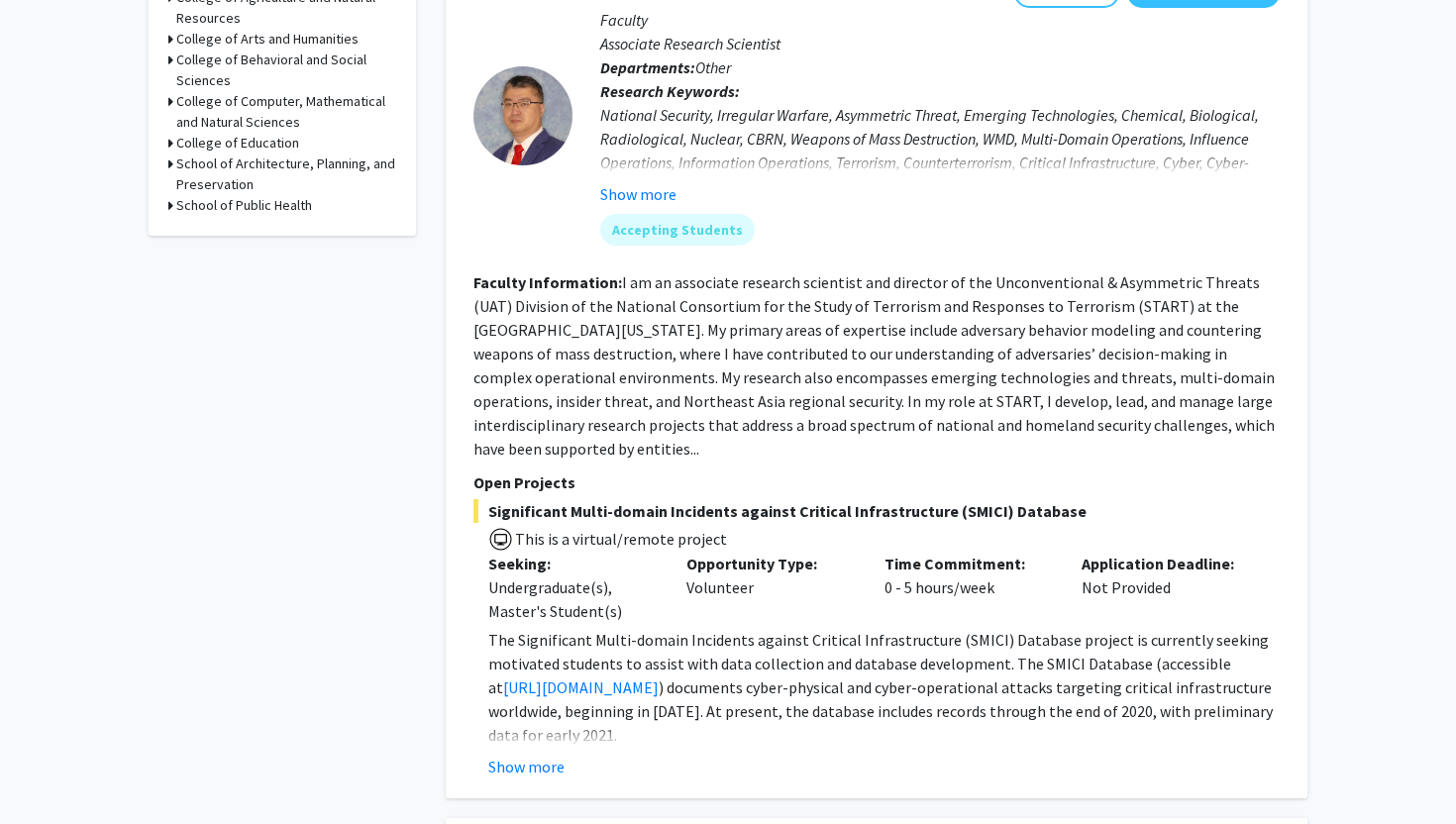 scroll, scrollTop: 832, scrollLeft: 0, axis: vertical 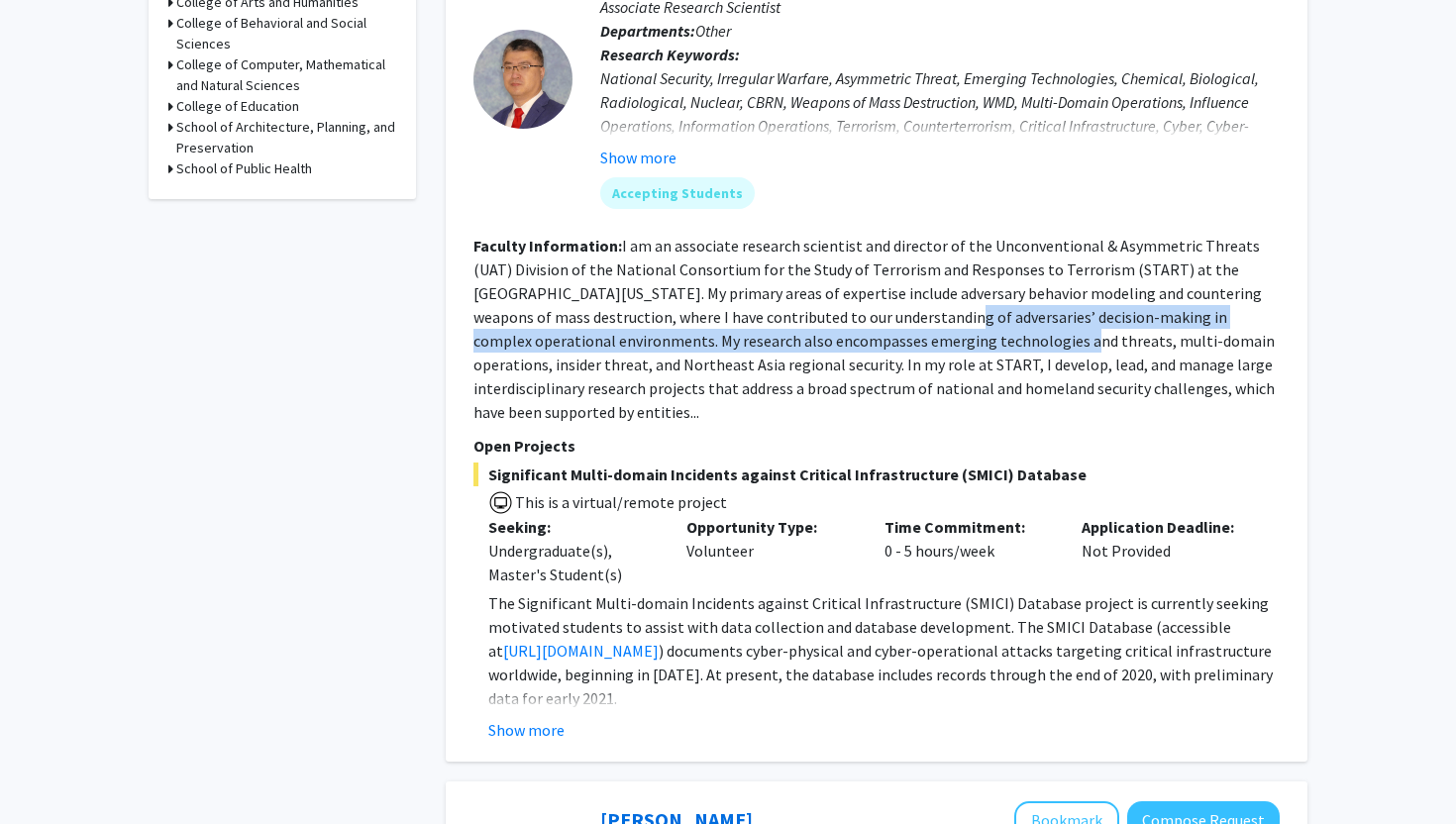 drag, startPoint x: 884, startPoint y: 308, endPoint x: 972, endPoint y: 337, distance: 92.65528 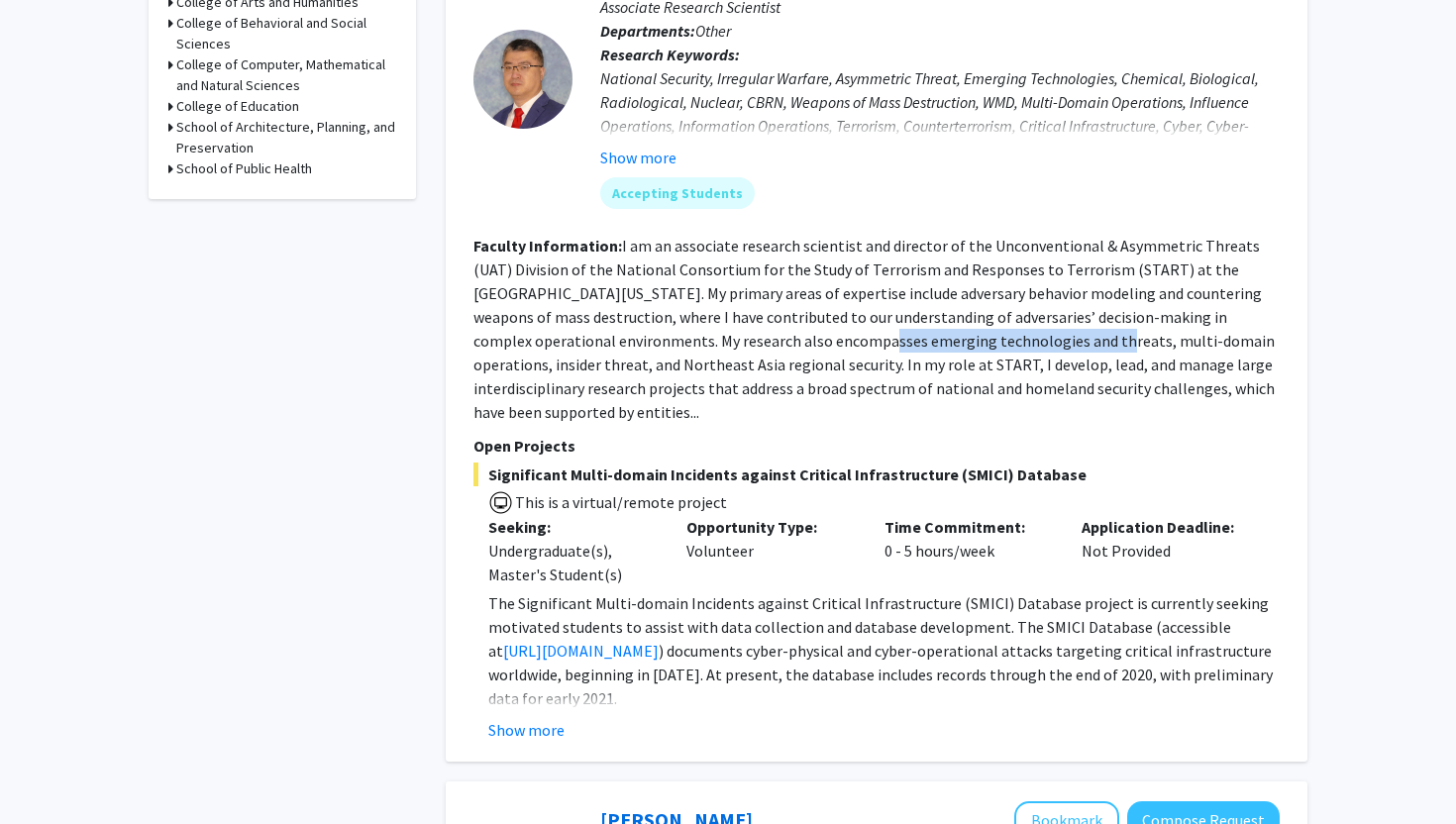 drag, startPoint x: 972, startPoint y: 338, endPoint x: 770, endPoint y: 331, distance: 202.12125 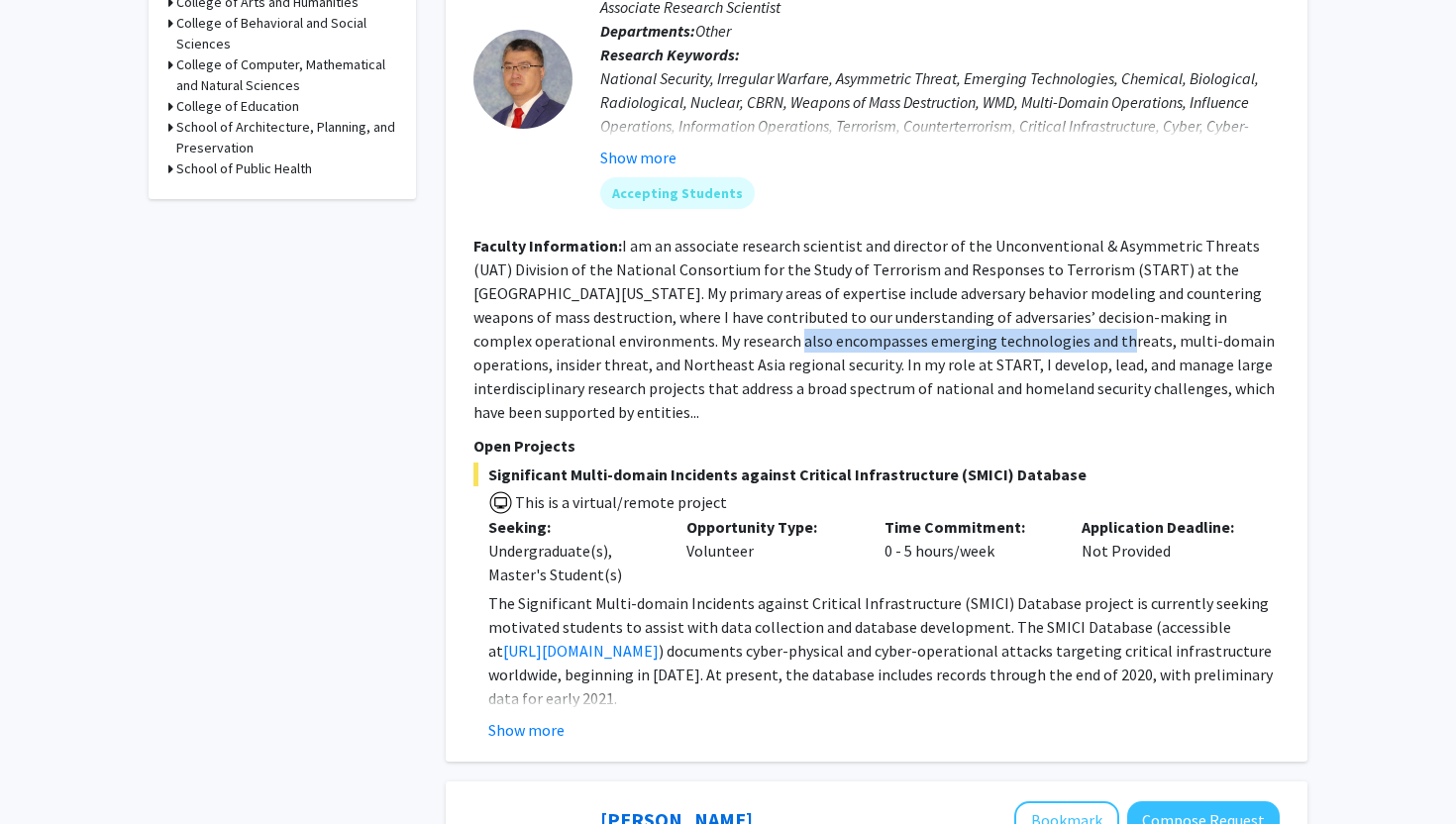 click on "I am an associate research scientist and director of the Unconventional & Asymmetric Threats (UAT) Division of the National Consortium for the Study of Terrorism and Responses to Terrorism (START) at the [GEOGRAPHIC_DATA][US_STATE]. My primary areas of expertise include adversary behavior modeling and countering weapons of mass destruction, where I have contributed to our understanding of adversaries’ decision-making in complex operational environments. My research also encompasses emerging technologies and threats, multi-domain operations, insider threat, and Northeast Asia regional security. In my role at START, I develop, lead, and manage large interdisciplinary research projects that address a broad spectrum of national and homeland security challenges, which have been supported by entities..." 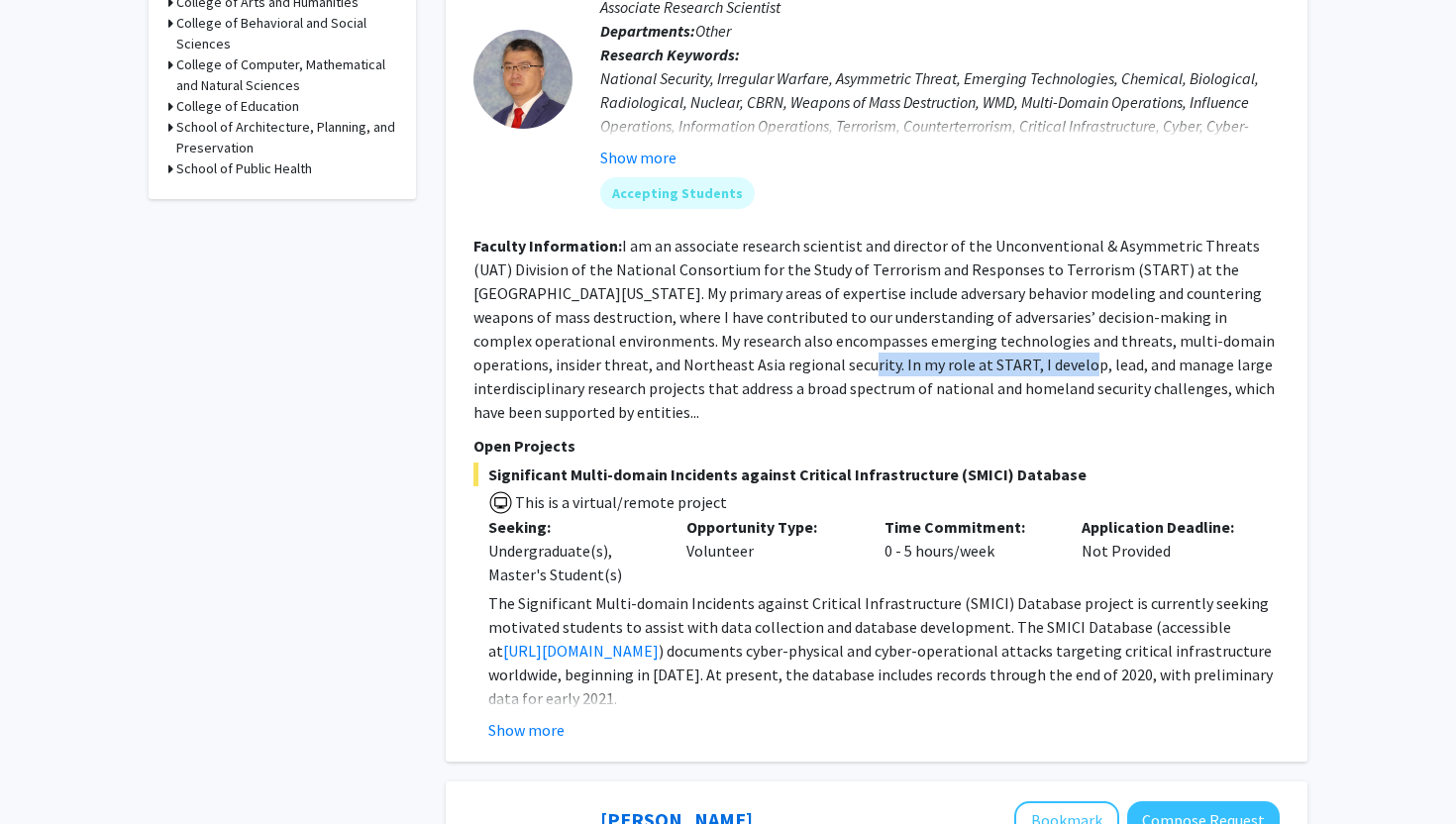 drag, startPoint x: 930, startPoint y: 358, endPoint x: 705, endPoint y: 360, distance: 225.00889 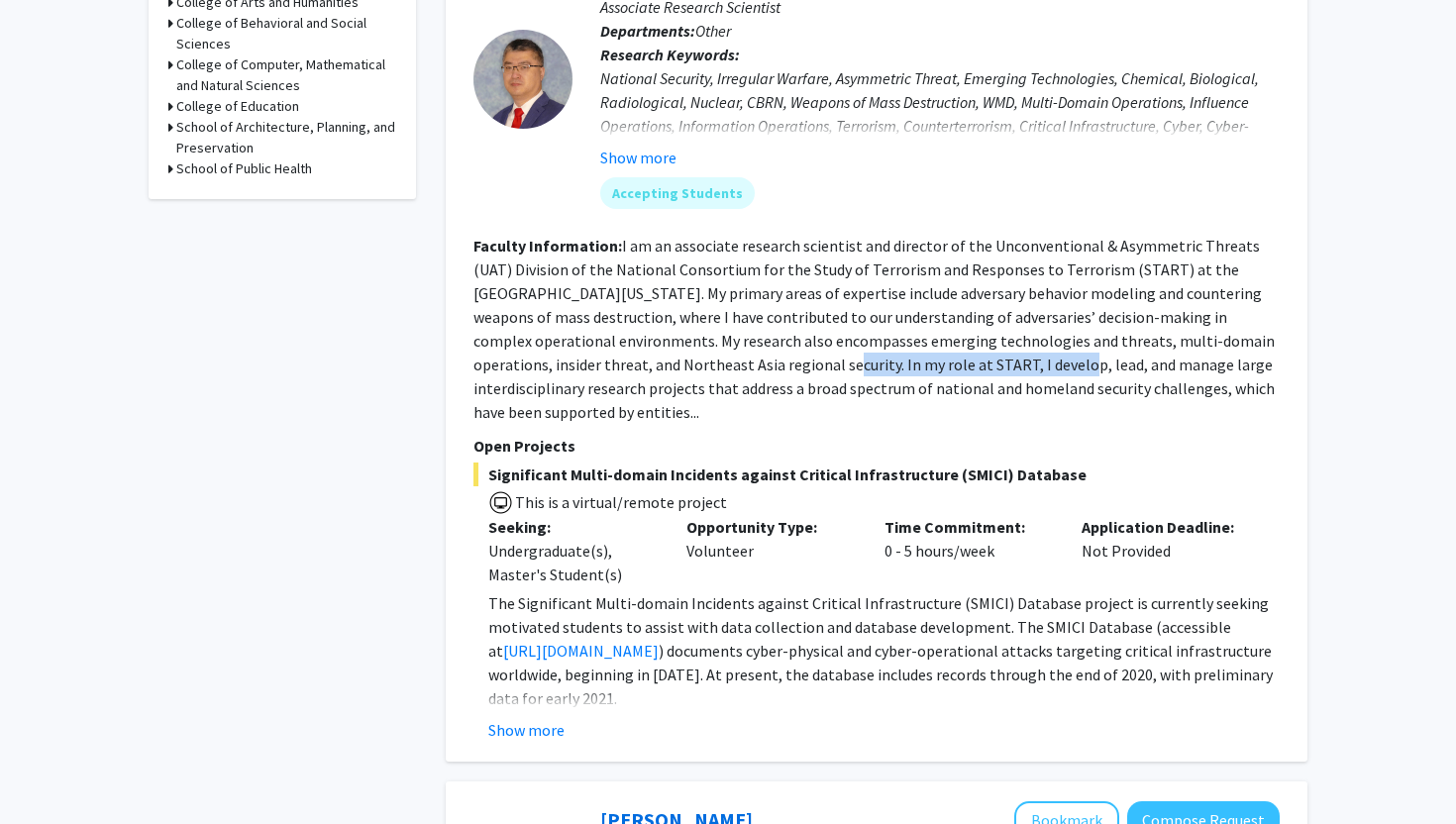 click on "I am an associate research scientist and director of the Unconventional & Asymmetric Threats (UAT) Division of the National Consortium for the Study of Terrorism and Responses to Terrorism (START) at the [GEOGRAPHIC_DATA][US_STATE]. My primary areas of expertise include adversary behavior modeling and countering weapons of mass destruction, where I have contributed to our understanding of adversaries’ decision-making in complex operational environments. My research also encompasses emerging technologies and threats, multi-domain operations, insider threat, and Northeast Asia regional security. In my role at START, I develop, lead, and manage large interdisciplinary research projects that address a broad spectrum of national and homeland security challenges, which have been supported by entities..." 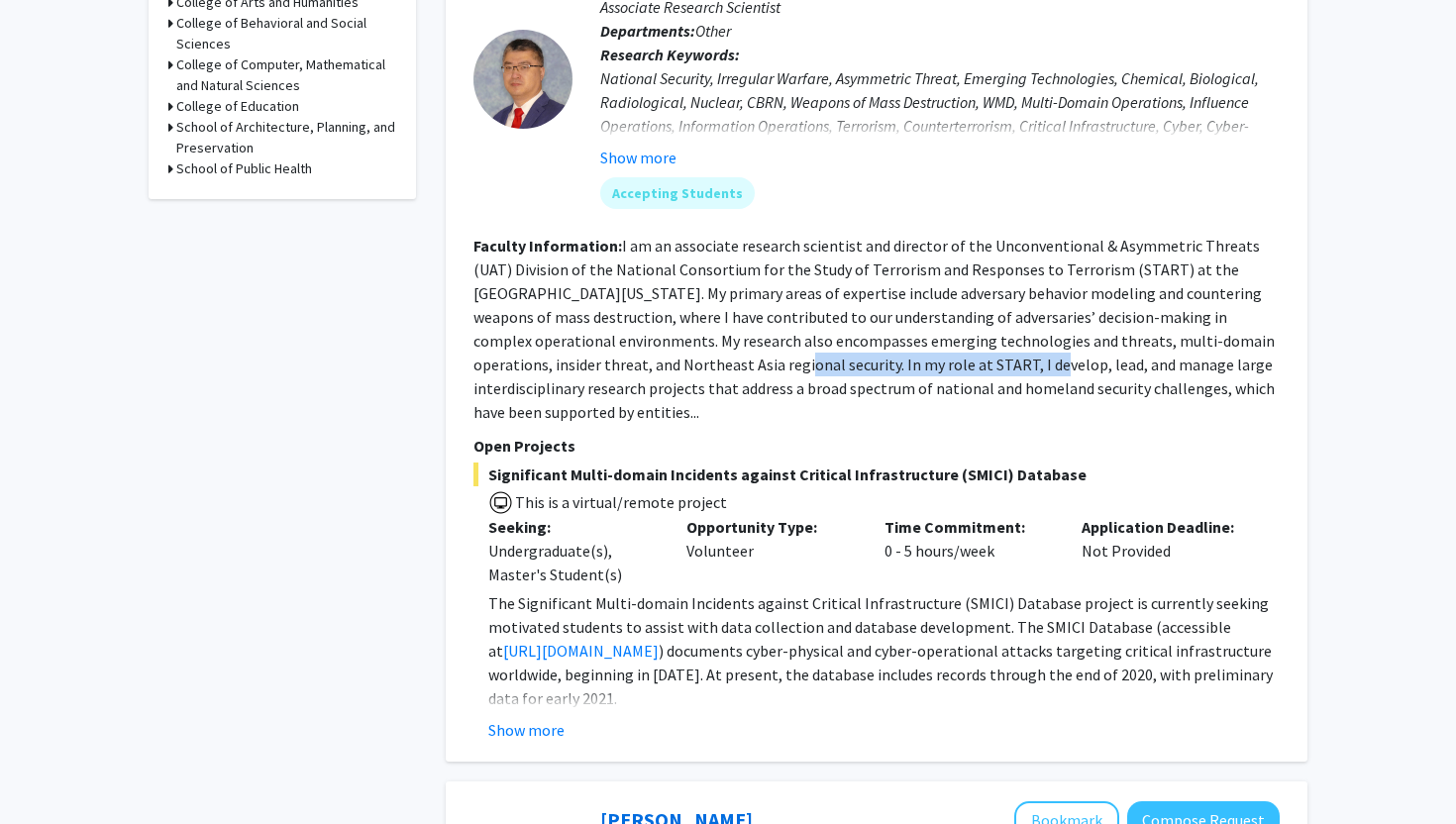 drag, startPoint x: 705, startPoint y: 360, endPoint x: 920, endPoint y: 360, distance: 215 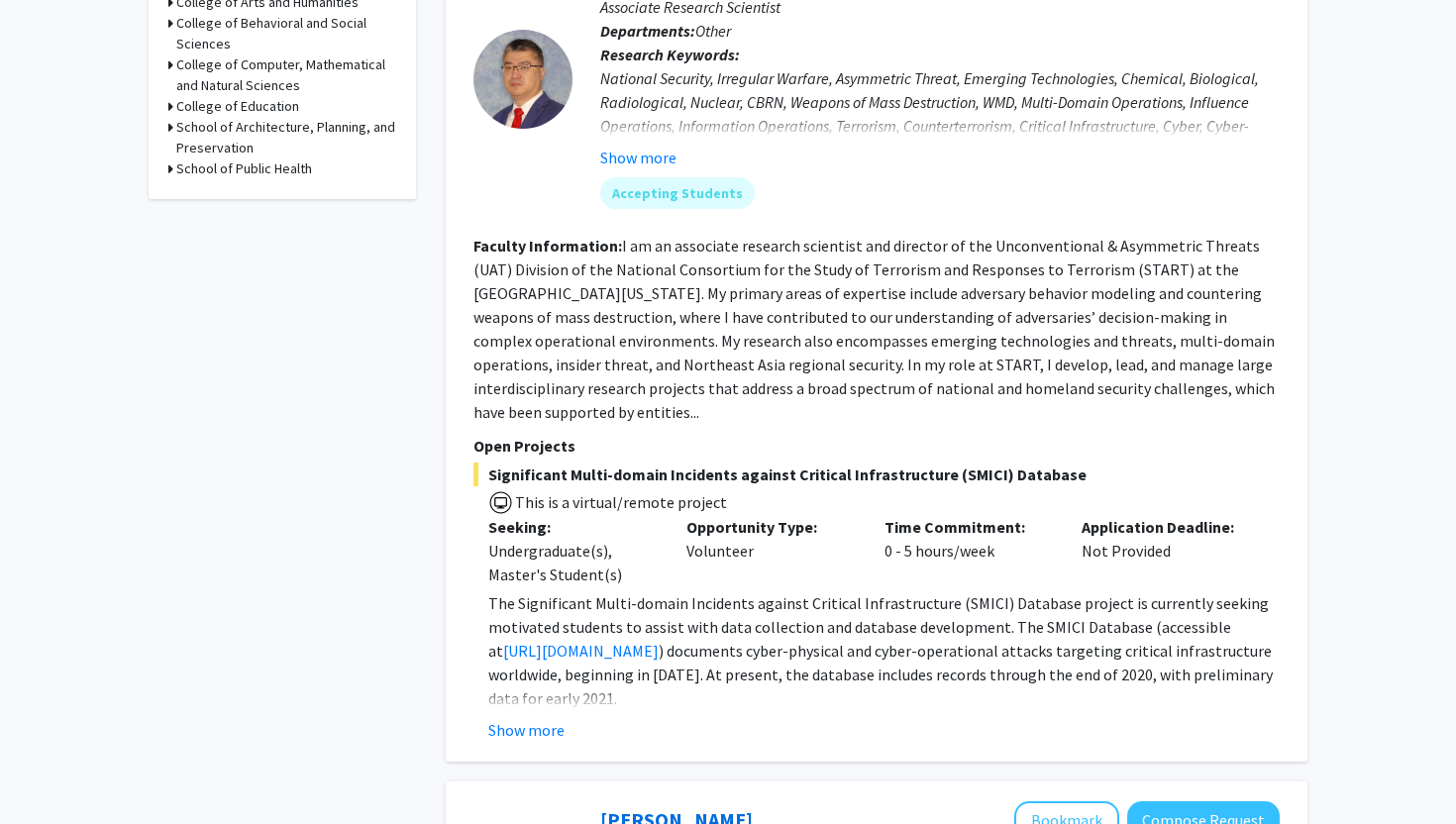 click on "I am an associate research scientist and director of the Unconventional & Asymmetric Threats (UAT) Division of the National Consortium for the Study of Terrorism and Responses to Terrorism (START) at the [GEOGRAPHIC_DATA][US_STATE]. My primary areas of expertise include adversary behavior modeling and countering weapons of mass destruction, where I have contributed to our understanding of adversaries’ decision-making in complex operational environments. My research also encompasses emerging technologies and threats, multi-domain operations, insider threat, and Northeast Asia regional security. In my role at START, I develop, lead, and manage large interdisciplinary research projects that address a broad spectrum of national and homeland security challenges, which have been supported by entities..." 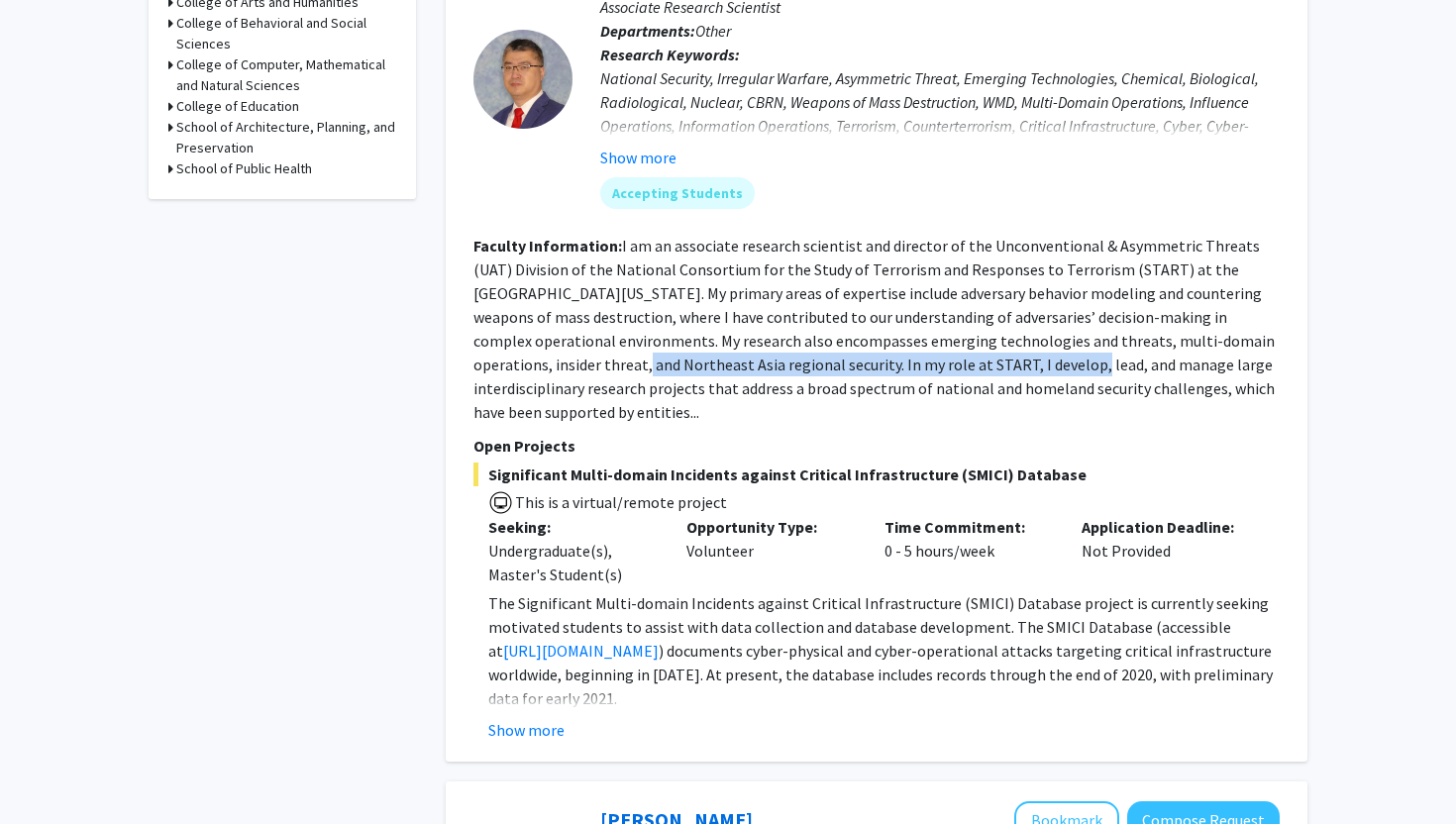 drag, startPoint x: 920, startPoint y: 360, endPoint x: 546, endPoint y: 356, distance: 374.02139 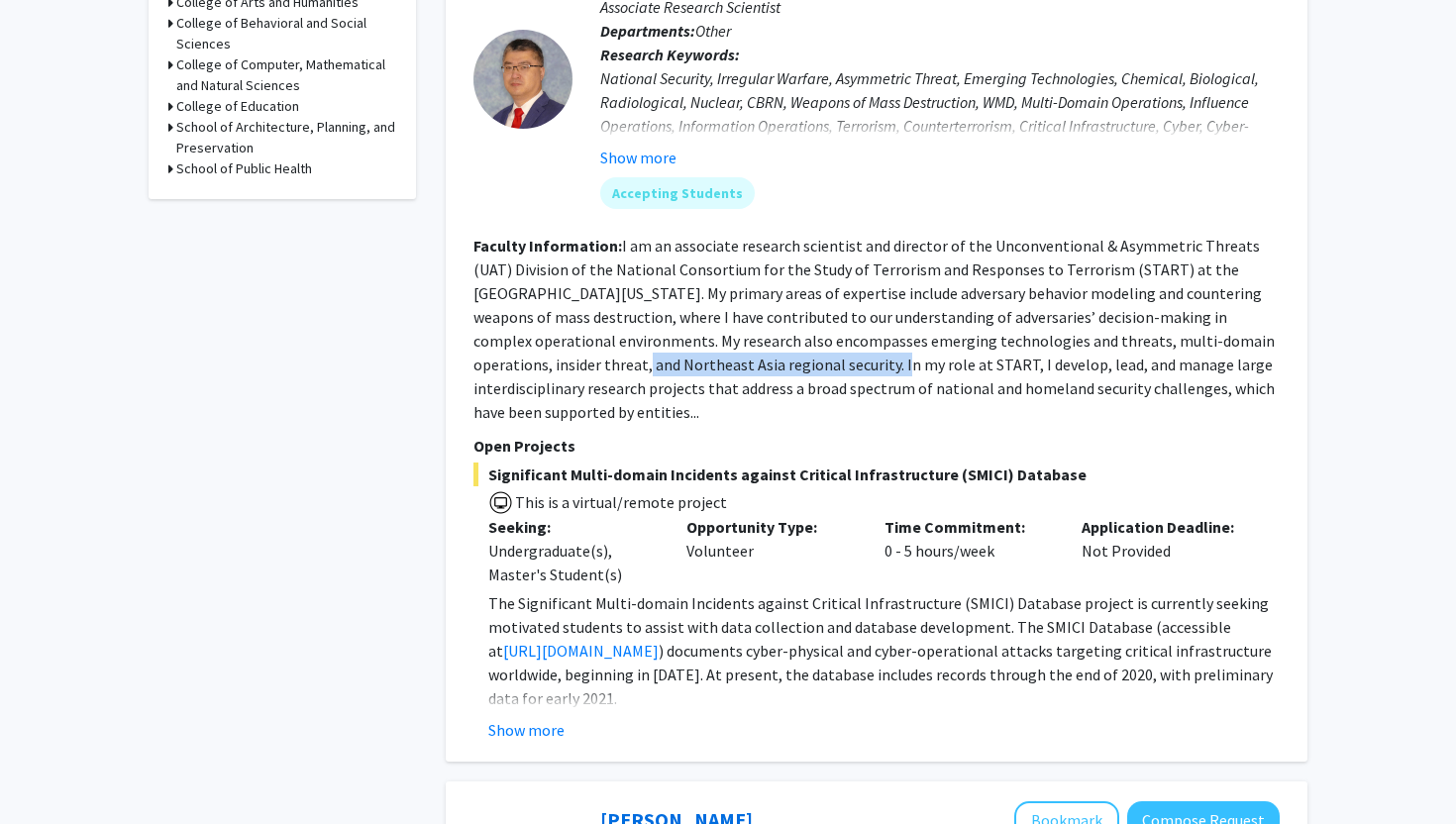 drag, startPoint x: 548, startPoint y: 356, endPoint x: 947, endPoint y: 356, distance: 399 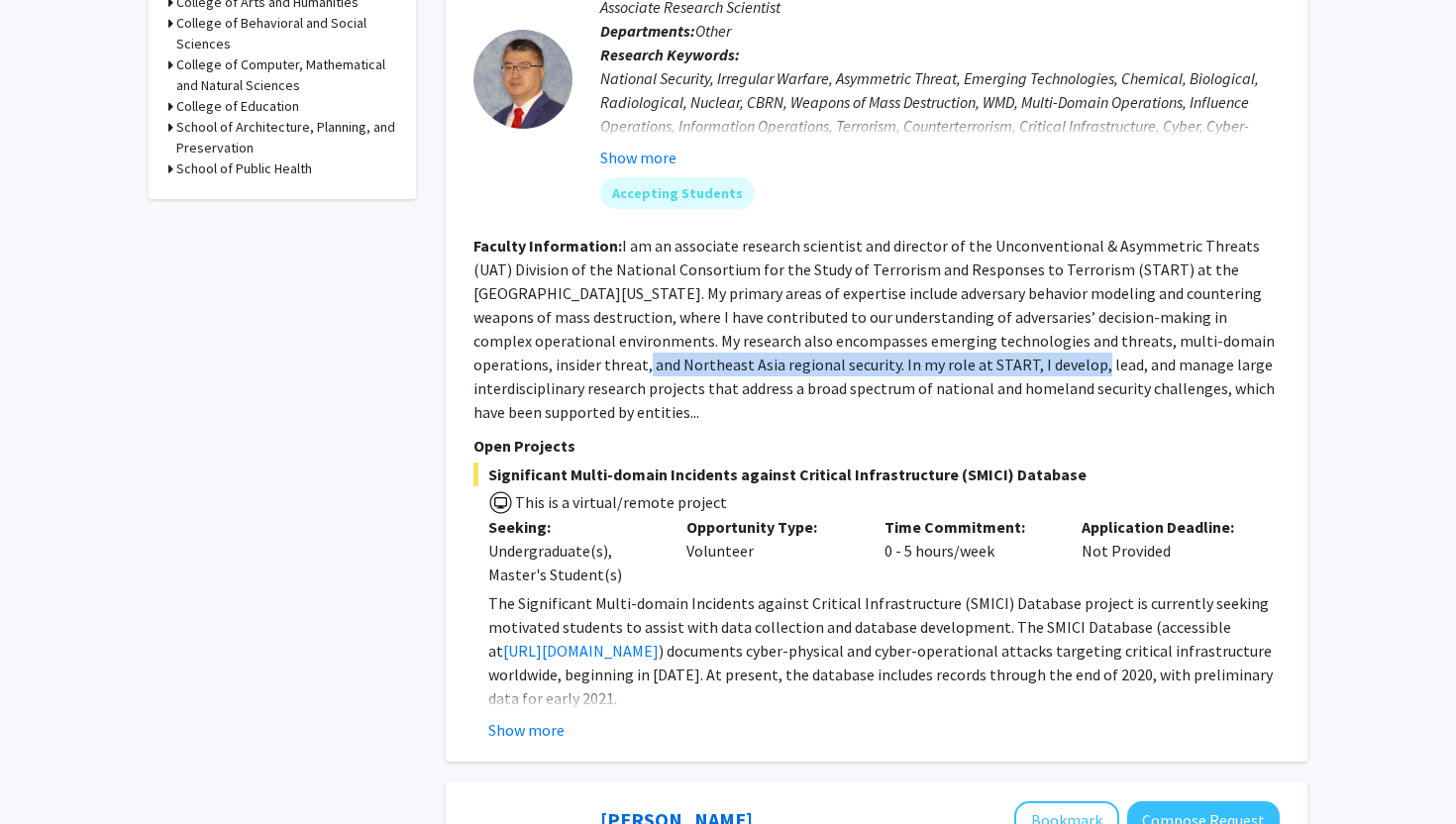 click on "I am an associate research scientist and director of the Unconventional & Asymmetric Threats (UAT) Division of the National Consortium for the Study of Terrorism and Responses to Terrorism (START) at the [GEOGRAPHIC_DATA][US_STATE]. My primary areas of expertise include adversary behavior modeling and countering weapons of mass destruction, where I have contributed to our understanding of adversaries’ decision-making in complex operational environments. My research also encompasses emerging technologies and threats, multi-domain operations, insider threat, and Northeast Asia regional security. In my role at START, I develop, lead, and manage large interdisciplinary research projects that address a broad spectrum of national and homeland security challenges, which have been supported by entities..." 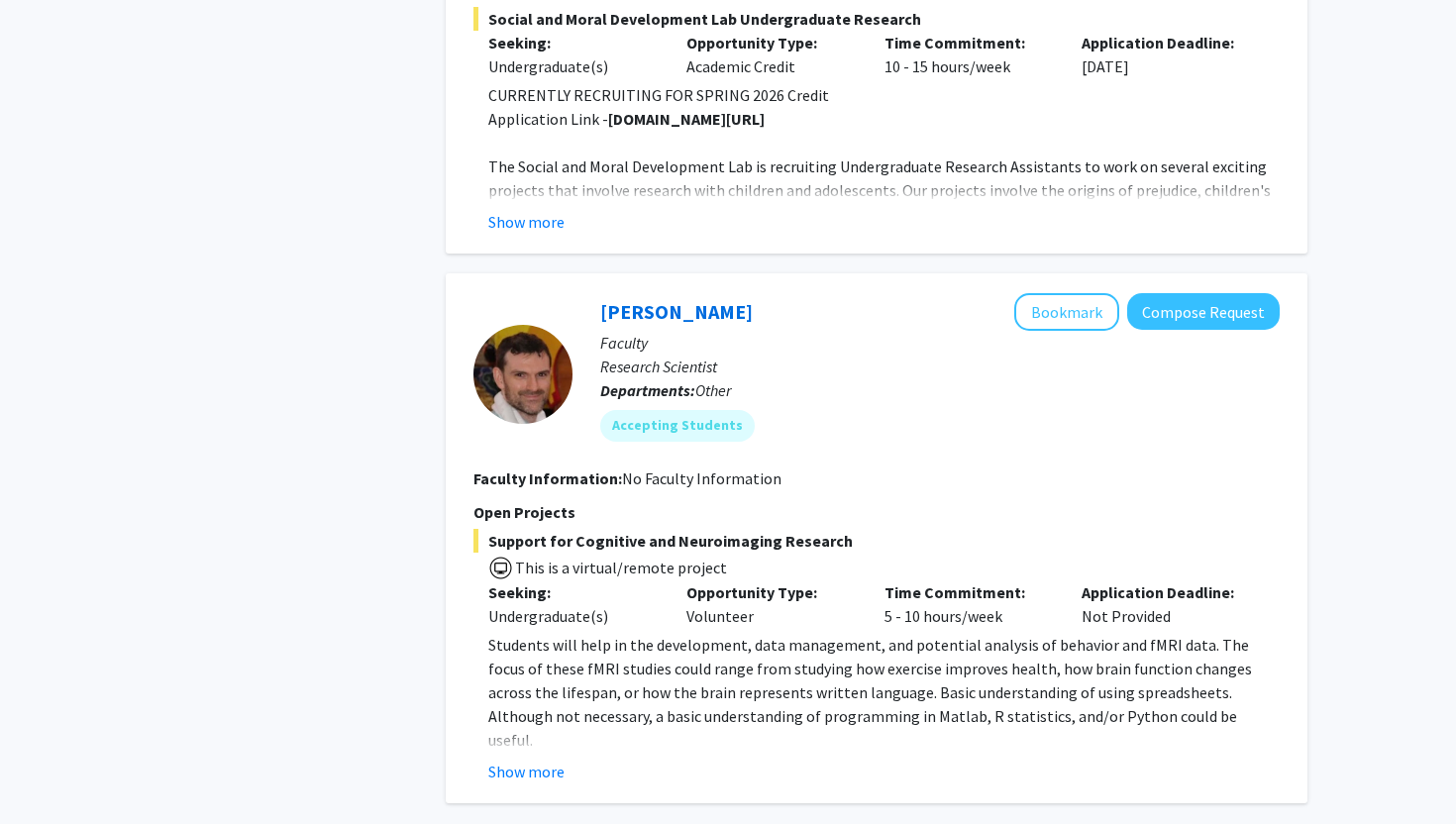 scroll, scrollTop: 5913, scrollLeft: 0, axis: vertical 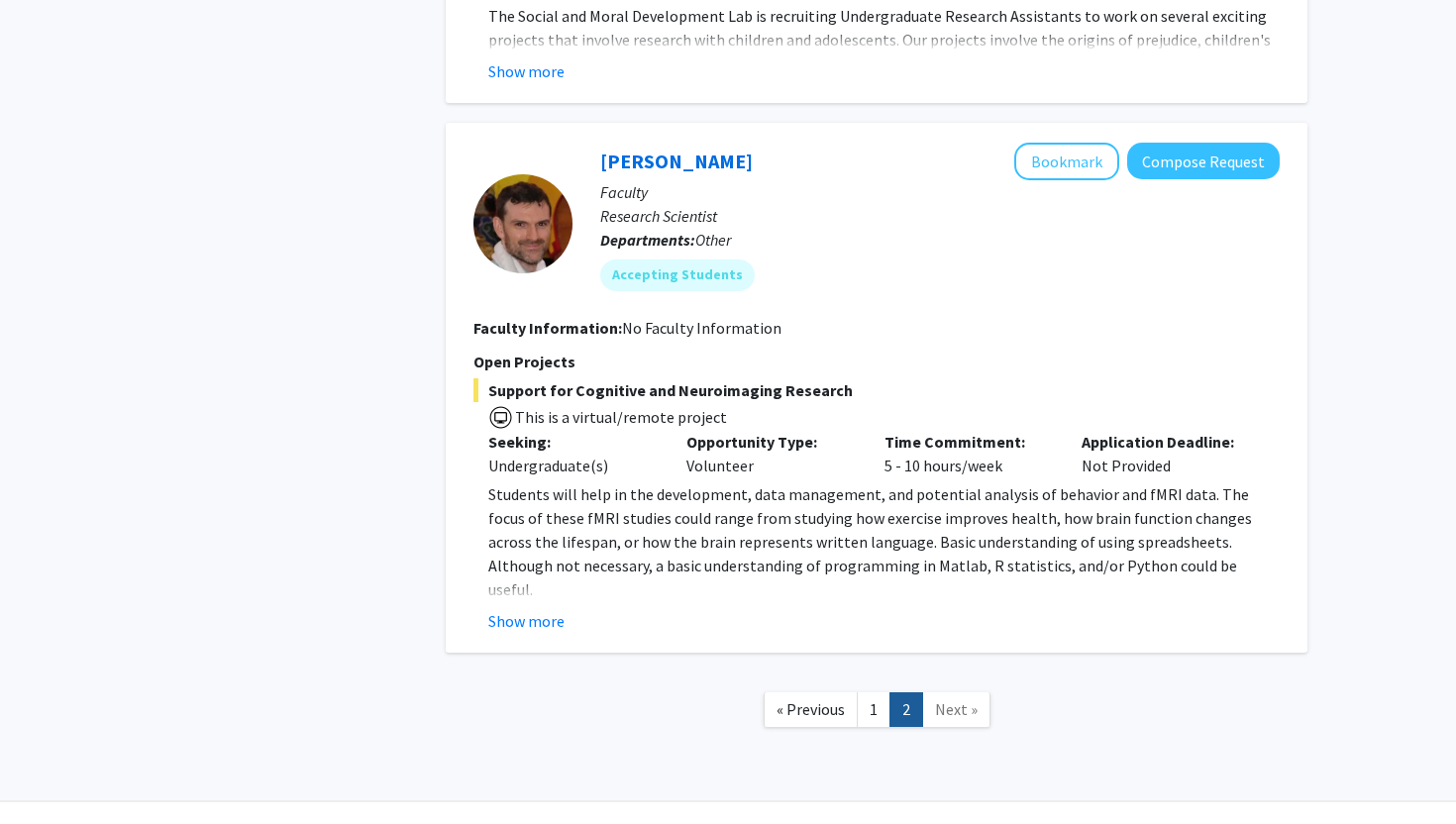 click on "Next »" 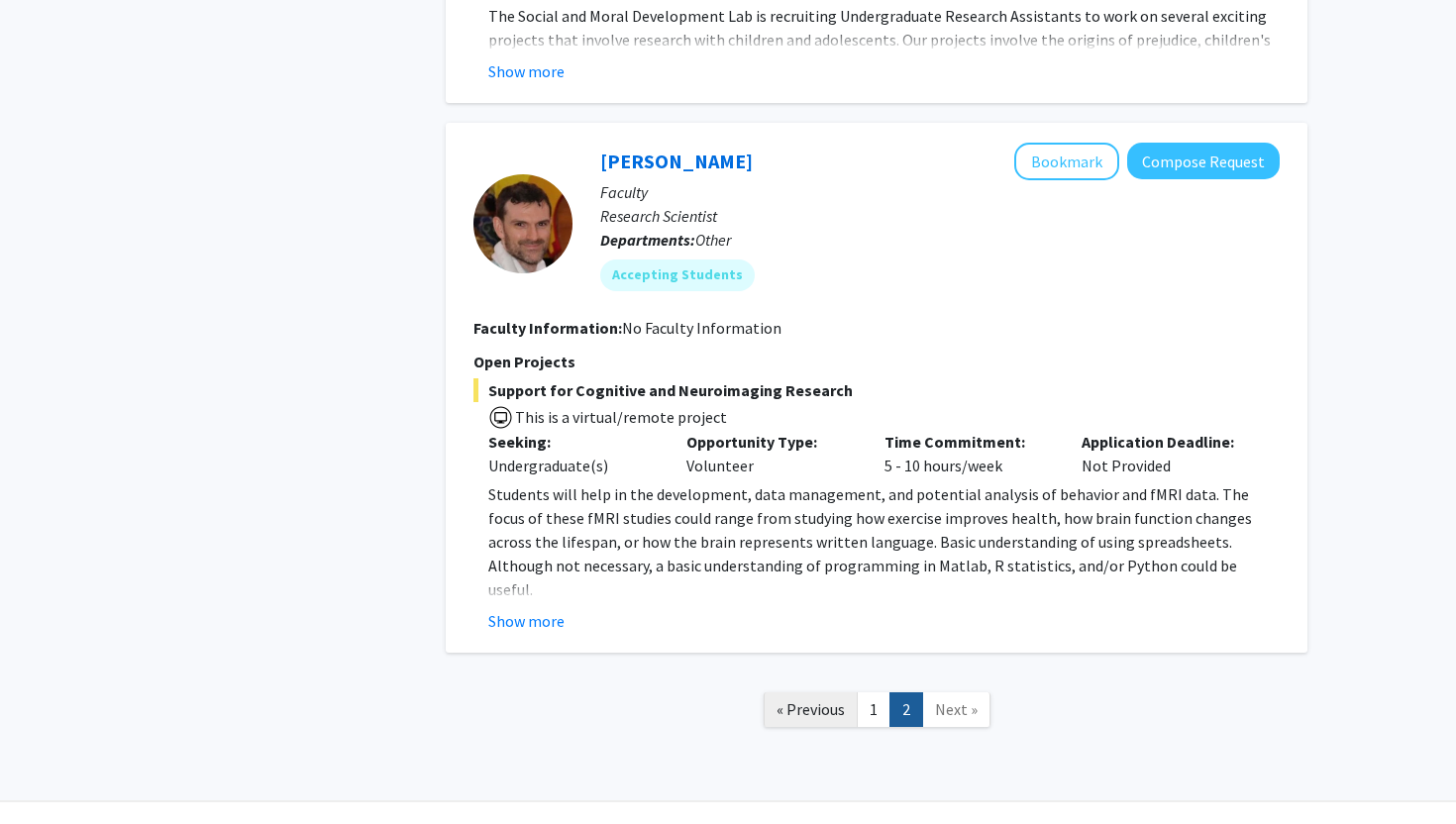 click on "« Previous" 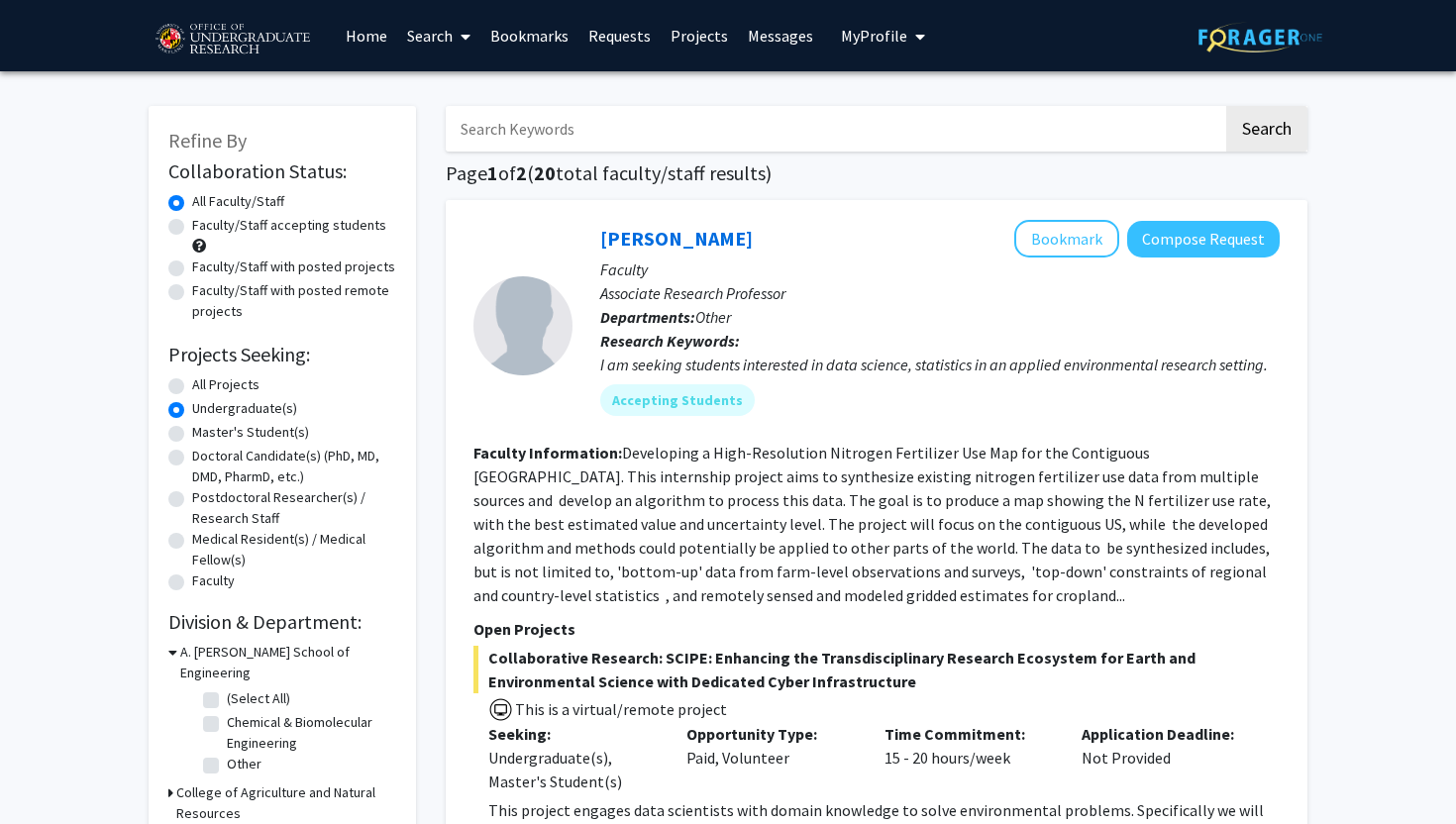 click on "Refine By Collaboration Status: Collaboration Status  All Faculty/Staff    Collaboration Status  Faculty/Staff accepting students    Collaboration Status  Faculty/Staff with posted projects    Collaboration Status  Faculty/Staff with posted remote projects    Projects Seeking: Projects Seeking Level  All Projects    Projects Seeking Level  Undergraduate(s)    Projects Seeking Level  Master's Student(s)    Projects Seeking Level  Doctoral Candidate(s) (PhD, MD, DMD, PharmD, etc.)    Projects Seeking Level  Postdoctoral Researcher(s) / Research Staff    Projects Seeking Level  Medical Resident(s) / Medical Fellow(s)    Projects Seeking Level  Faculty    Division & Department:      A. [PERSON_NAME] School of Engineering  (Select All)  (Select All)  Chemical & Biomolecular Engineering  Chemical & Biomolecular Engineering  Other  Other       College of Agriculture and Natural Resources       College of Arts and Humanities       College of Behavioral and Social Sciences                  Search 1 2" 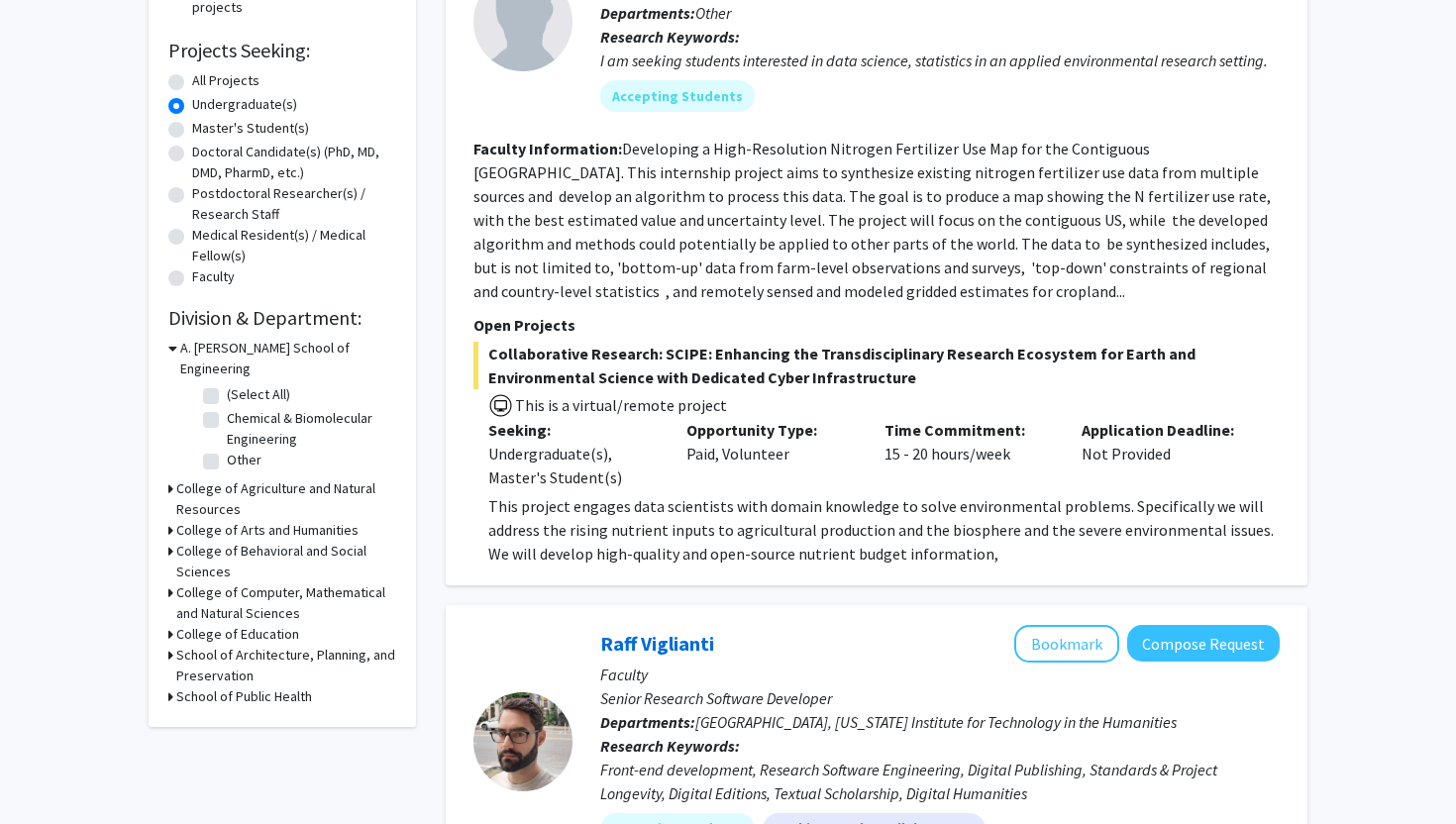 scroll, scrollTop: 317, scrollLeft: 0, axis: vertical 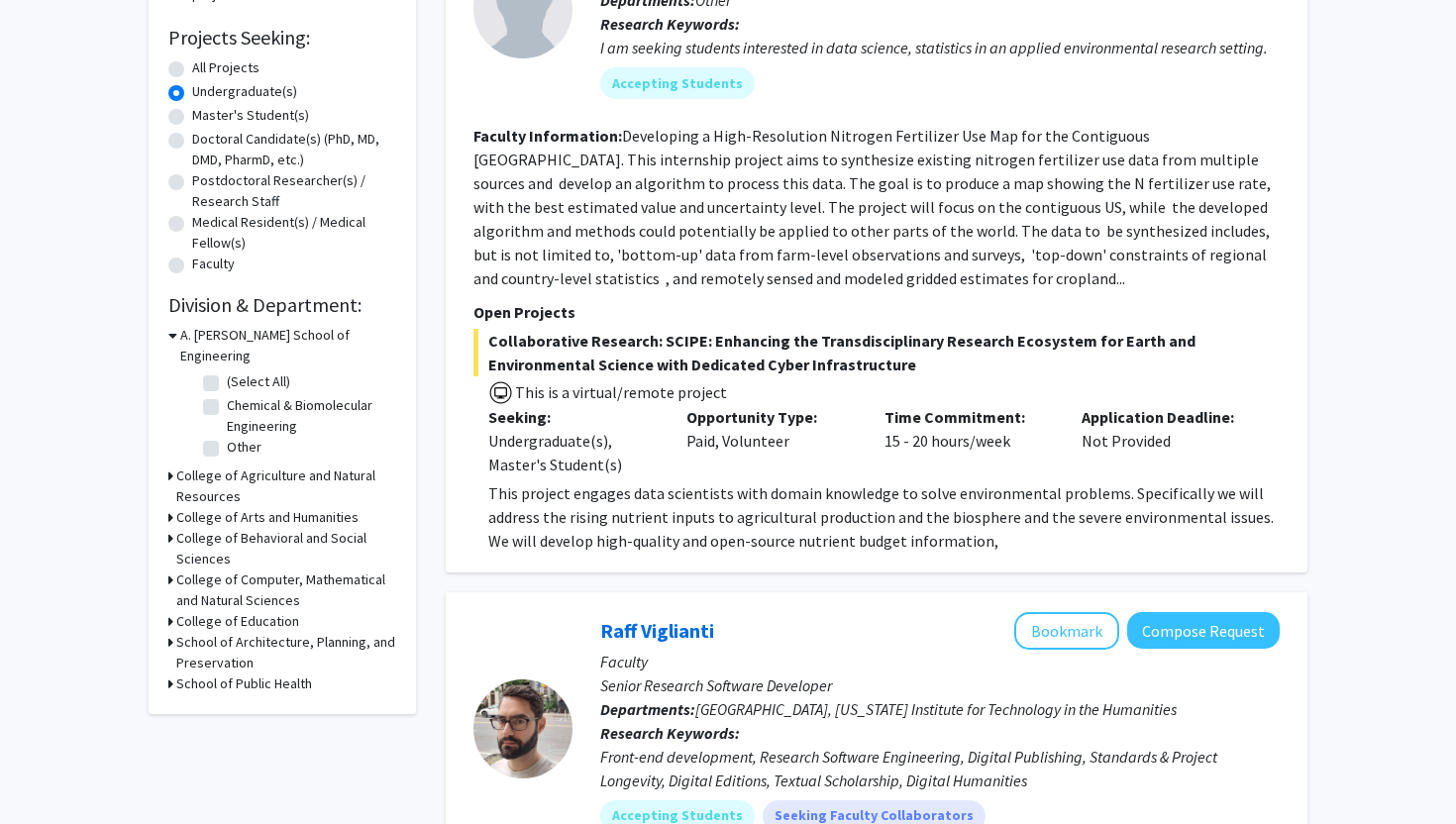 click on "Refine By Collaboration Status: Collaboration Status  All Faculty/Staff    Collaboration Status  Faculty/Staff accepting students    Collaboration Status  Faculty/Staff with posted projects    Collaboration Status  Faculty/Staff with posted remote projects    Projects Seeking: Projects Seeking Level  All Projects    Projects Seeking Level  Undergraduate(s)    Projects Seeking Level  Master's Student(s)    Projects Seeking Level  Doctoral Candidate(s) (PhD, MD, DMD, PharmD, etc.)    Projects Seeking Level  Postdoctoral Researcher(s) / Research Staff    Projects Seeking Level  Medical Resident(s) / Medical Fellow(s)    Projects Seeking Level  Faculty    Division & Department:      A. [PERSON_NAME] School of Engineering  (Select All)  (Select All)  Chemical & Biomolecular Engineering  Chemical & Biomolecular Engineering  Other  Other       College of Agriculture and Natural Resources       College of Arts and Humanities       College of Behavioral and Social Sciences" 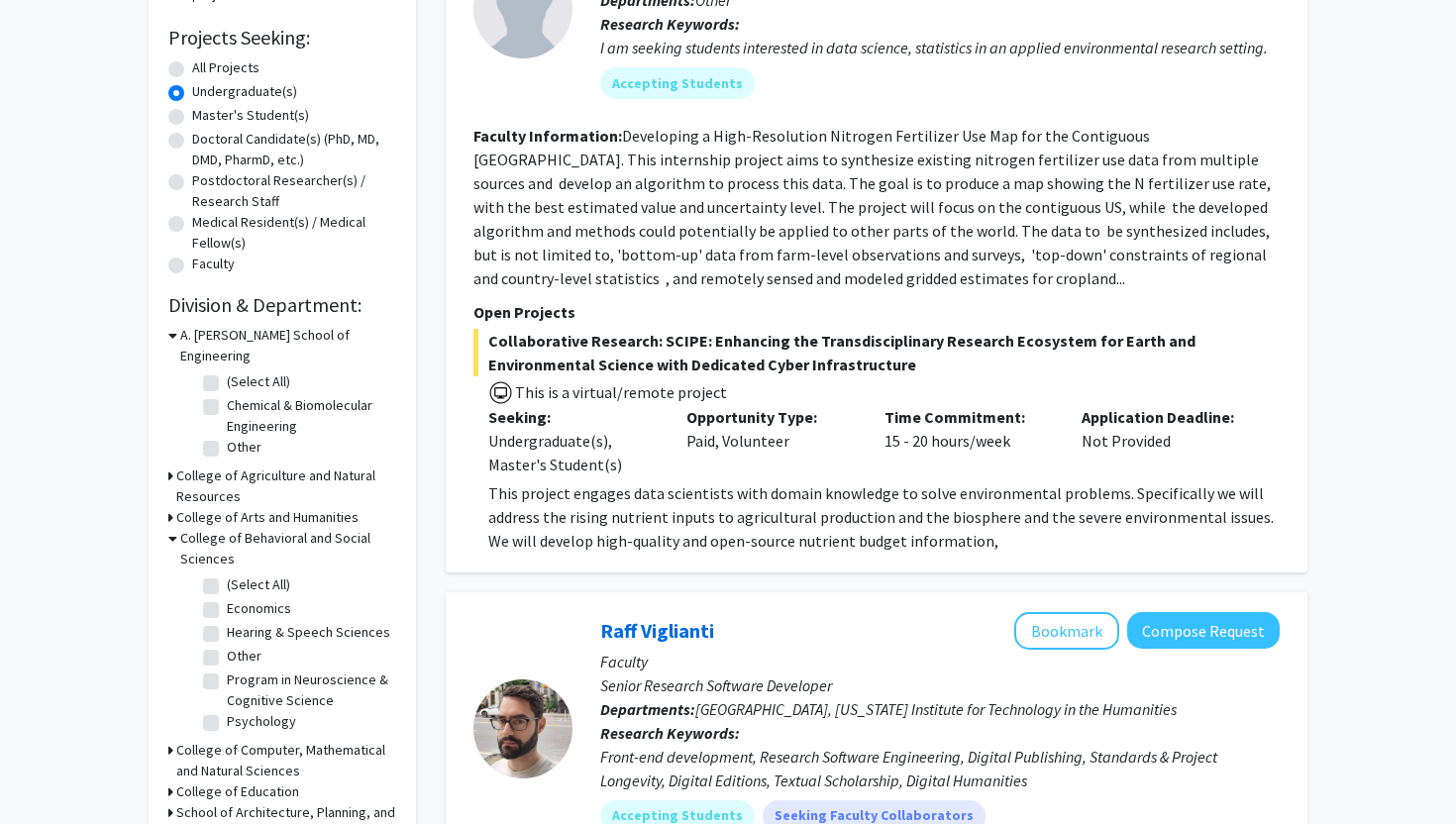 click on "(Select All)" 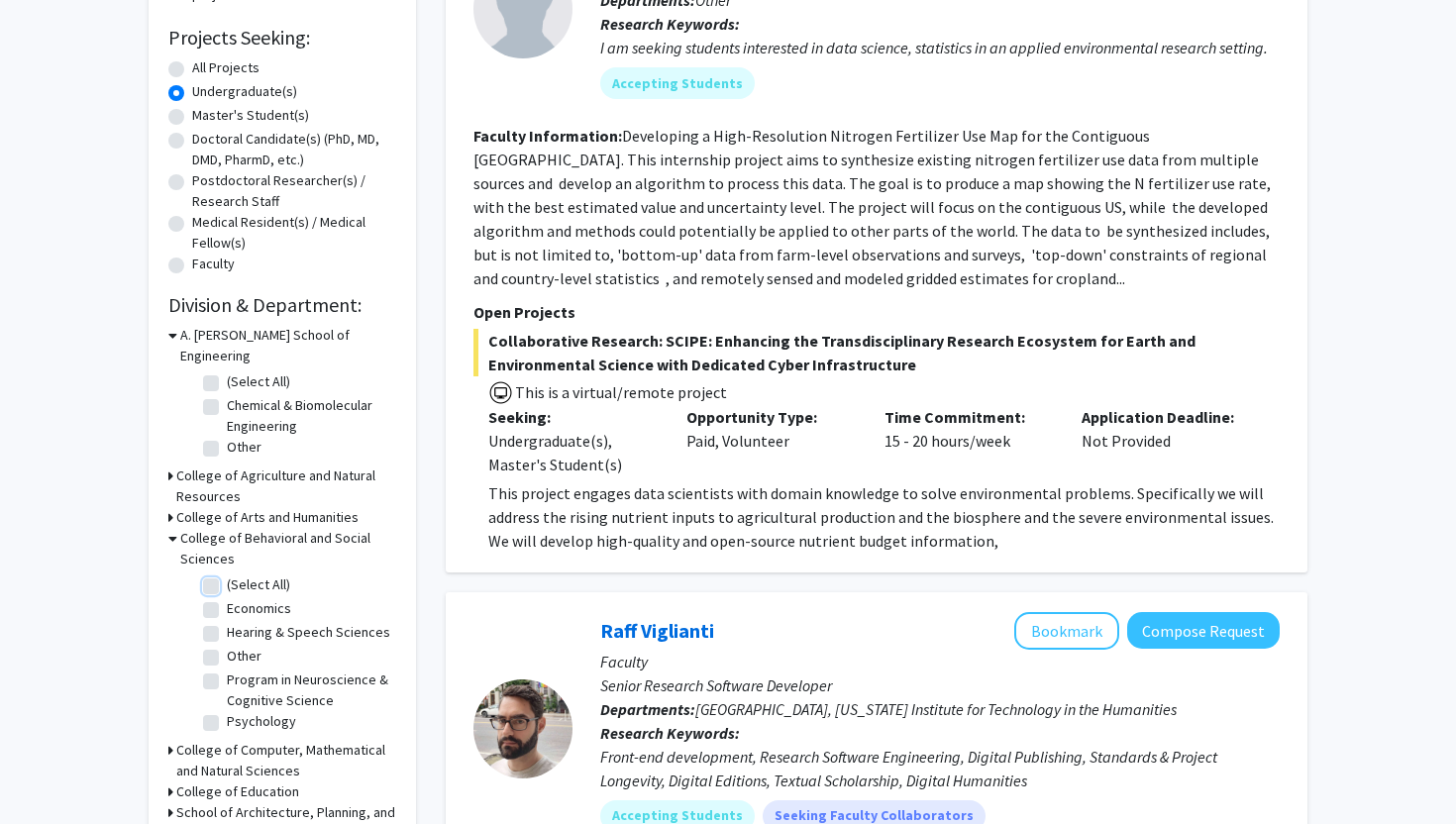 click on "(Select All)" at bounding box center [233, 580] 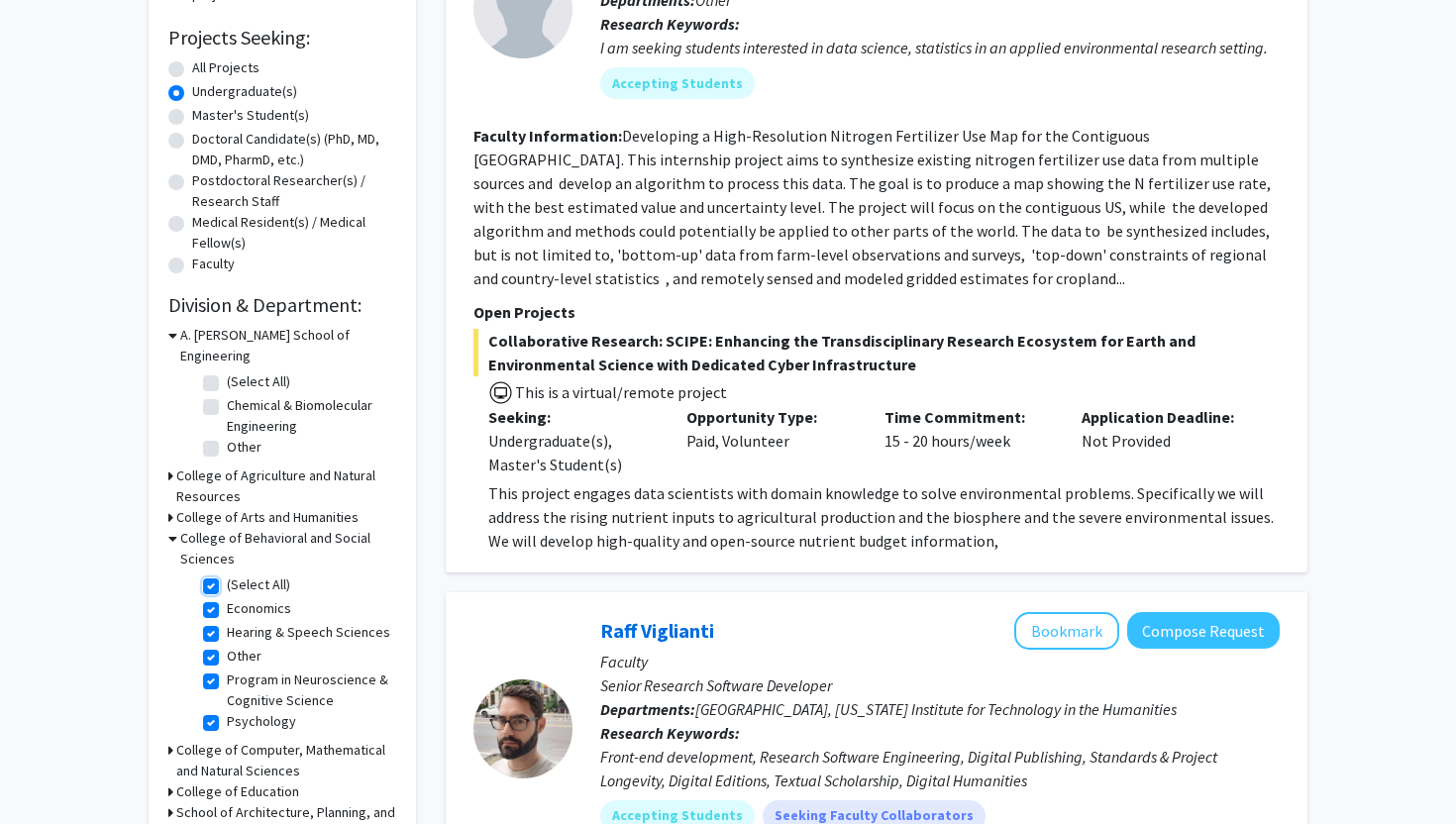 checkbox on "true" 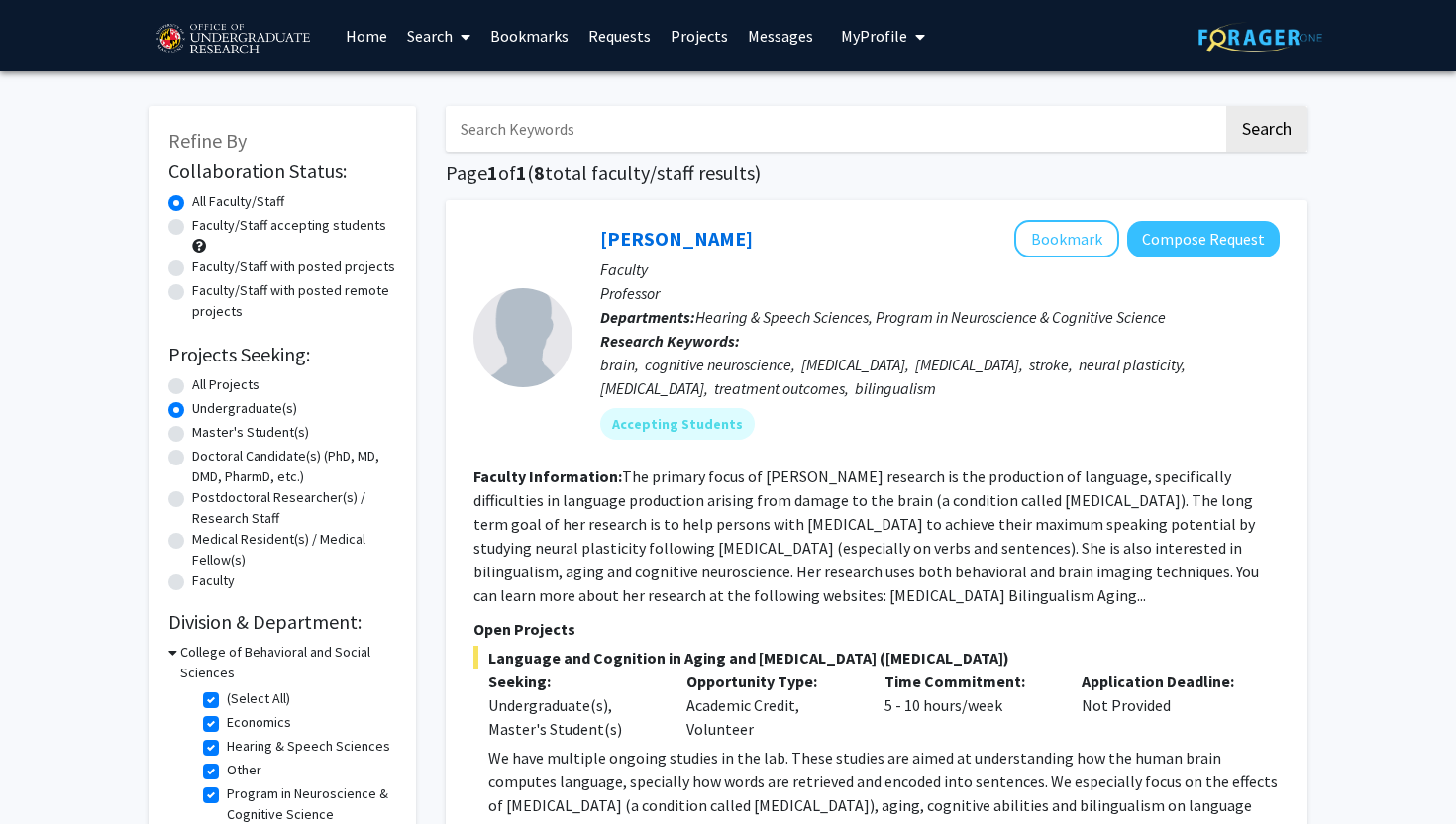 click on "Refine By Collaboration Status: Collaboration Status  All Faculty/Staff    Collaboration Status  Faculty/Staff accepting students    Collaboration Status  Faculty/Staff with posted projects    Collaboration Status  Faculty/Staff with posted remote projects    Projects Seeking: Projects Seeking Level  All Projects    Projects Seeking Level  Undergraduate(s)    Projects Seeking Level  Master's Student(s)    Projects Seeking Level  Doctoral Candidate(s) (PhD, MD, DMD, PharmD, etc.)    Projects Seeking Level  Postdoctoral Researcher(s) / Research Staff    Projects Seeking Level  Medical Resident(s) / Medical Fellow(s)    Projects Seeking Level  Faculty    Division & Department:      College of Behavioral and Social Sciences  (Select All)  (Select All)  Economics  Economics  Hearing & Speech Sciences  Hearing & Speech Sciences  Other  Other  Program in Neuroscience & Cognitive Science  Program in Neuroscience & Cognitive Science  Psychology  Psychology  Search  Page  1  of  1  ( 8  [PERSON_NAME]" 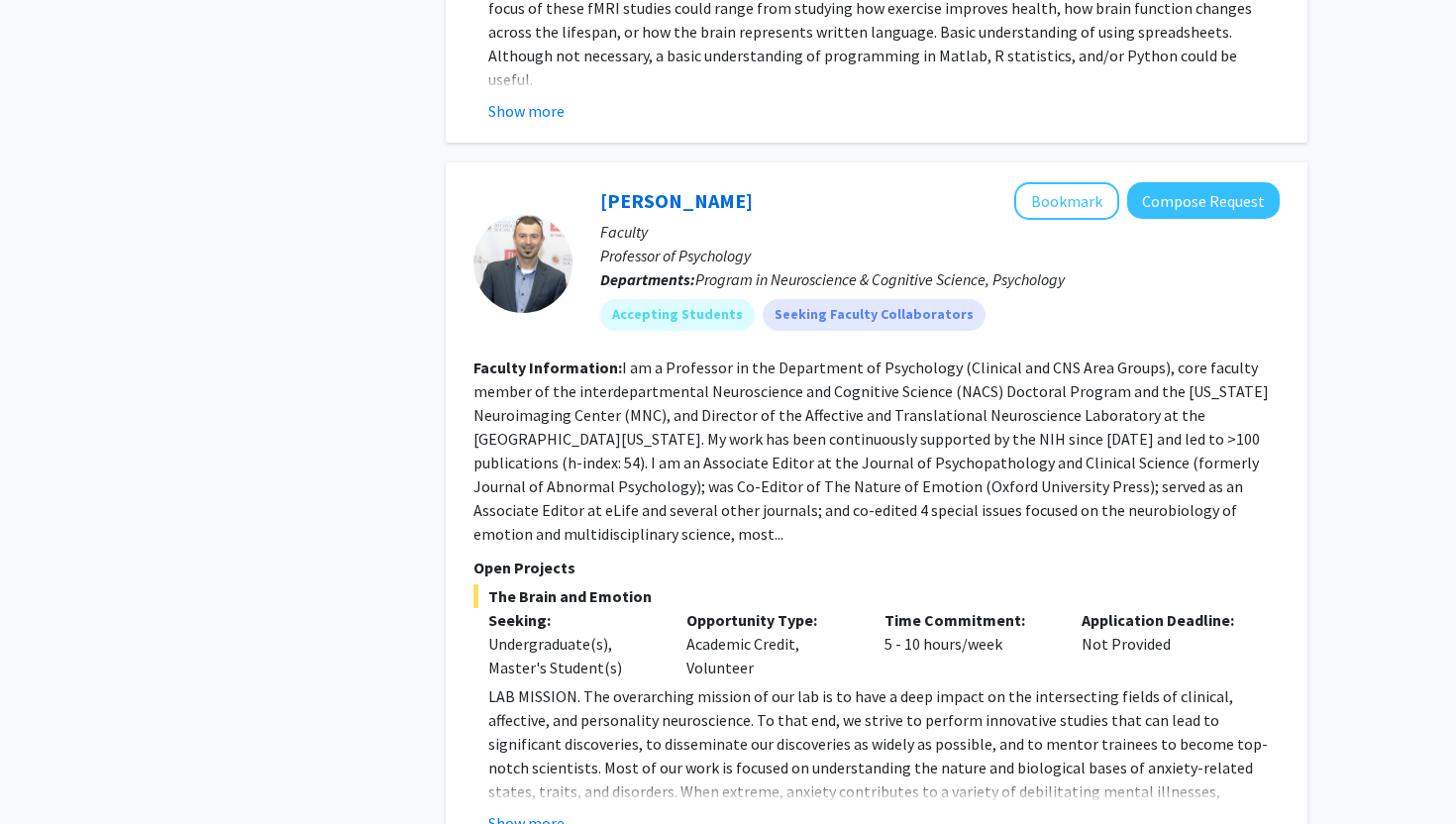 scroll, scrollTop: 4799, scrollLeft: 0, axis: vertical 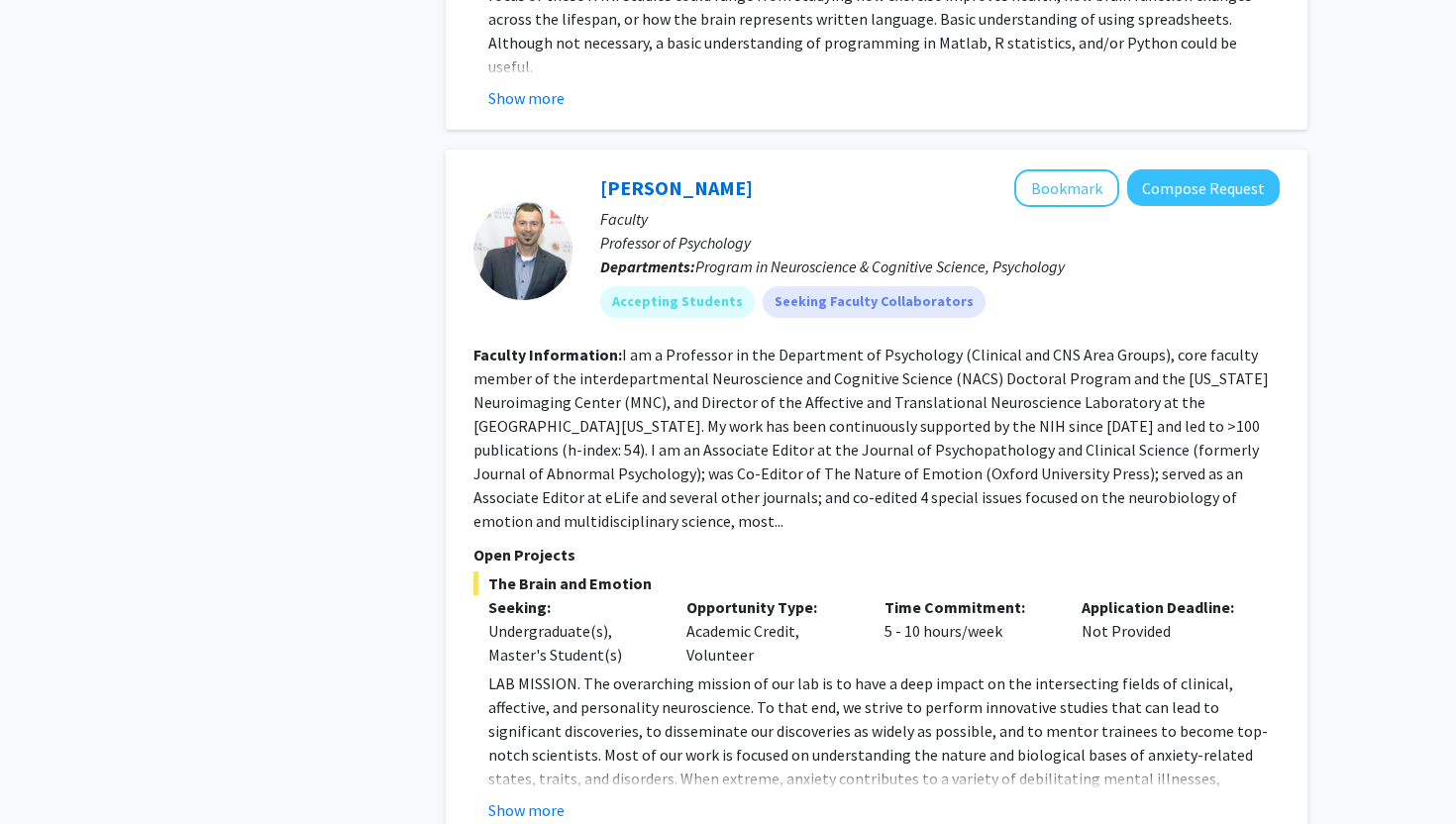drag, startPoint x: 1455, startPoint y: 94, endPoint x: 1426, endPoint y: 651, distance: 557.75443 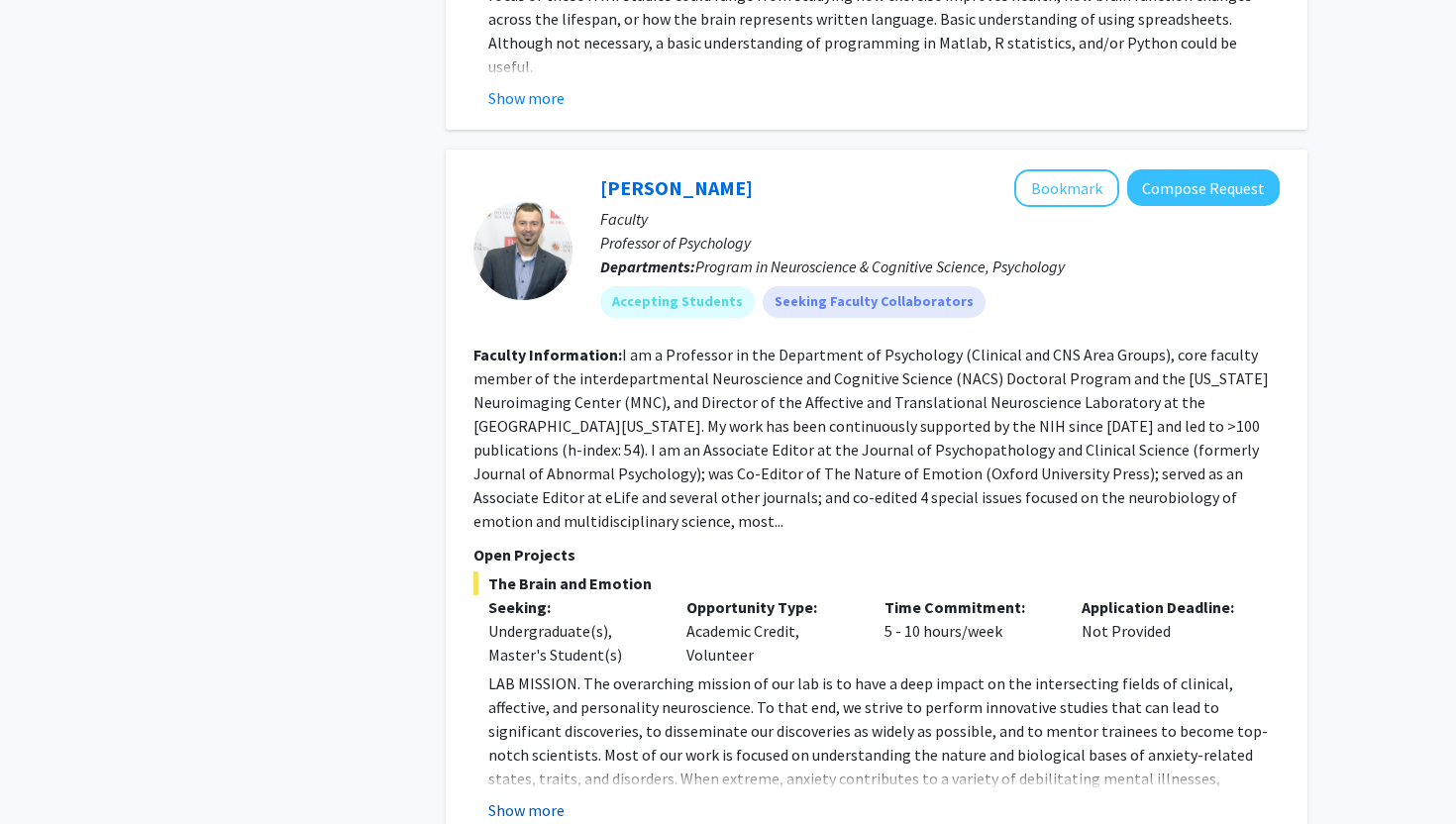 click on "Show more" 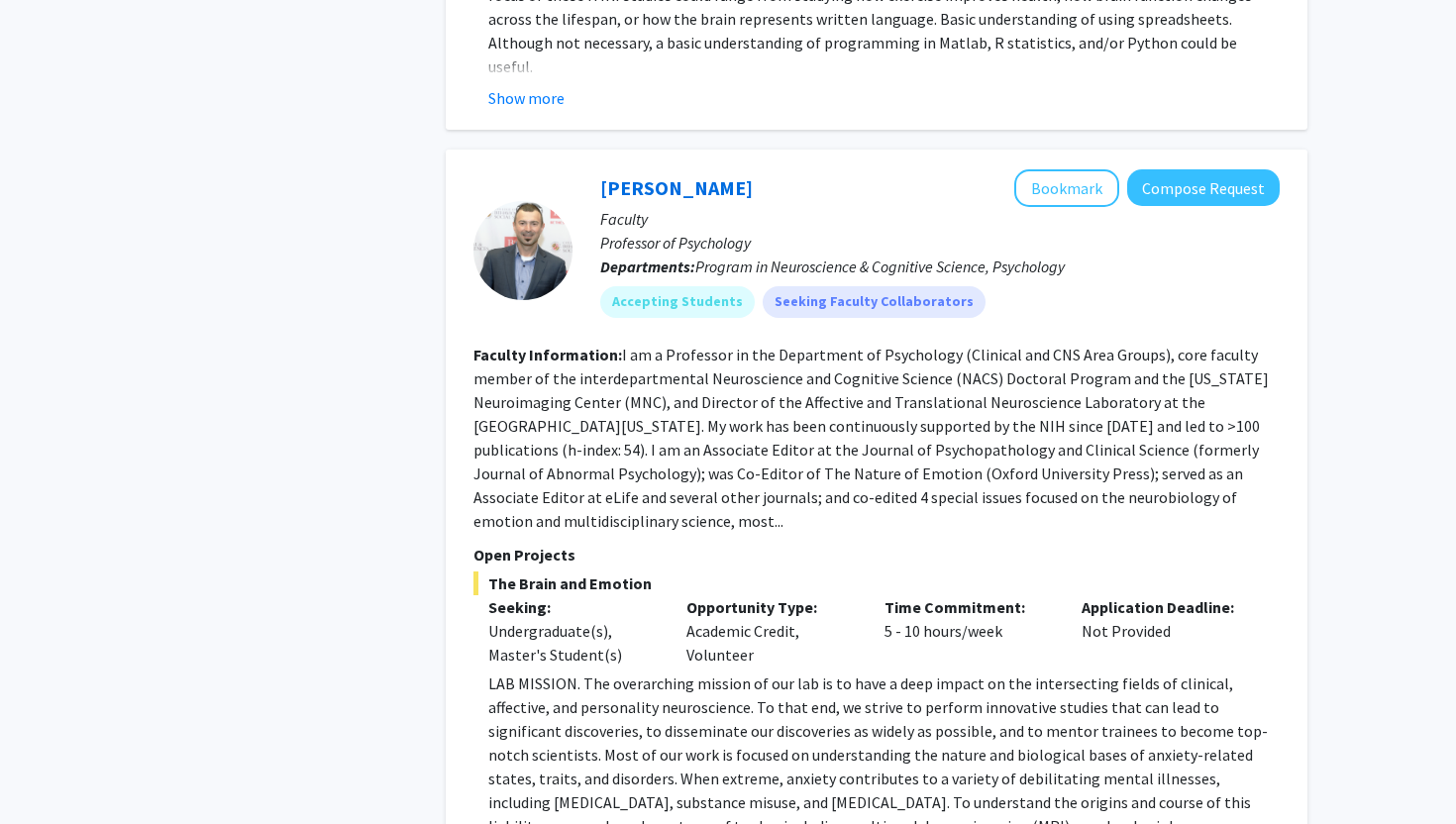 click on "LAB MISSION. The overarching mission of our lab is to have a deep impact on the intersecting fields of clinical, affective, and personality neuroscience. To that end, we strive to perform innovative studies that can lead to significant discoveries, to disseminate our discoveries as widely as possible, and to mentor trainees to become top-notch scientists. Most of our work is focused on understanding the nature and biological bases of anxiety-related states, traits, and disorders. When extreme, anxiety contributes to a variety of debilitating mental illnesses, including [MEDICAL_DATA], substance misuse, and [MEDICAL_DATA]. To understand the origins and course of this liability, we use a broad spectrum of tools—including multimodal neuroimaging (MRI), psychophysiology, smartphone digital phenotyping, and semi-structured clinical and life-stress interviews in a wide variety of populations, including psychiatric patients, university students, and community members. OPPORTUNITIES." 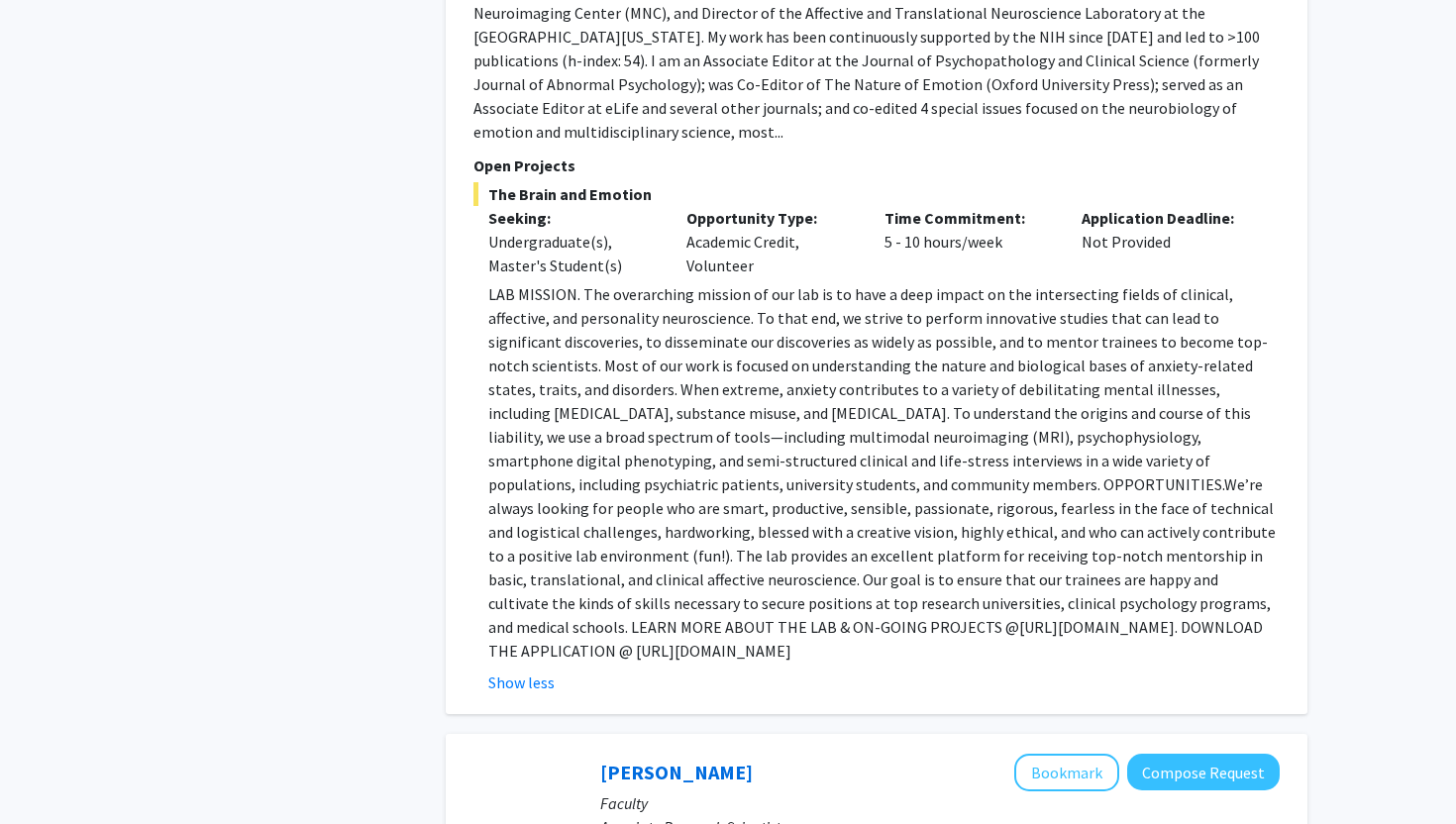 scroll, scrollTop: 5196, scrollLeft: 0, axis: vertical 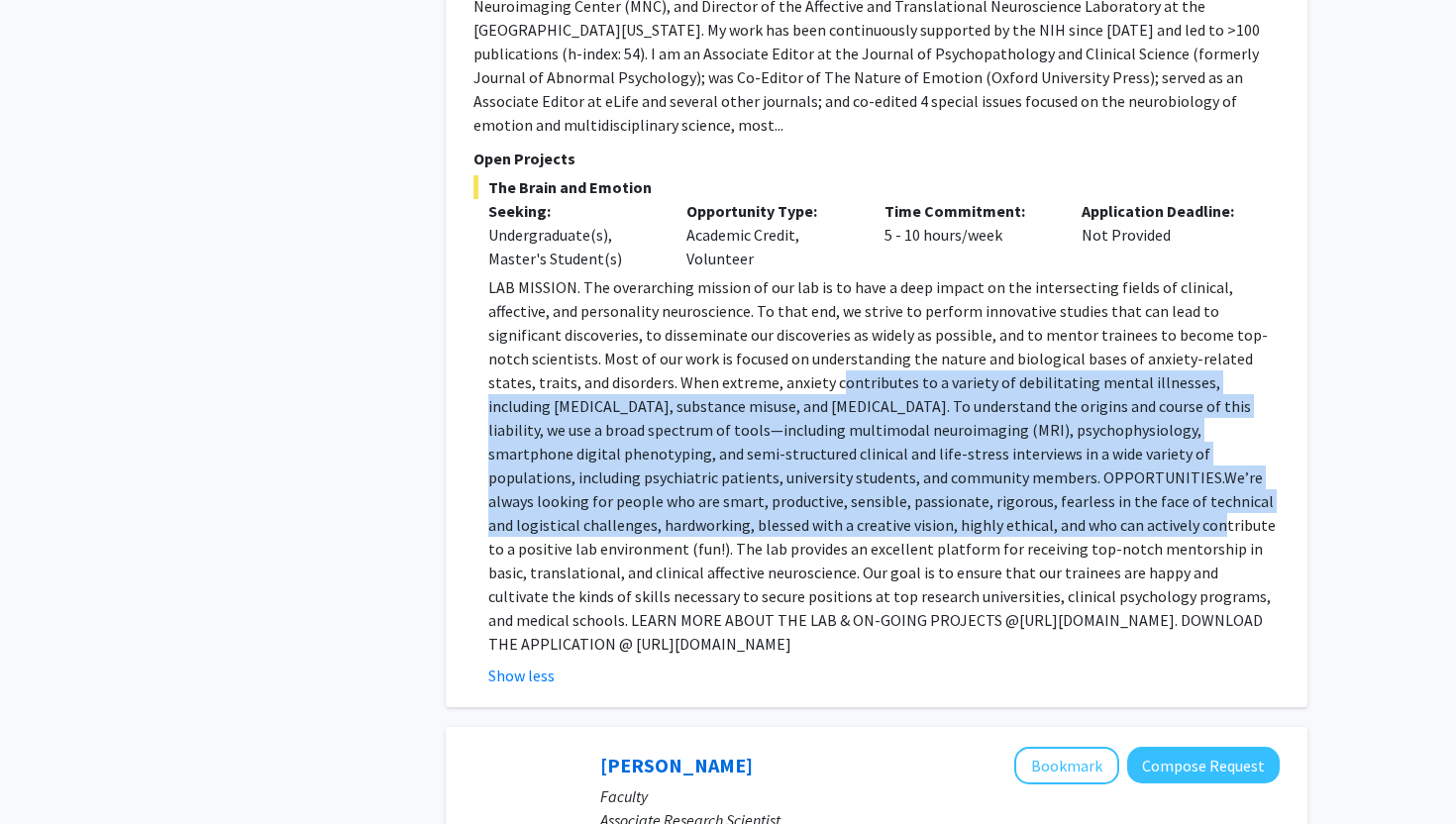 drag, startPoint x: 717, startPoint y: 288, endPoint x: 791, endPoint y: 434, distance: 163.68262 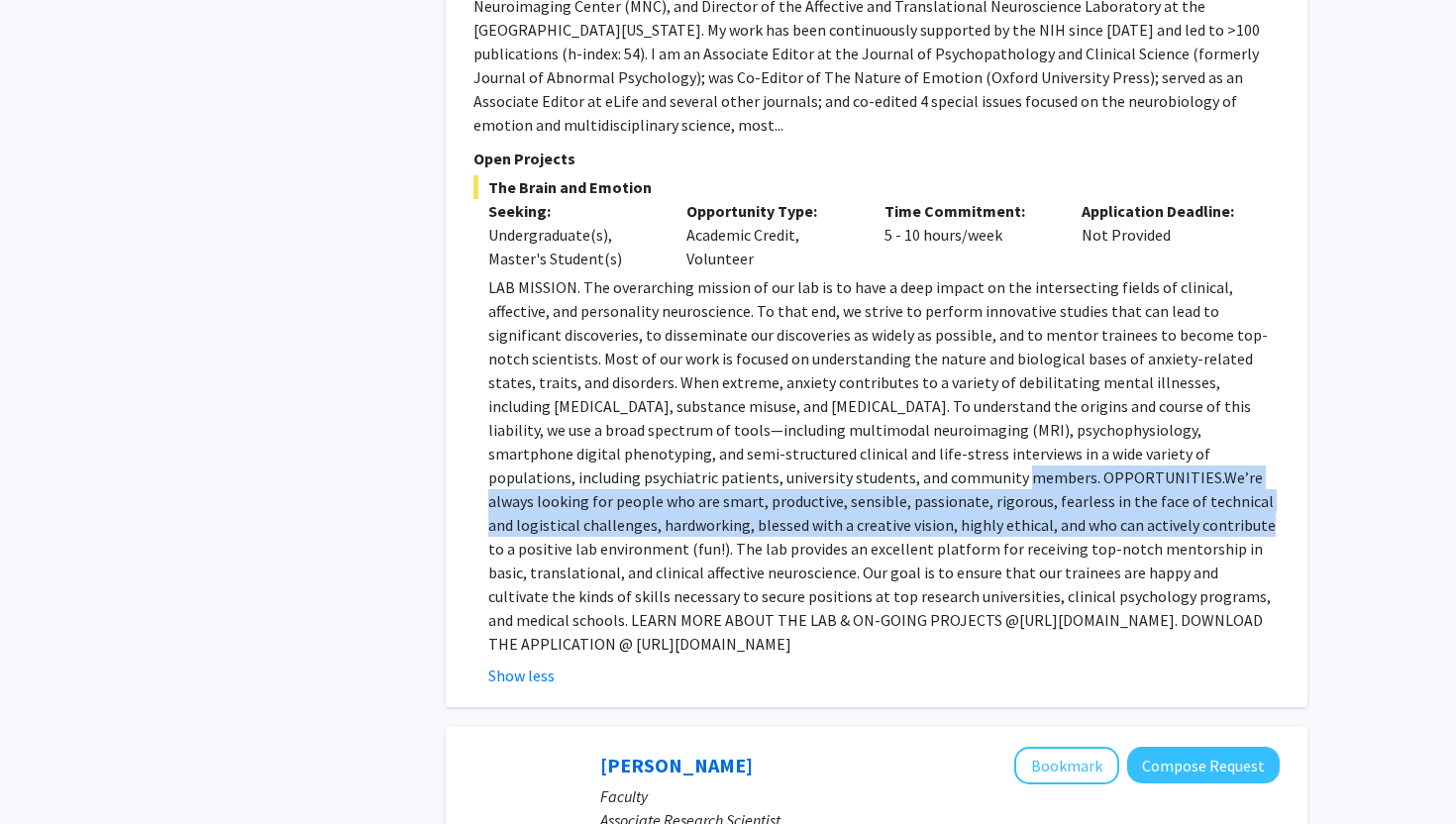 drag, startPoint x: 791, startPoint y: 434, endPoint x: 719, endPoint y: 377, distance: 91.83137 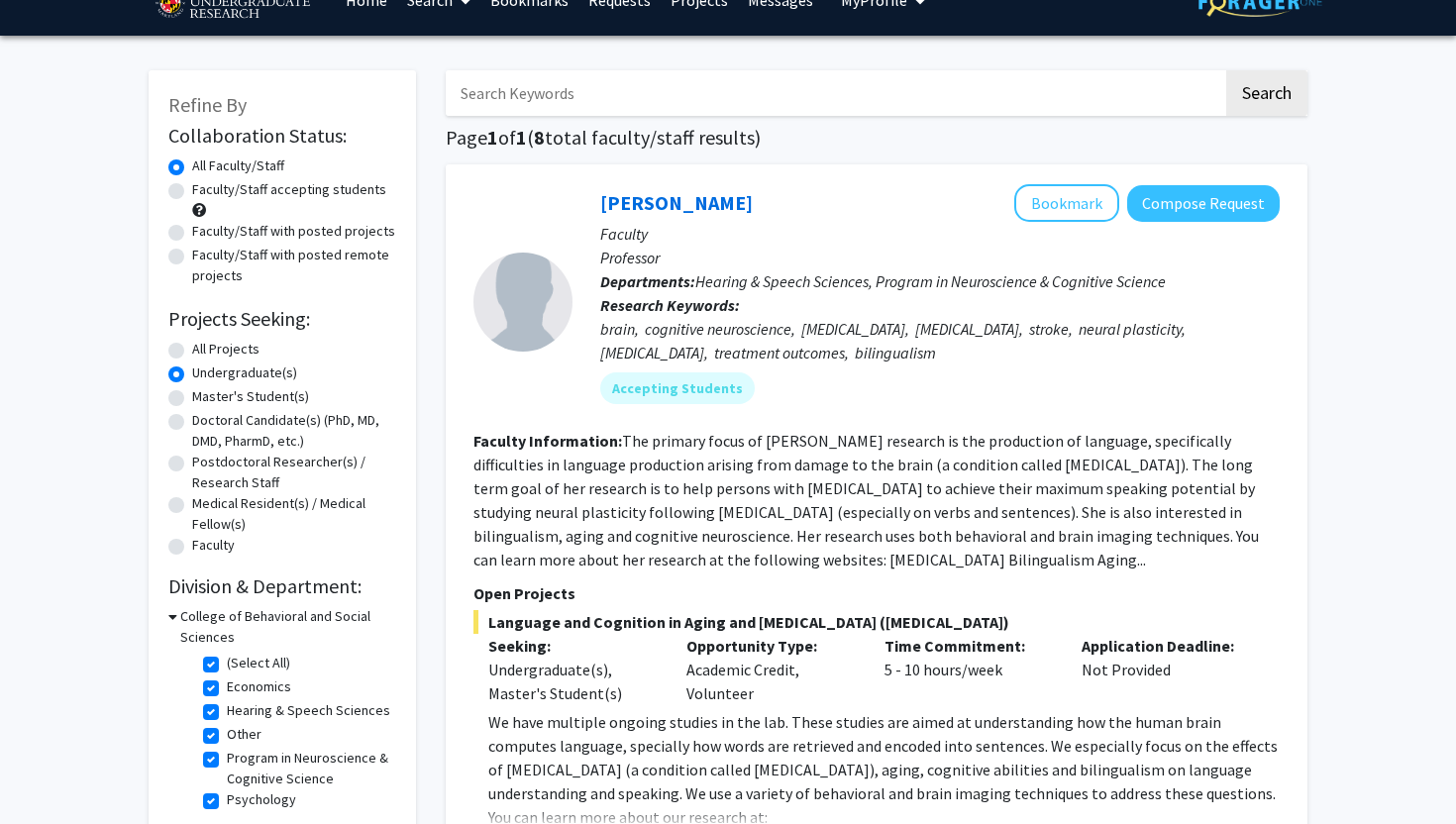 scroll, scrollTop: 40, scrollLeft: 0, axis: vertical 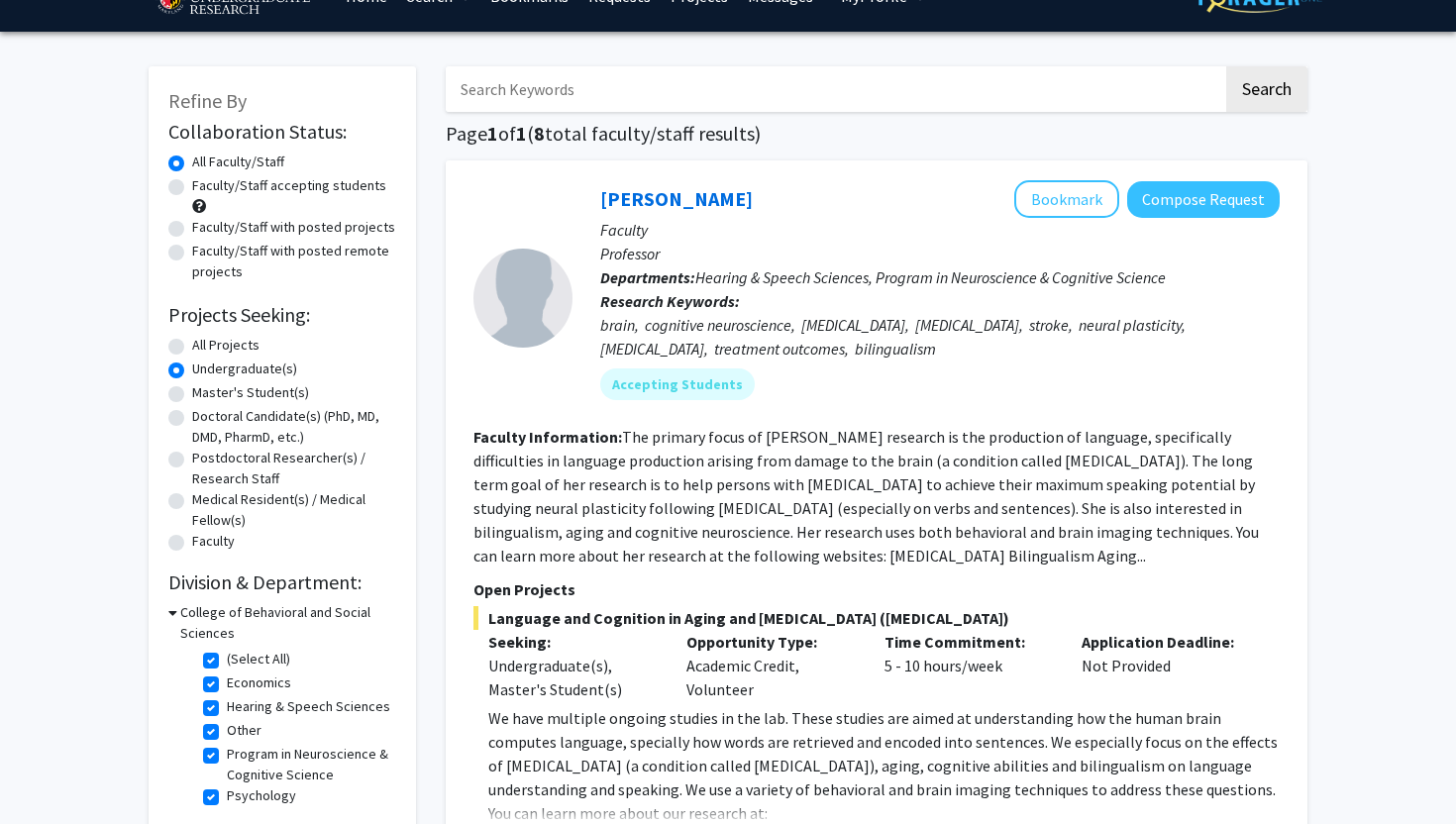 click on "(Select All)" 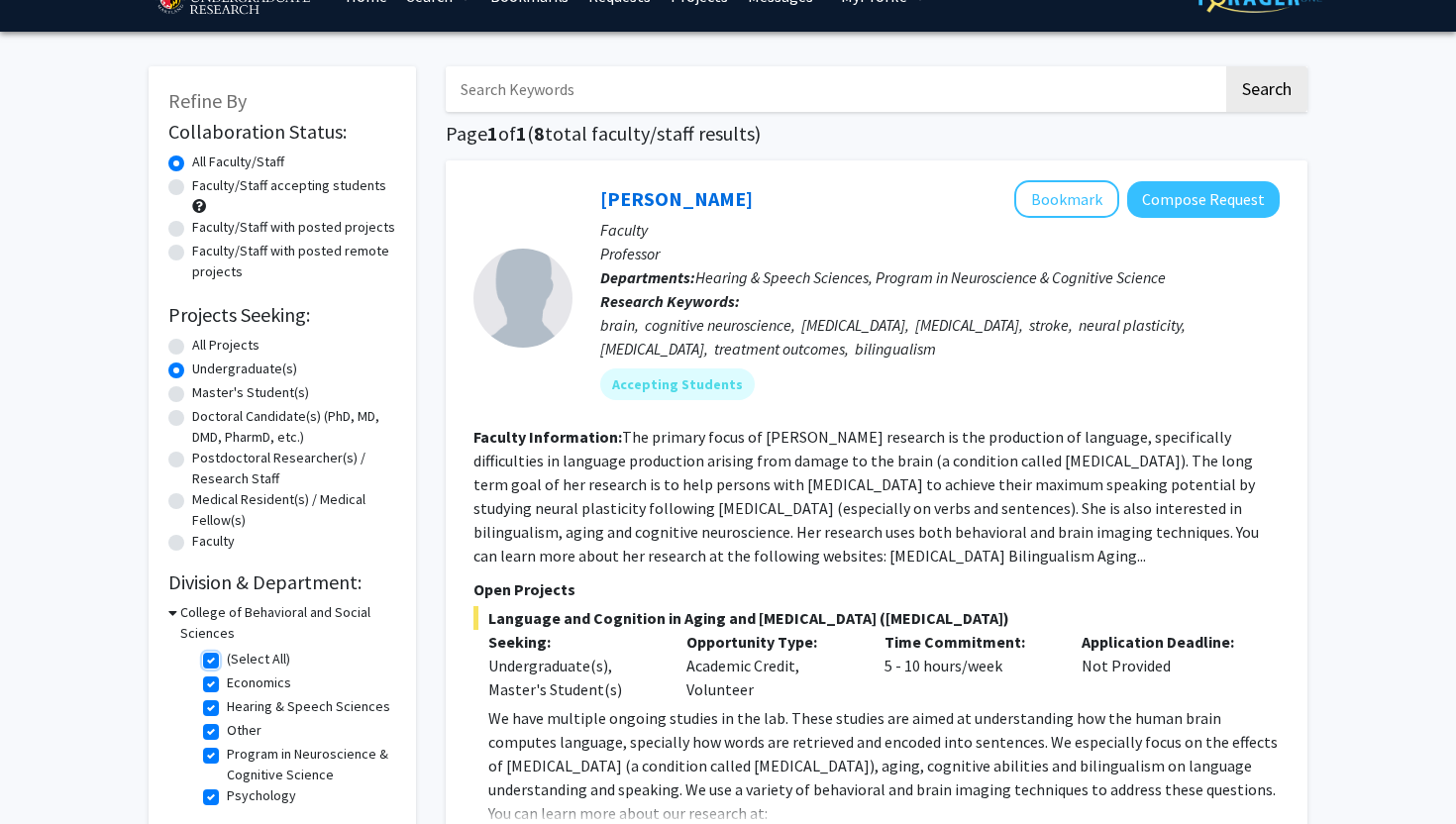 click on "(Select All)" at bounding box center (233, 655) 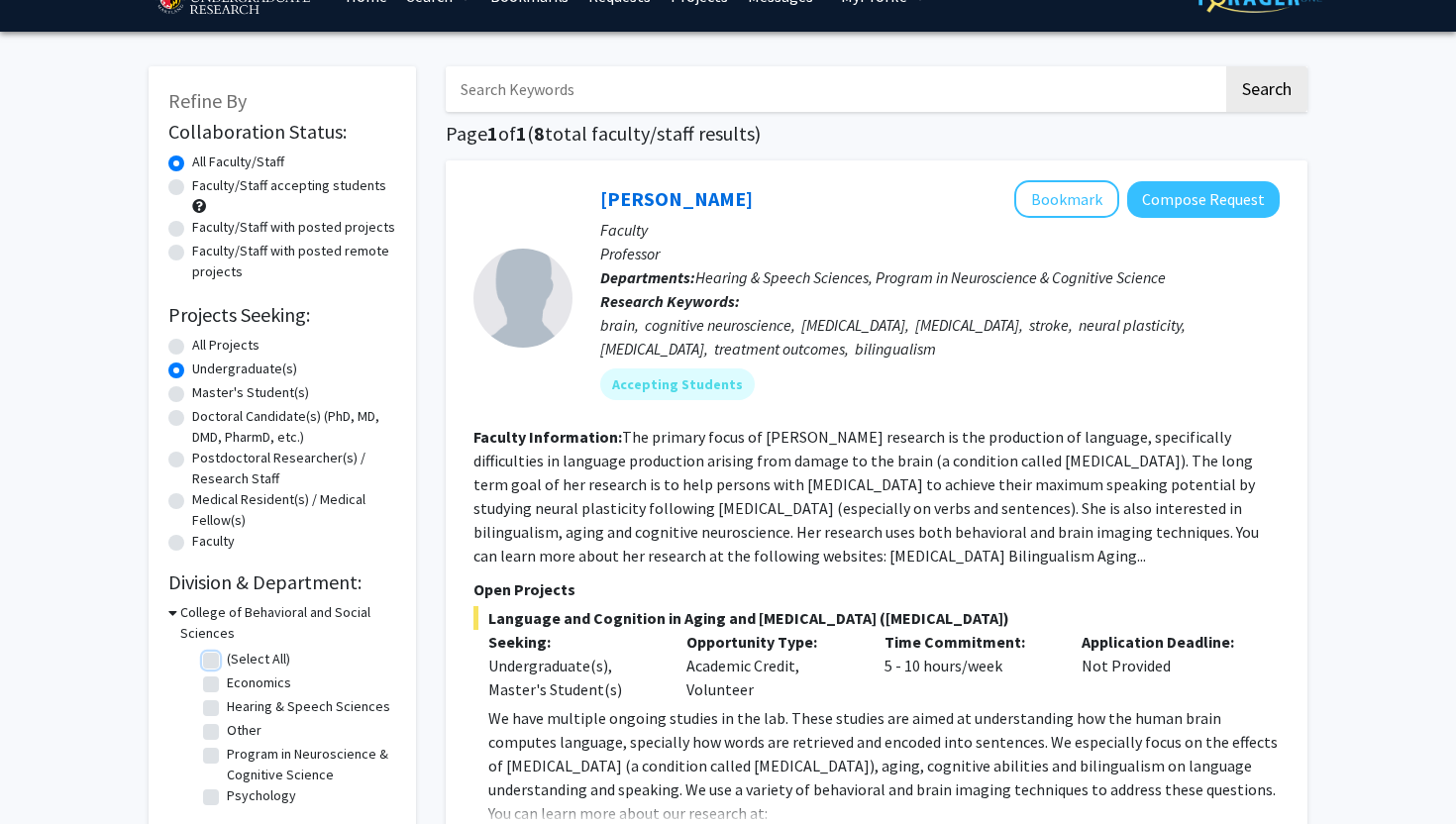 checkbox on "false" 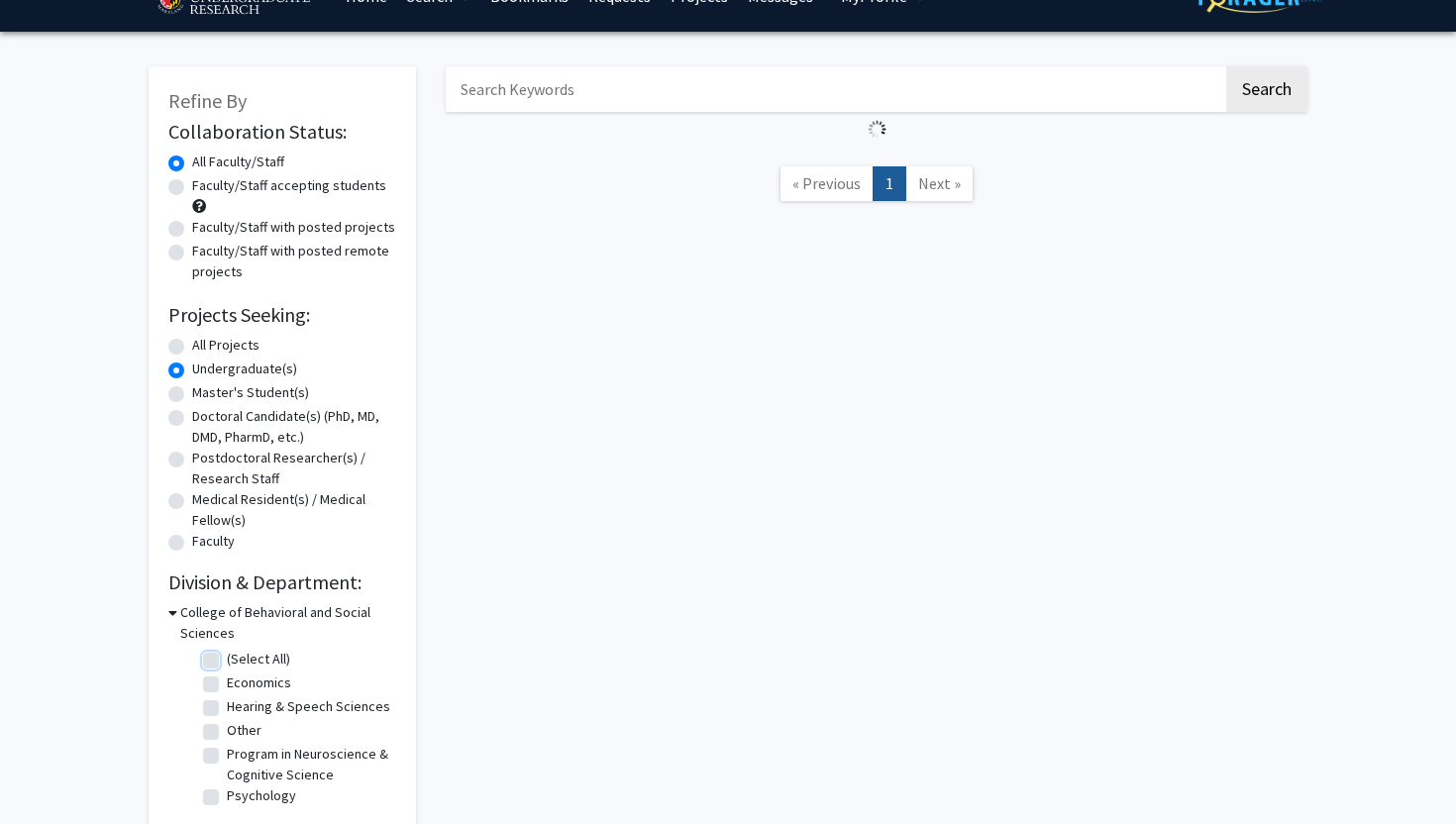scroll, scrollTop: 0, scrollLeft: 0, axis: both 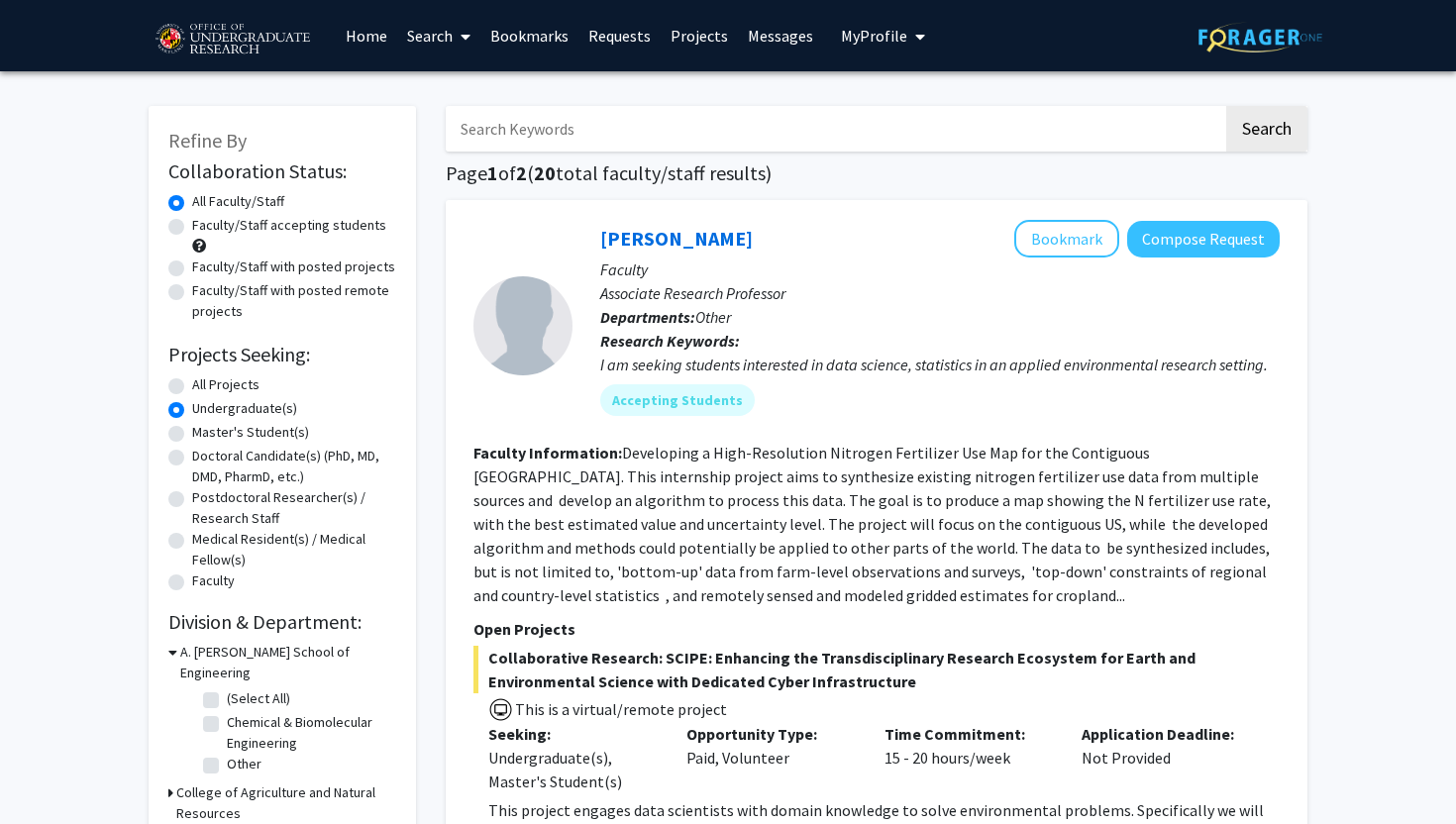 click on "Refine By Collaboration Status: Collaboration Status  All Faculty/Staff    Collaboration Status  Faculty/Staff accepting students    Collaboration Status  Faculty/Staff with posted projects    Collaboration Status  Faculty/Staff with posted remote projects    Projects Seeking: Projects Seeking Level  All Projects    Projects Seeking Level  Undergraduate(s)    Projects Seeking Level  Master's Student(s)    Projects Seeking Level  Doctoral Candidate(s) (PhD, MD, DMD, PharmD, etc.)    Projects Seeking Level  Postdoctoral Researcher(s) / Research Staff    Projects Seeking Level  Medical Resident(s) / Medical Fellow(s)    Projects Seeking Level  Faculty    Division & Department:      A. [PERSON_NAME] School of Engineering  (Select All)  (Select All)  Chemical & Biomolecular Engineering  Chemical & Biomolecular Engineering  Other  Other       College of Agriculture and Natural Resources       College of Arts and Humanities       College of Behavioral and Social Sciences                  Search 1 2" 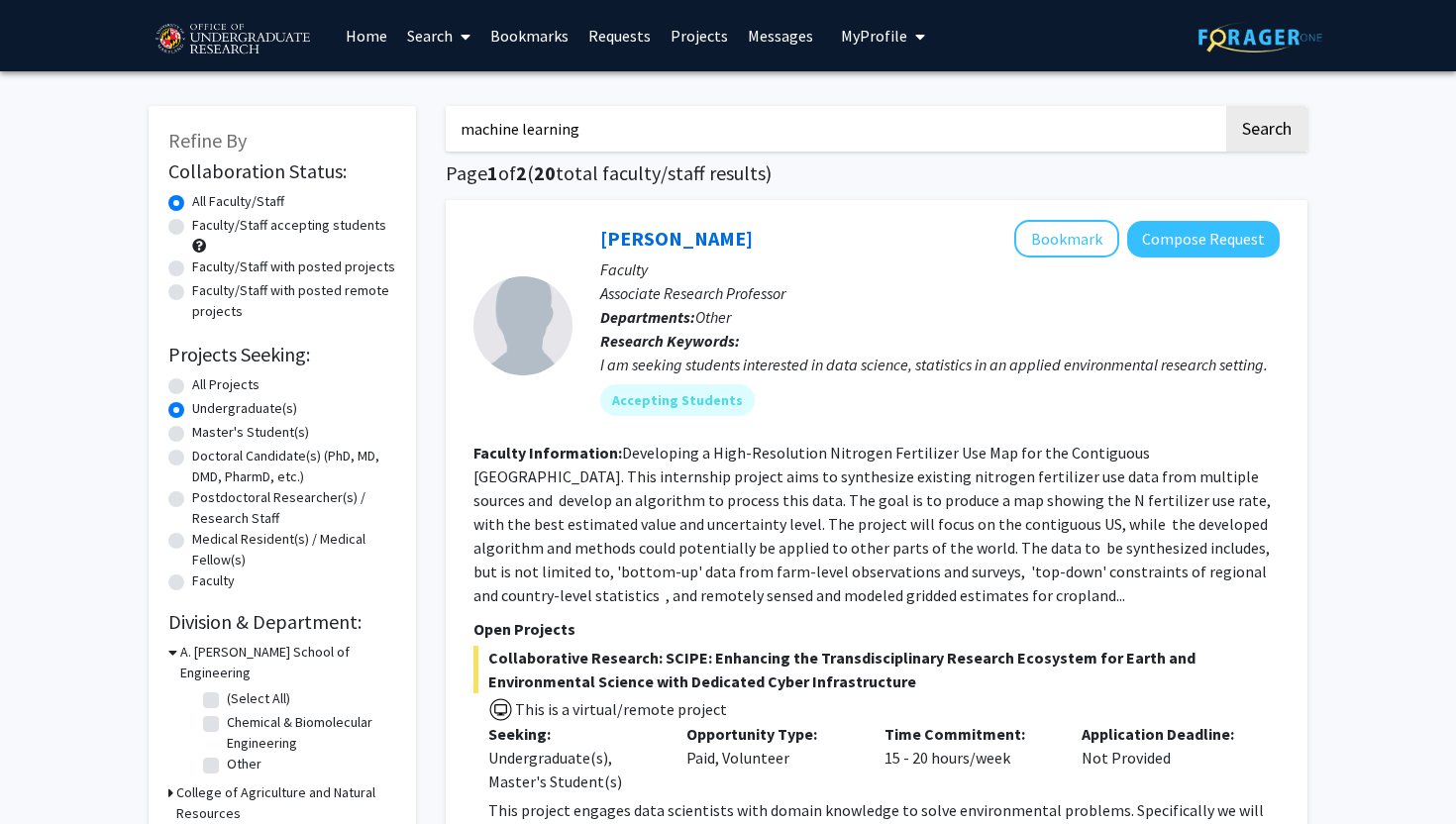 type on "machine learning" 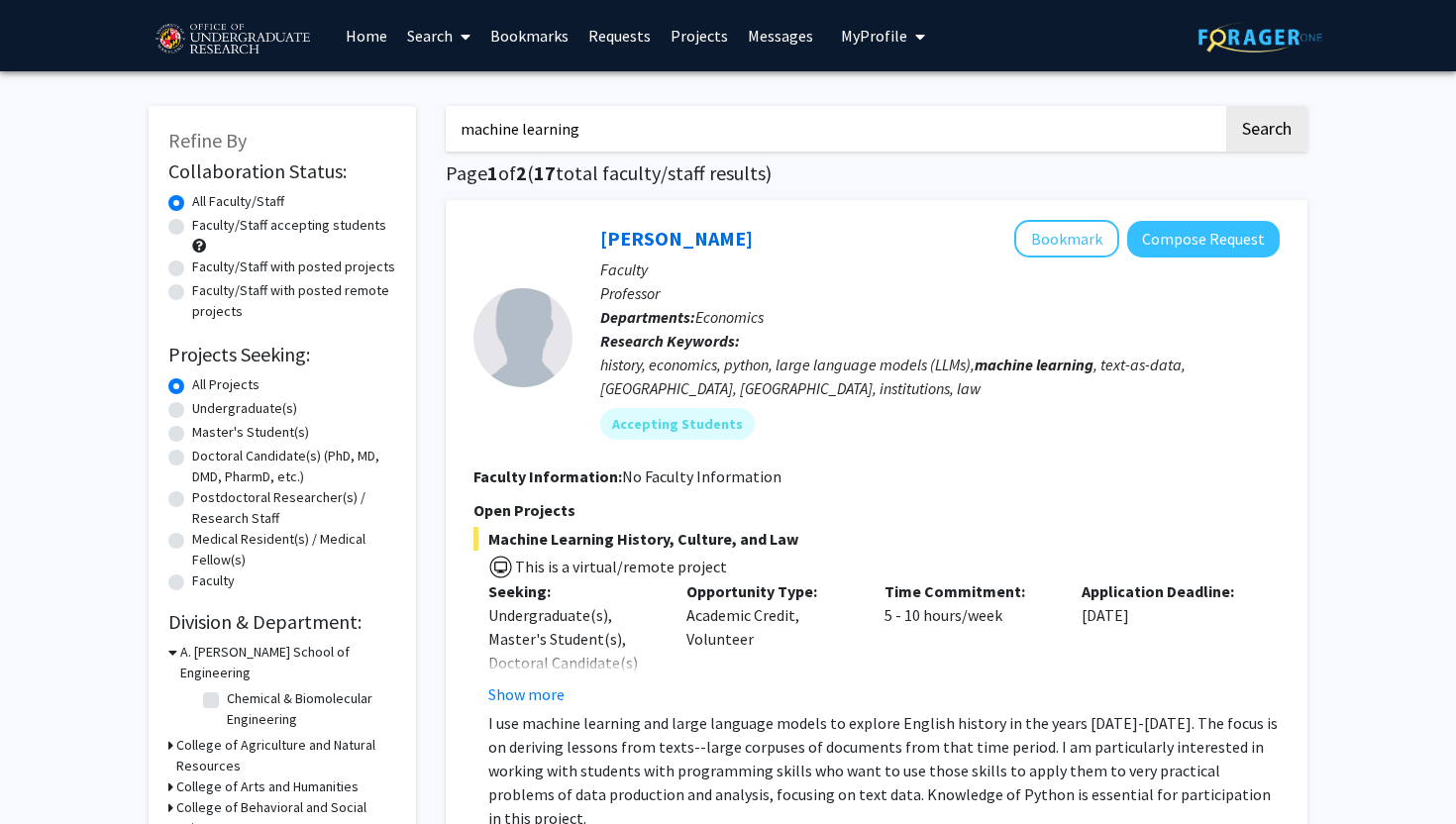 click on "Refine By Collaboration Status: Collaboration Status  All Faculty/Staff    Collaboration Status  Faculty/Staff accepting students    Collaboration Status  Faculty/Staff with posted projects    Collaboration Status  Faculty/Staff with posted remote projects    Projects Seeking: Projects Seeking Level  All Projects    Projects Seeking Level  Undergraduate(s)    Projects Seeking Level  Master's Student(s)    Projects Seeking Level  Doctoral Candidate(s) (PhD, MD, DMD, PharmD, etc.)    Projects Seeking Level  Postdoctoral Researcher(s) / Research Staff    Projects Seeking Level  Medical Resident(s) / Medical Fellow(s)    Projects Seeking Level  Faculty    Division & Department:      A. [PERSON_NAME] School of Engineering  Chemical & Biomolecular Engineering  Chemical & Biomolecular Engineering       College of Agriculture and Natural Resources       College of Arts and Humanities       College of Behavioral and Social Sciences       College of Computer, Mathematical and Natural Sciences          1" 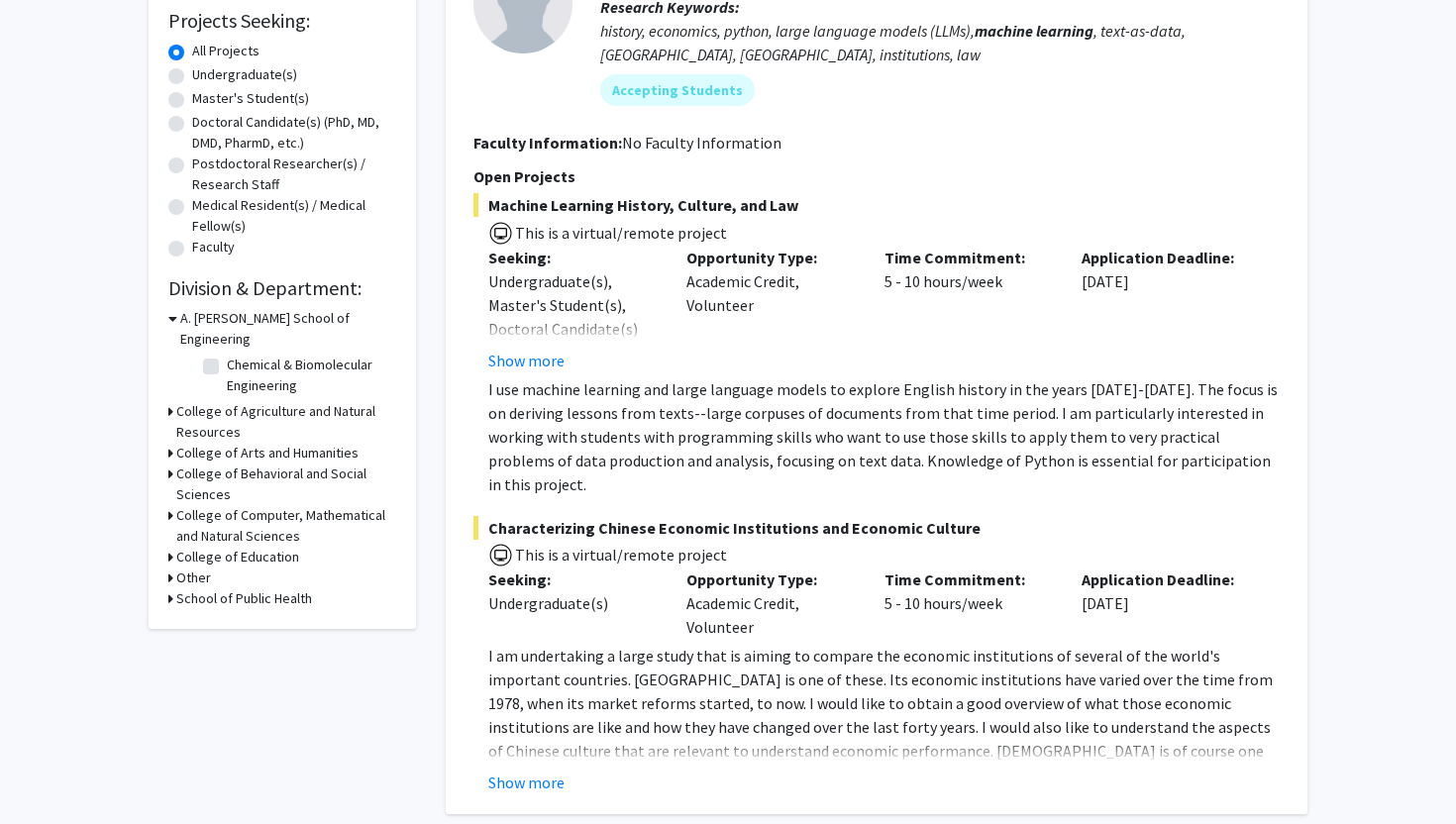scroll, scrollTop: 330, scrollLeft: 0, axis: vertical 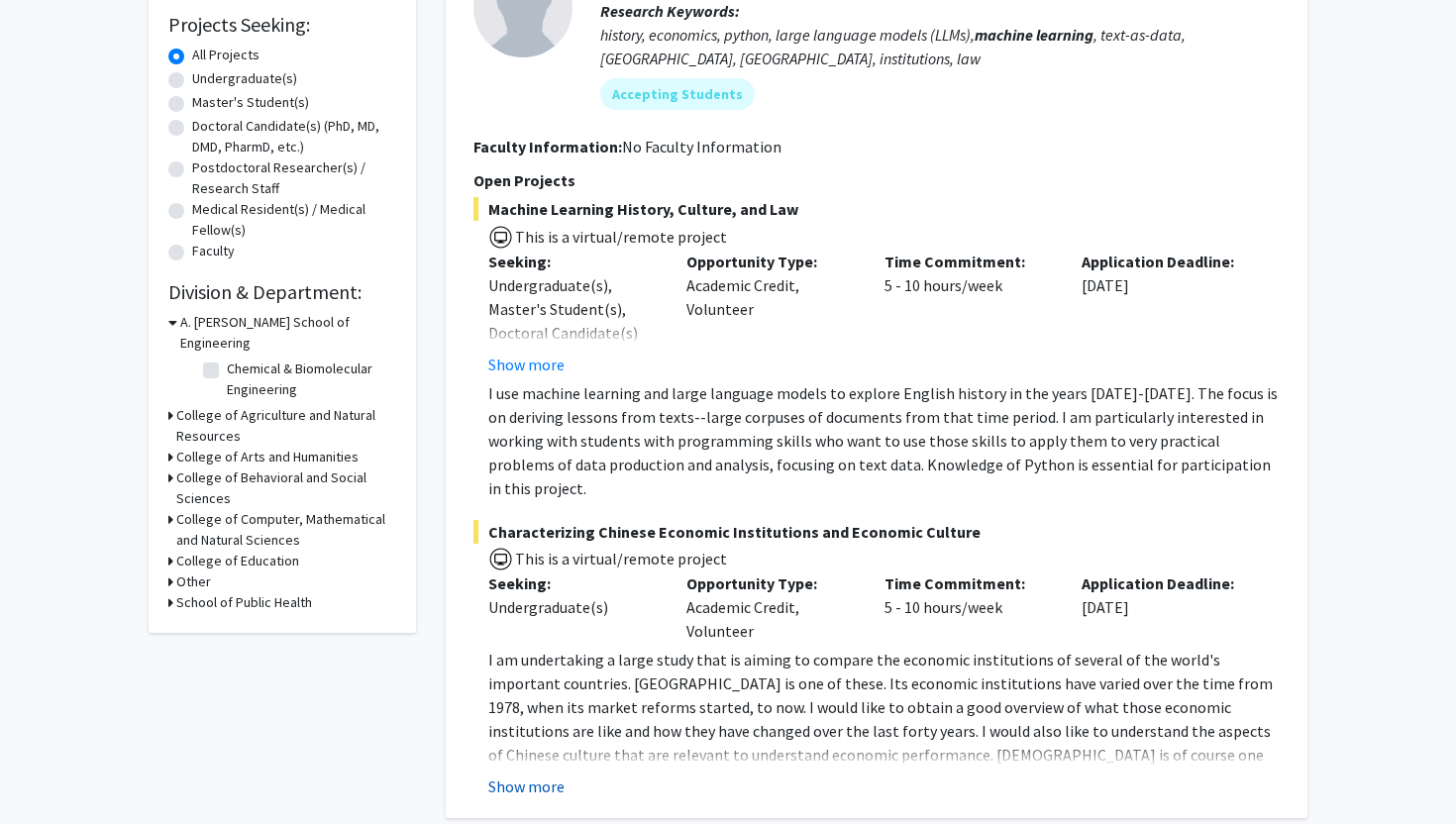 click on "Show more" 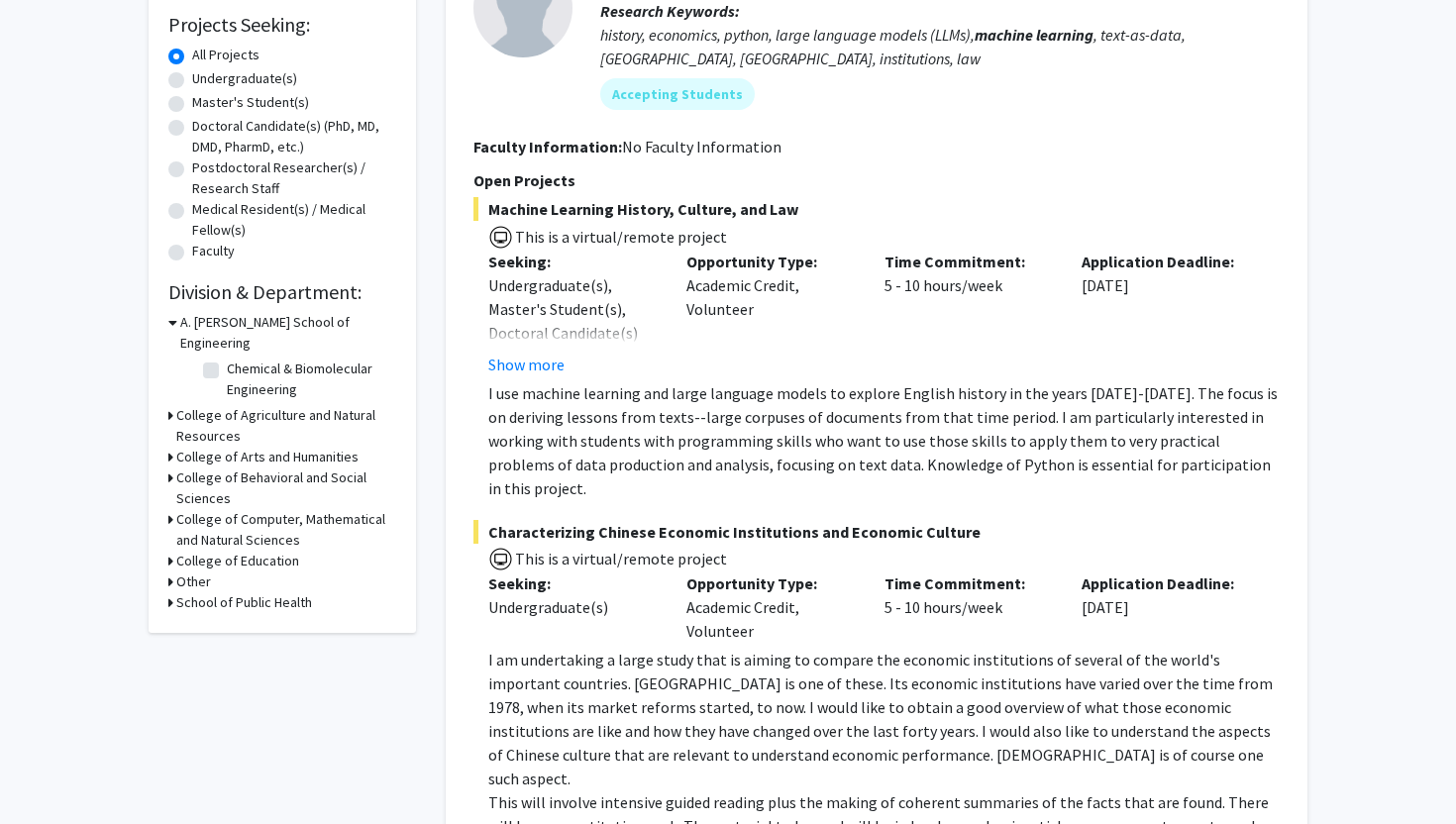click on "I use machine learning and large language models to explore English history in the years [DATE]-[DATE]. The focus is on deriving lessons from texts--large corpuses of documents from that time period.   I am particularly interested in working with students with programming skills who want to use those skills to apply them to very practical problems of data production and analysis, focusing on text data. Knowledge of Python is essential for participation in this project." 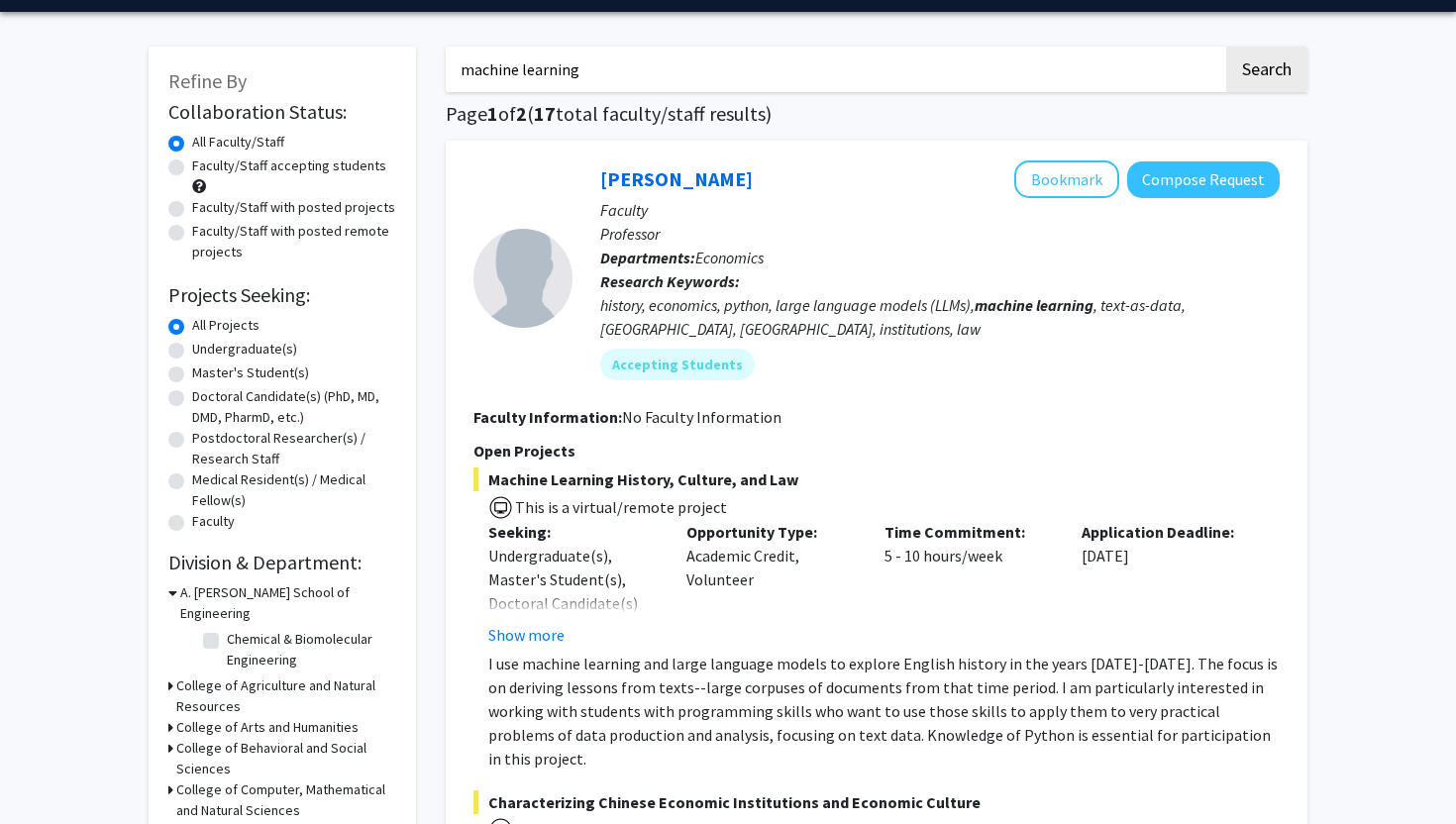 scroll, scrollTop: 52, scrollLeft: 0, axis: vertical 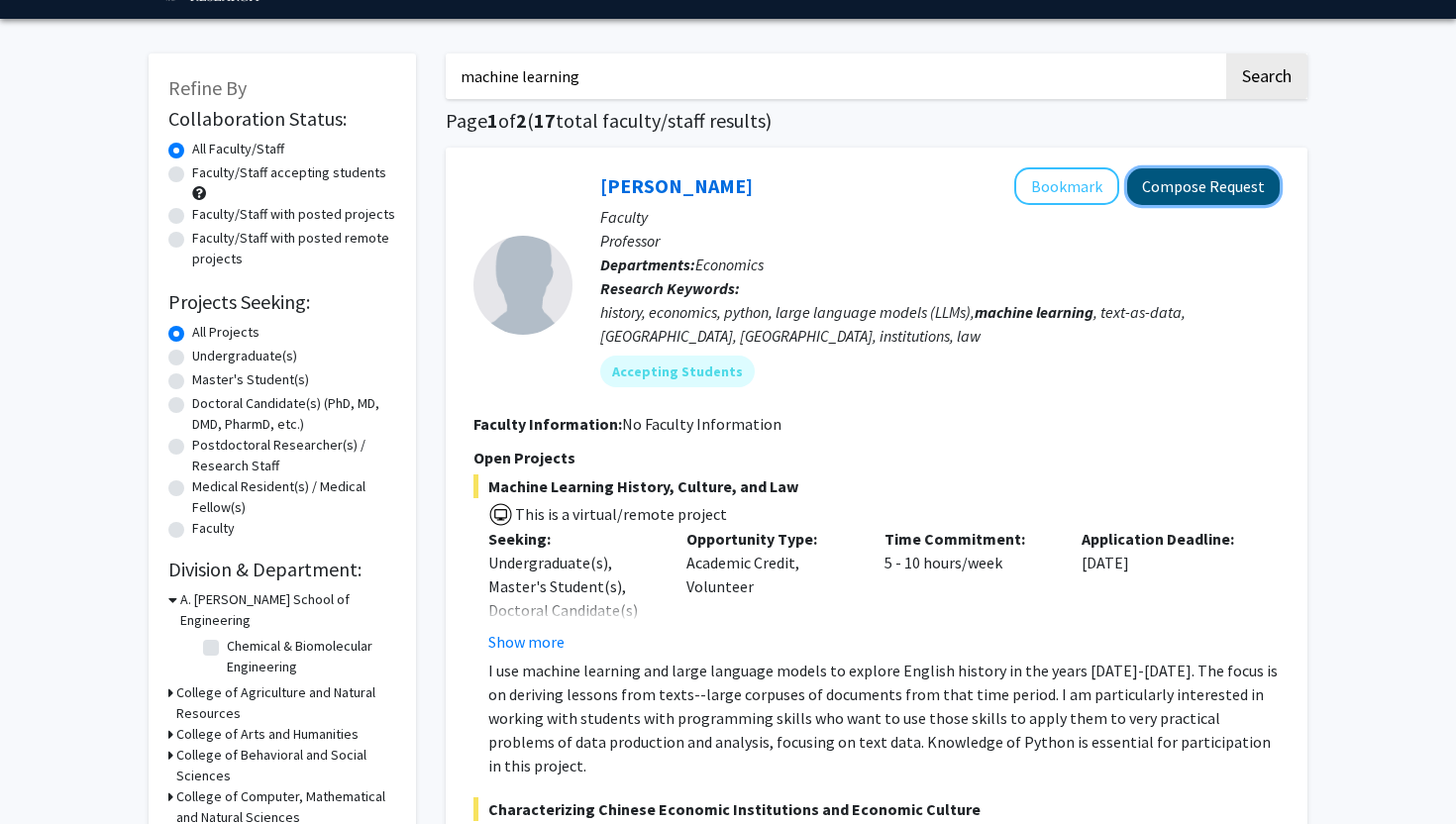 click on "Compose Request" 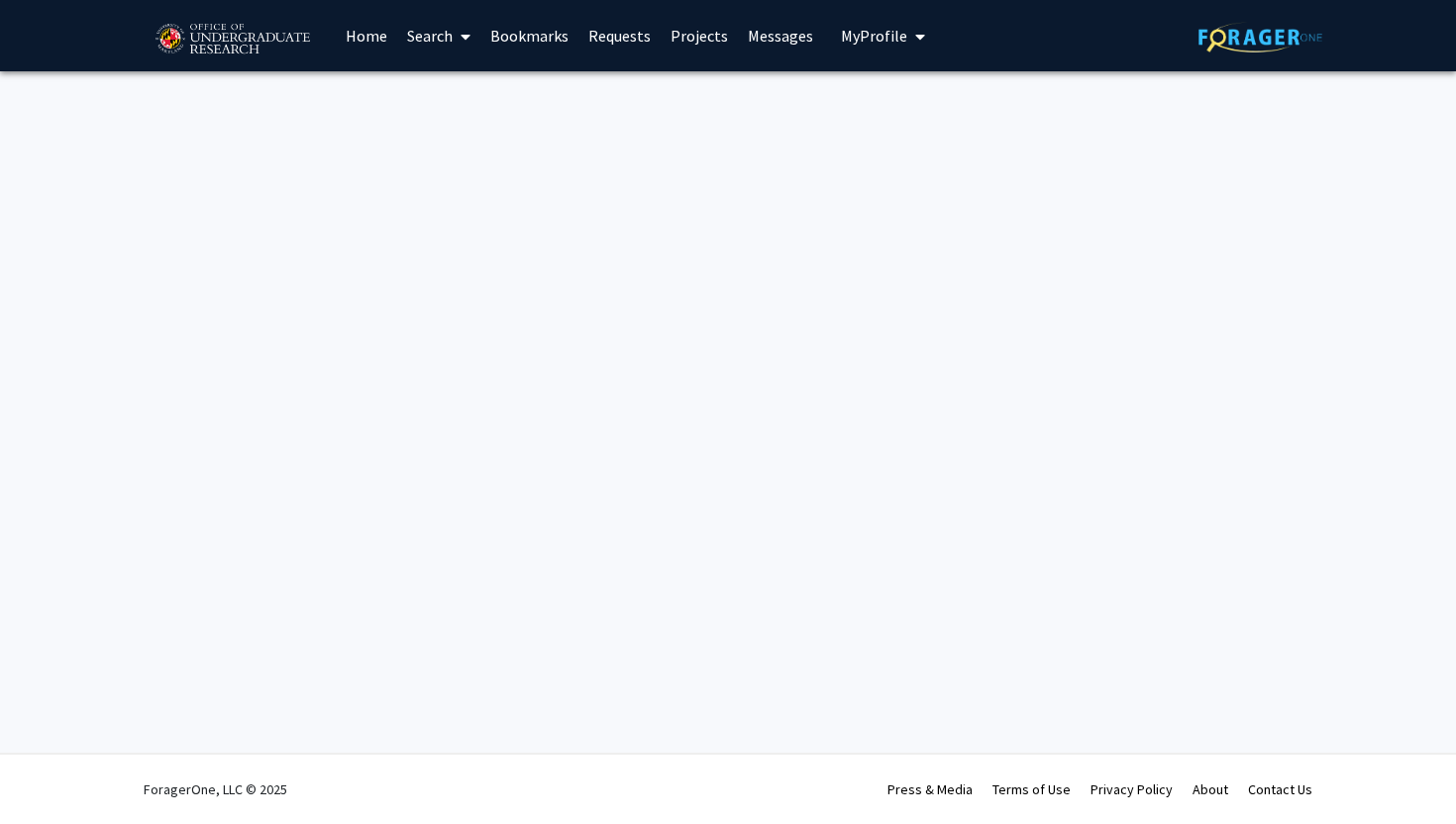 scroll, scrollTop: 0, scrollLeft: 0, axis: both 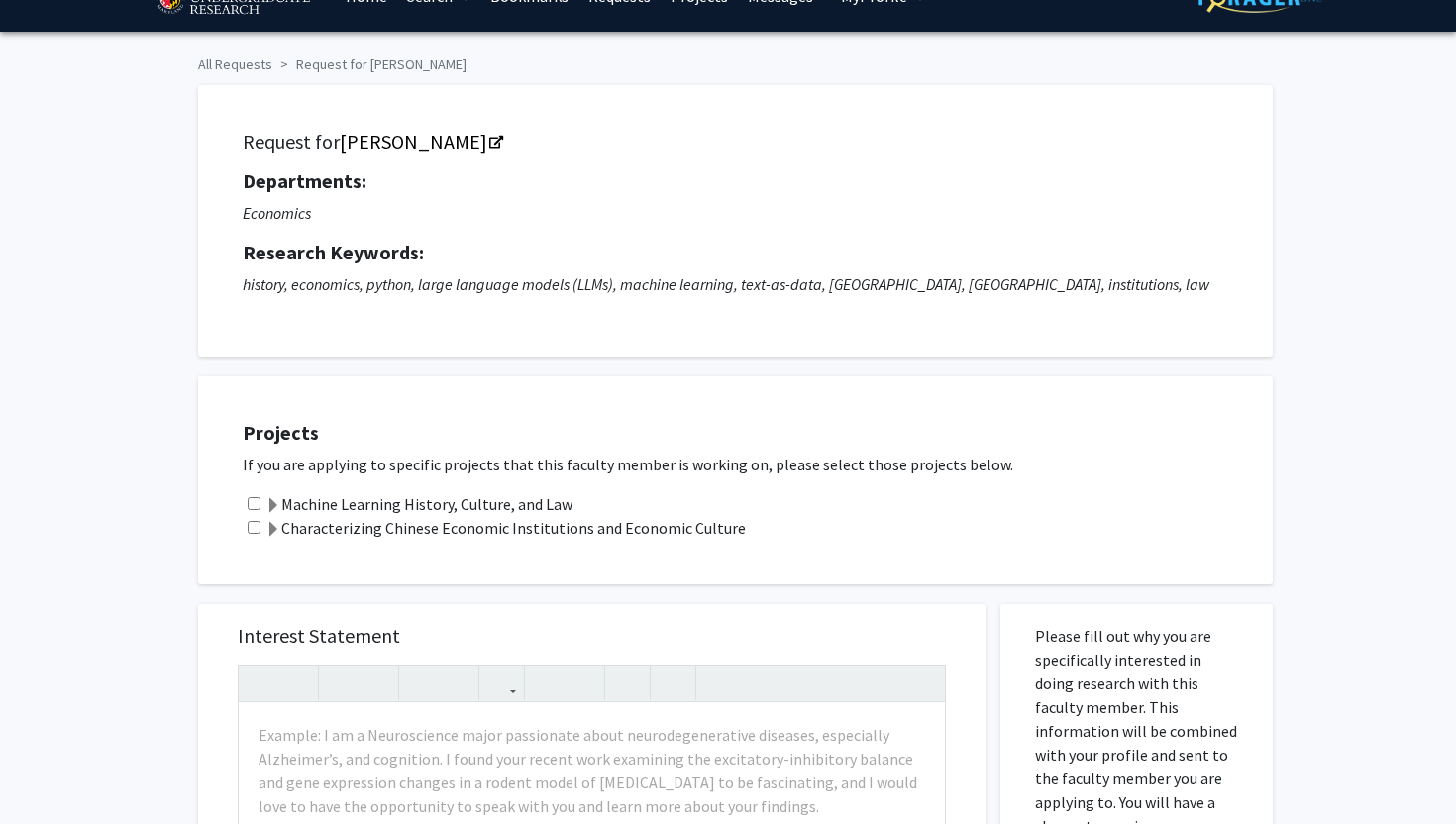 click on "All Requests  Request for [PERSON_NAME]   Request for   [PERSON_NAME]  Departments:  Economics  Research Keywords: history, economics, python, large language models (LLMs), machine learning, text-as-data, [GEOGRAPHIC_DATA], [GEOGRAPHIC_DATA], institutions, law Projects  If you are applying to specific projects that this faculty member is working on, please select those projects below.   Machine Learning History, Culture, and Law   Characterizing Chinese Economic Institutions and Economic Culture   Interest Statement  Example: I am a Neuroscience major passionate about neurodegenerative diseases, especially Alzheimer’s, and cognition. I found your recent work examining the excitatory-inhibitory balance and gene expression changes in a rodent model of [MEDICAL_DATA] to be fascinating, and I would love to have the opportunity to speak with you and learn more about your findings.  Insert link Remove link Supplemental Files File Name Uploaded Date No Supplemental Files  Cancel   Save   Preview & Submit   Tips:" 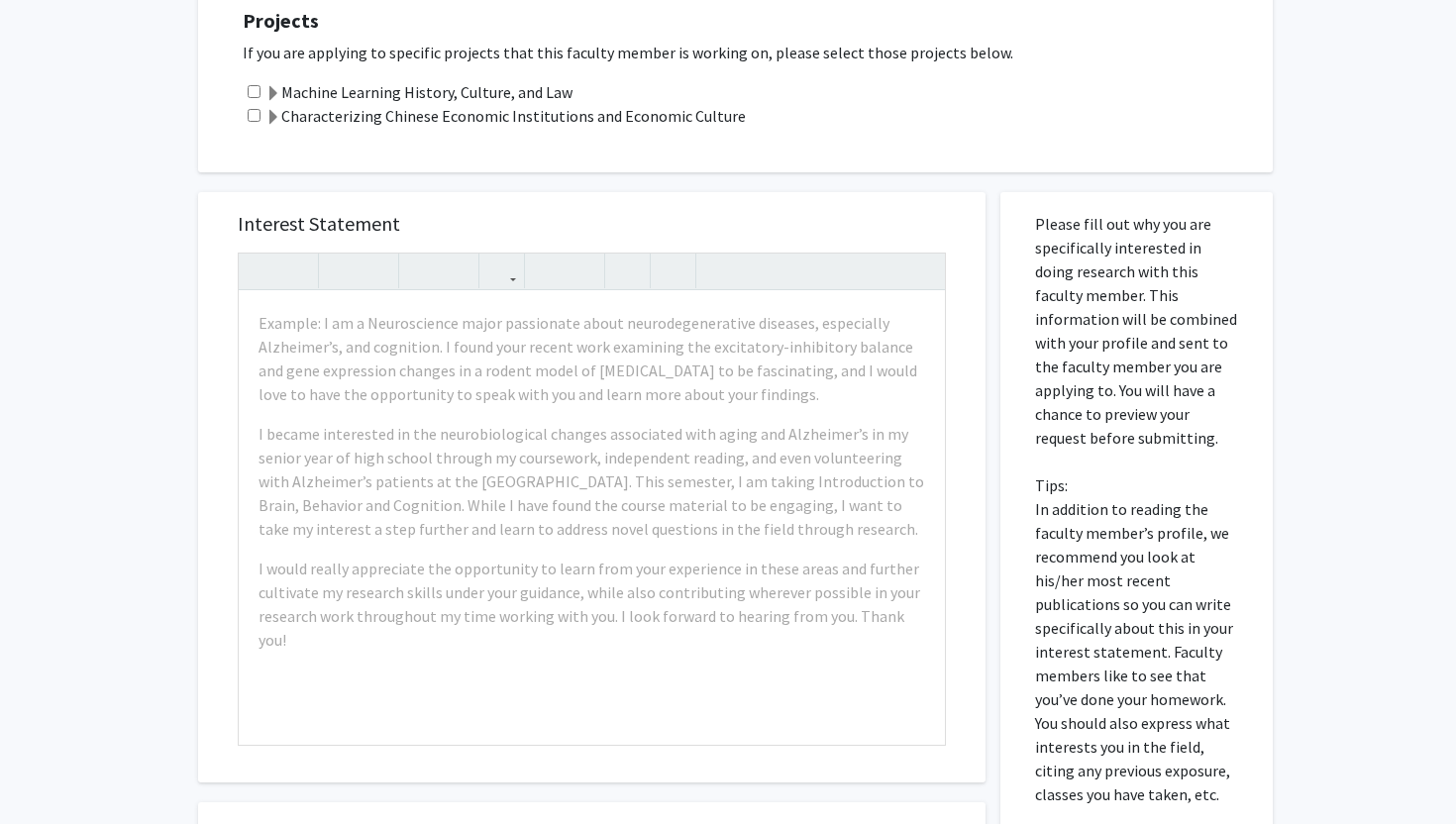 scroll, scrollTop: 475, scrollLeft: 0, axis: vertical 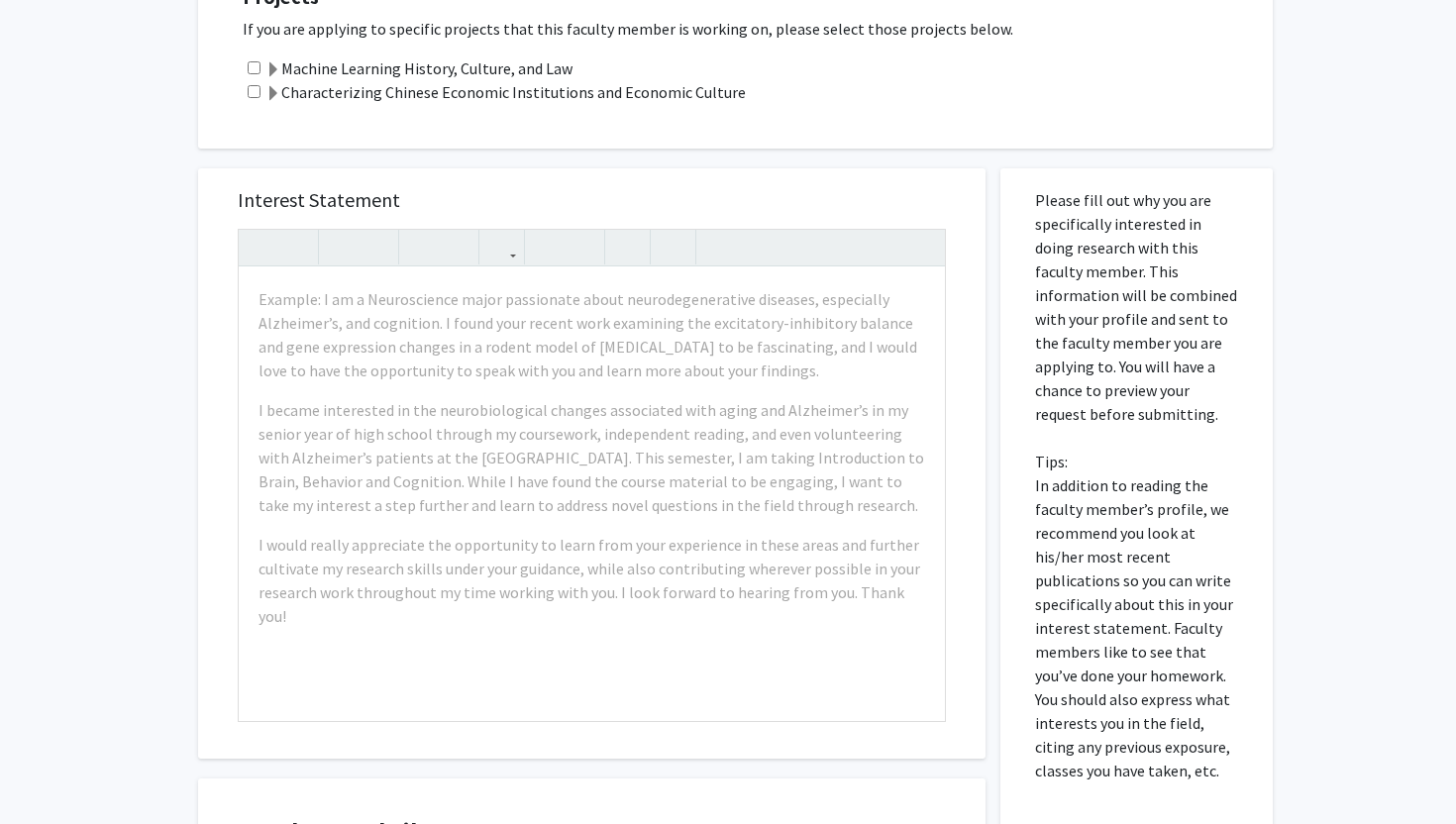 click on "All Requests  Request for [PERSON_NAME]   Request for   [PERSON_NAME]  Departments:  Economics  Research Keywords: history, economics, python, large language models (LLMs), machine learning, text-as-data, [GEOGRAPHIC_DATA], [GEOGRAPHIC_DATA], institutions, law Projects  If you are applying to specific projects that this faculty member is working on, please select those projects below.   Machine Learning History, Culture, and Law   Characterizing Chinese Economic Institutions and Economic Culture   Interest Statement  Example: I am a Neuroscience major passionate about neurodegenerative diseases, especially Alzheimer’s, and cognition. I found your recent work examining the excitatory-inhibitory balance and gene expression changes in a rodent model of [MEDICAL_DATA] to be fascinating, and I would love to have the opportunity to speak with you and learn more about your findings.  Insert link Remove link Supplemental Files File Name Uploaded Date No Supplemental Files  Cancel   Save   Preview & Submit   Tips:" 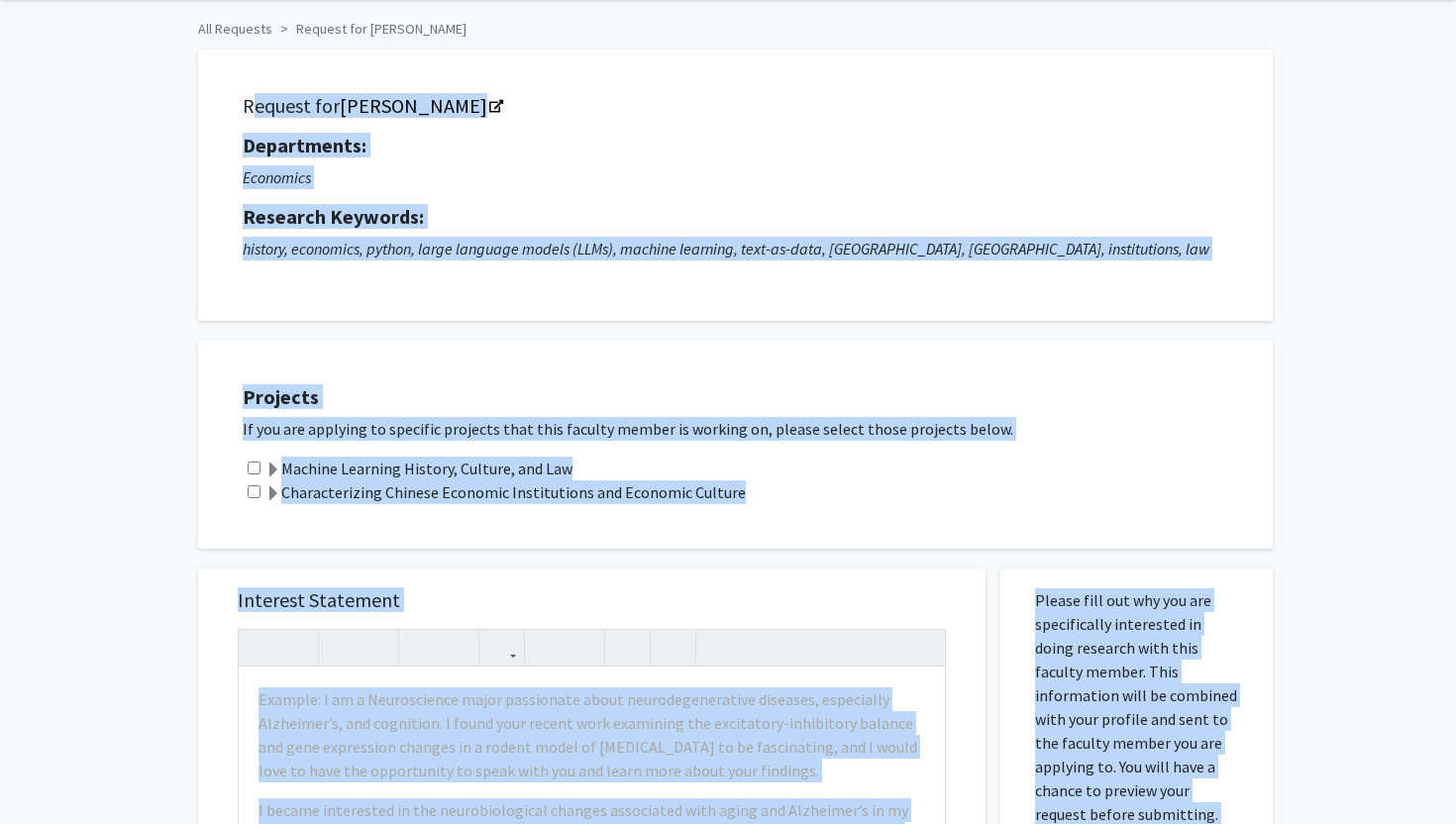 scroll, scrollTop: 23, scrollLeft: 0, axis: vertical 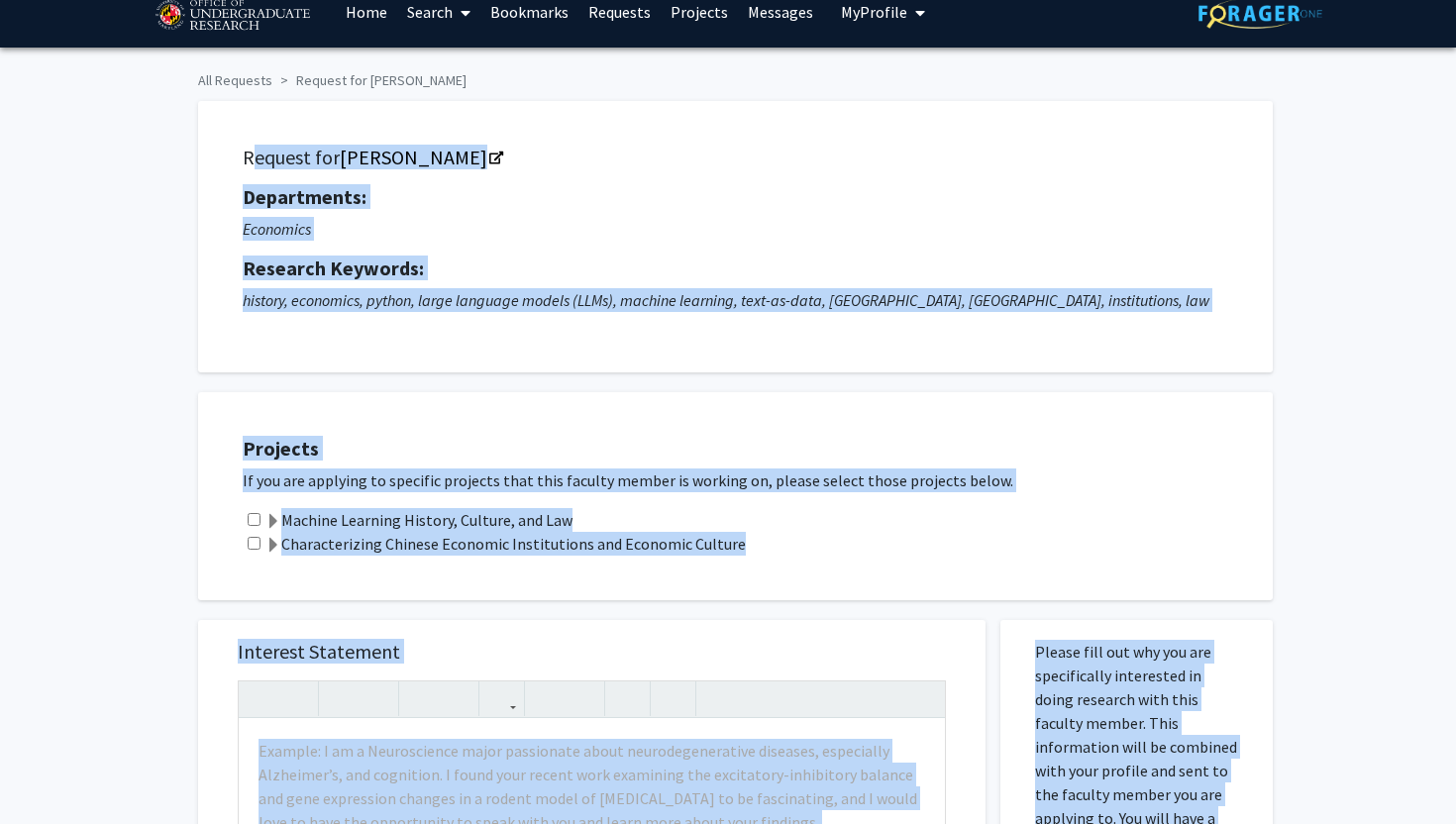 drag, startPoint x: 1455, startPoint y: 470, endPoint x: 1304, endPoint y: 81, distance: 417.2793 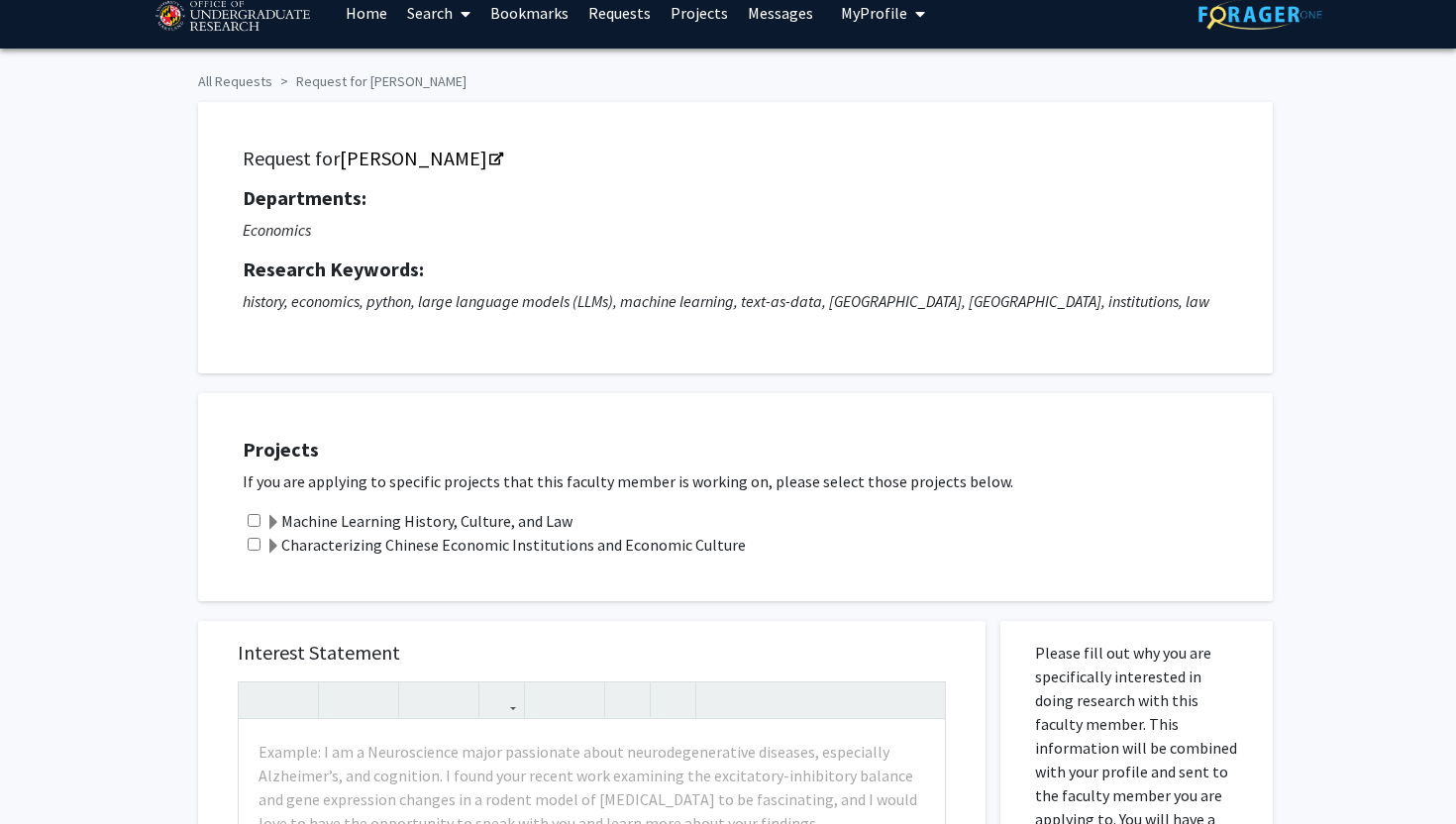 scroll, scrollTop: 0, scrollLeft: 0, axis: both 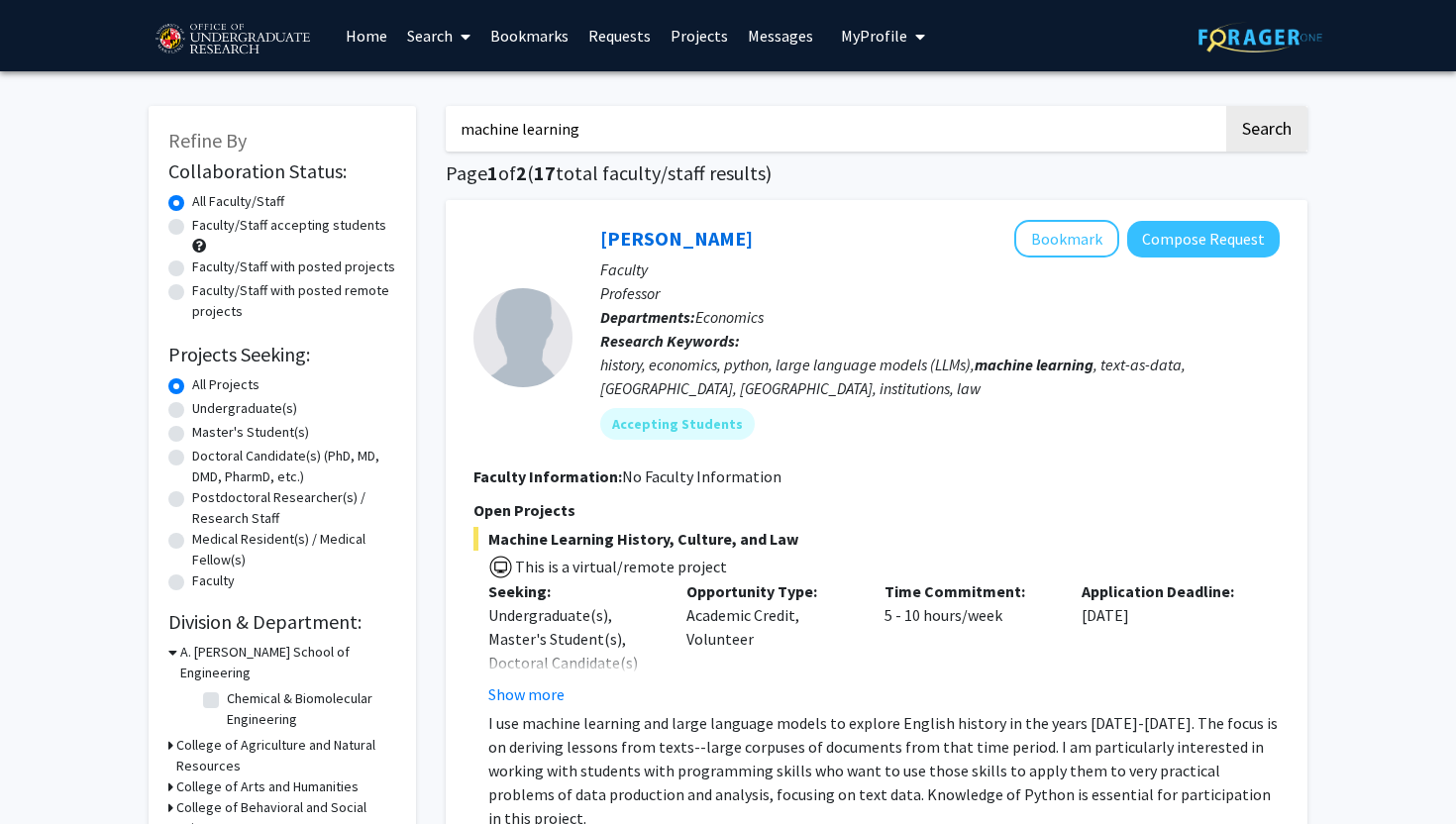 drag, startPoint x: 581, startPoint y: 232, endPoint x: 720, endPoint y: 237, distance: 139.0899 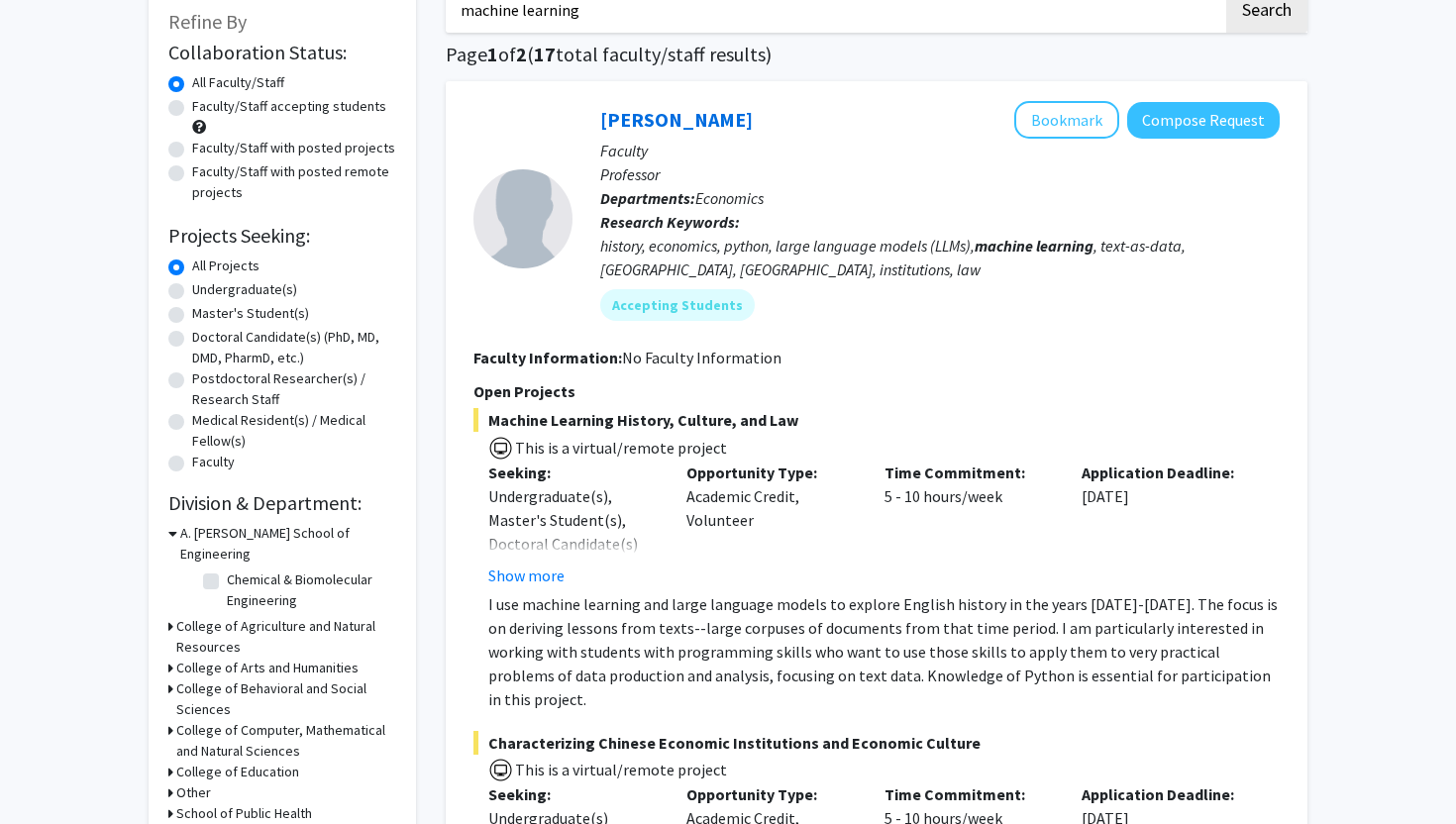 click on "history, economics, python, large language models (LLMs),  machine   learning , text-as-data, [GEOGRAPHIC_DATA], [GEOGRAPHIC_DATA], institutions, law" 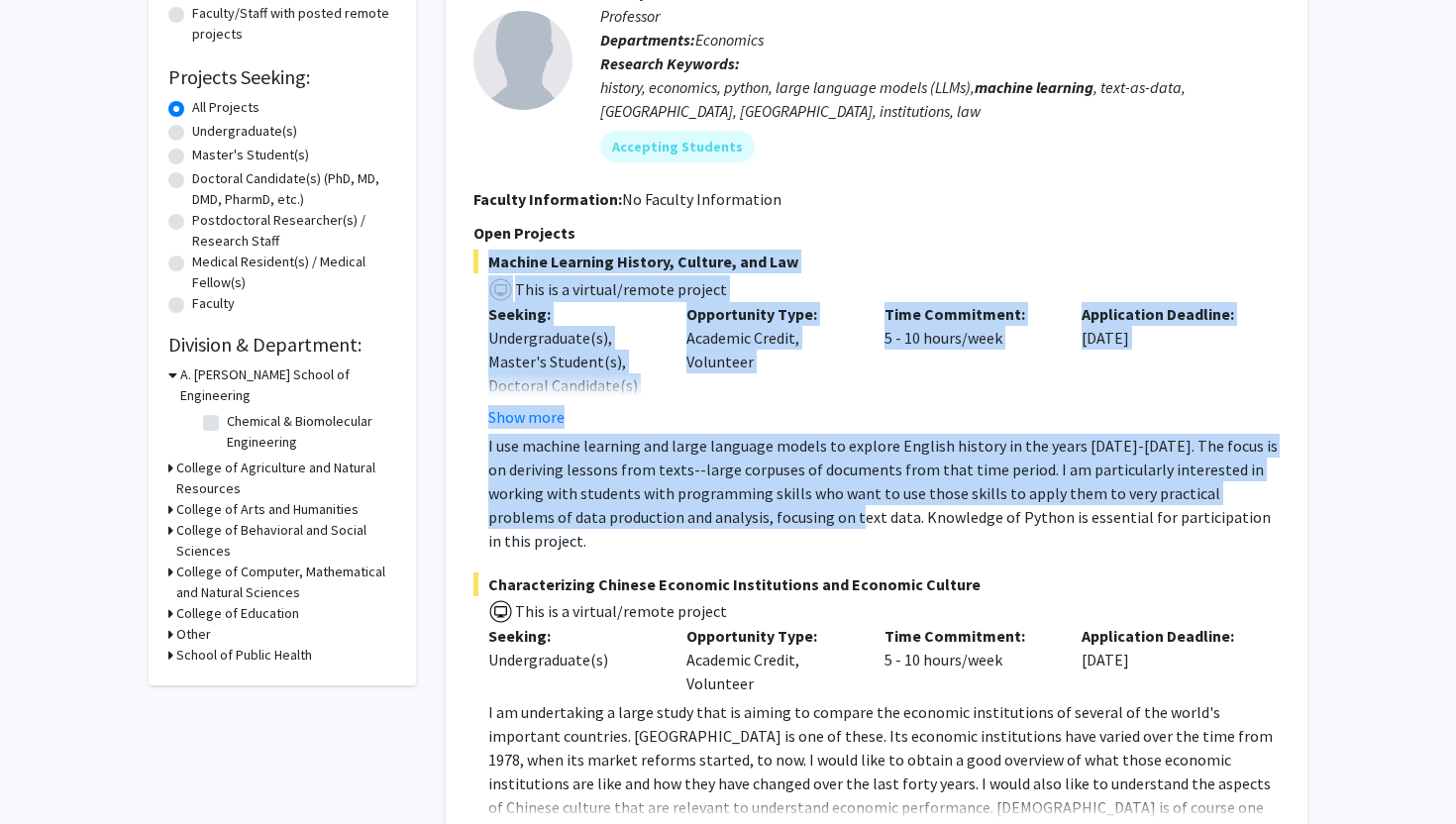 drag, startPoint x: 690, startPoint y: 240, endPoint x: 765, endPoint y: 521, distance: 290.83672 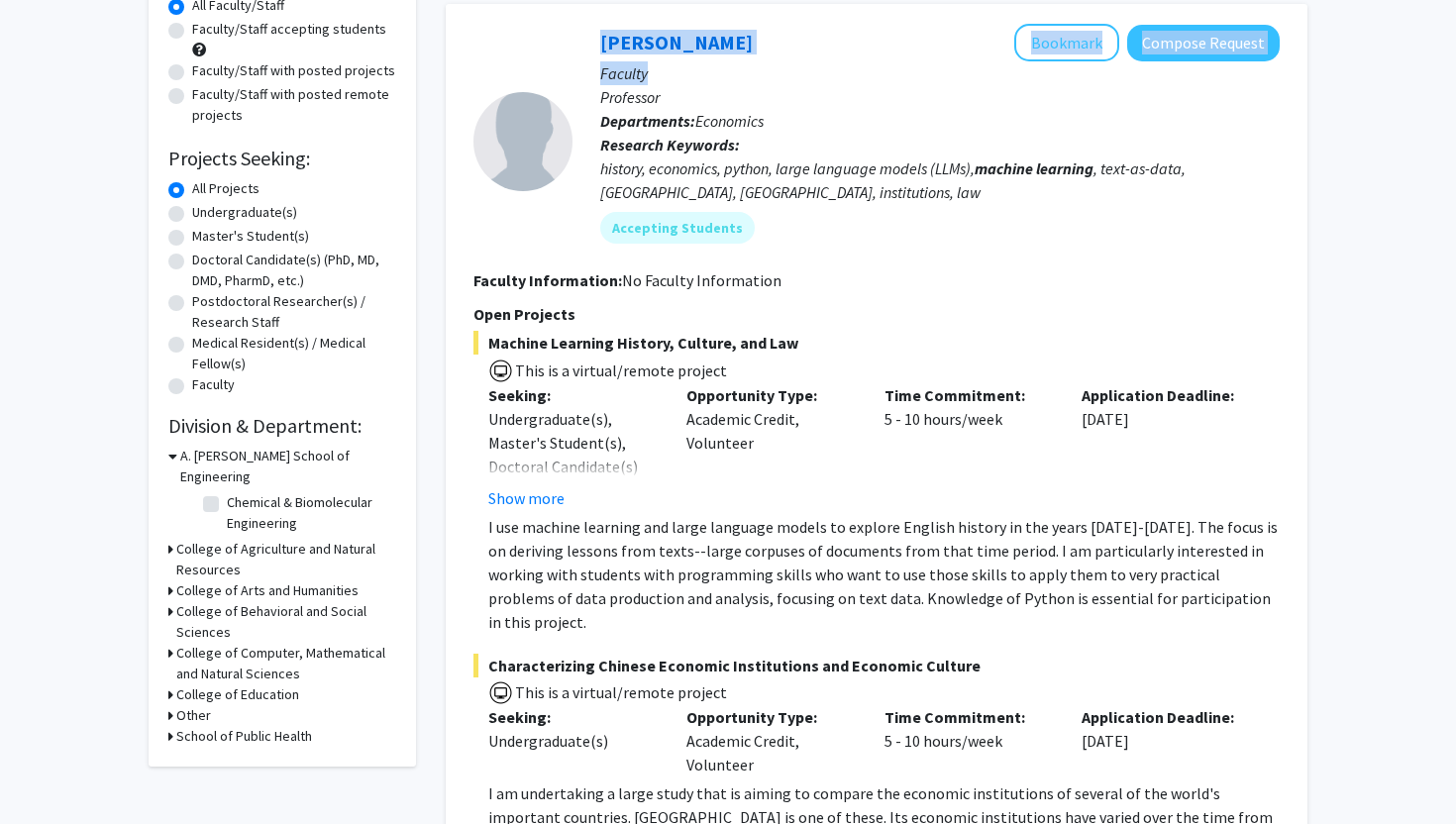 scroll, scrollTop: 0, scrollLeft: 0, axis: both 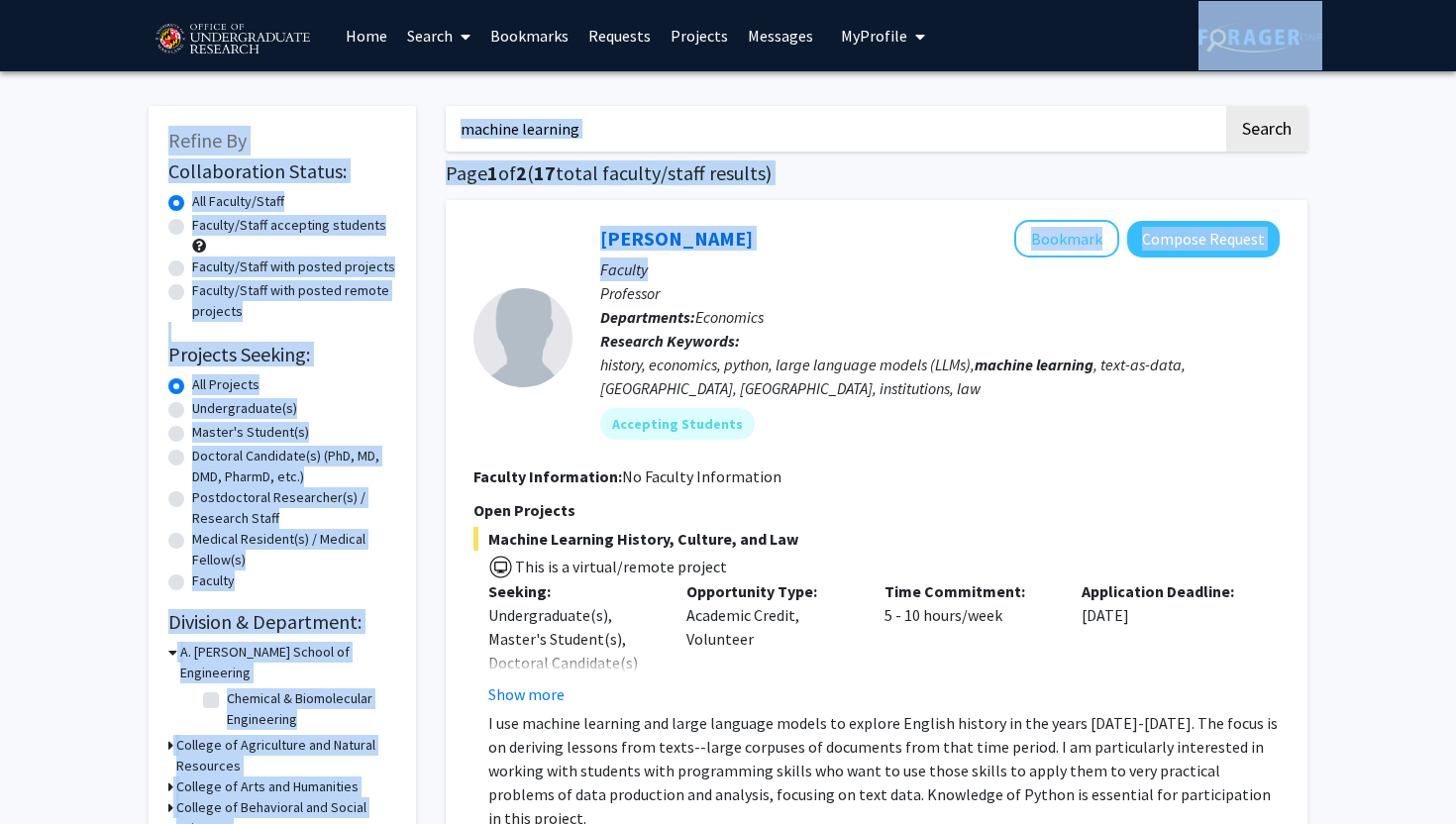 drag, startPoint x: 1455, startPoint y: 72, endPoint x: 1450, endPoint y: 4, distance: 68.18358 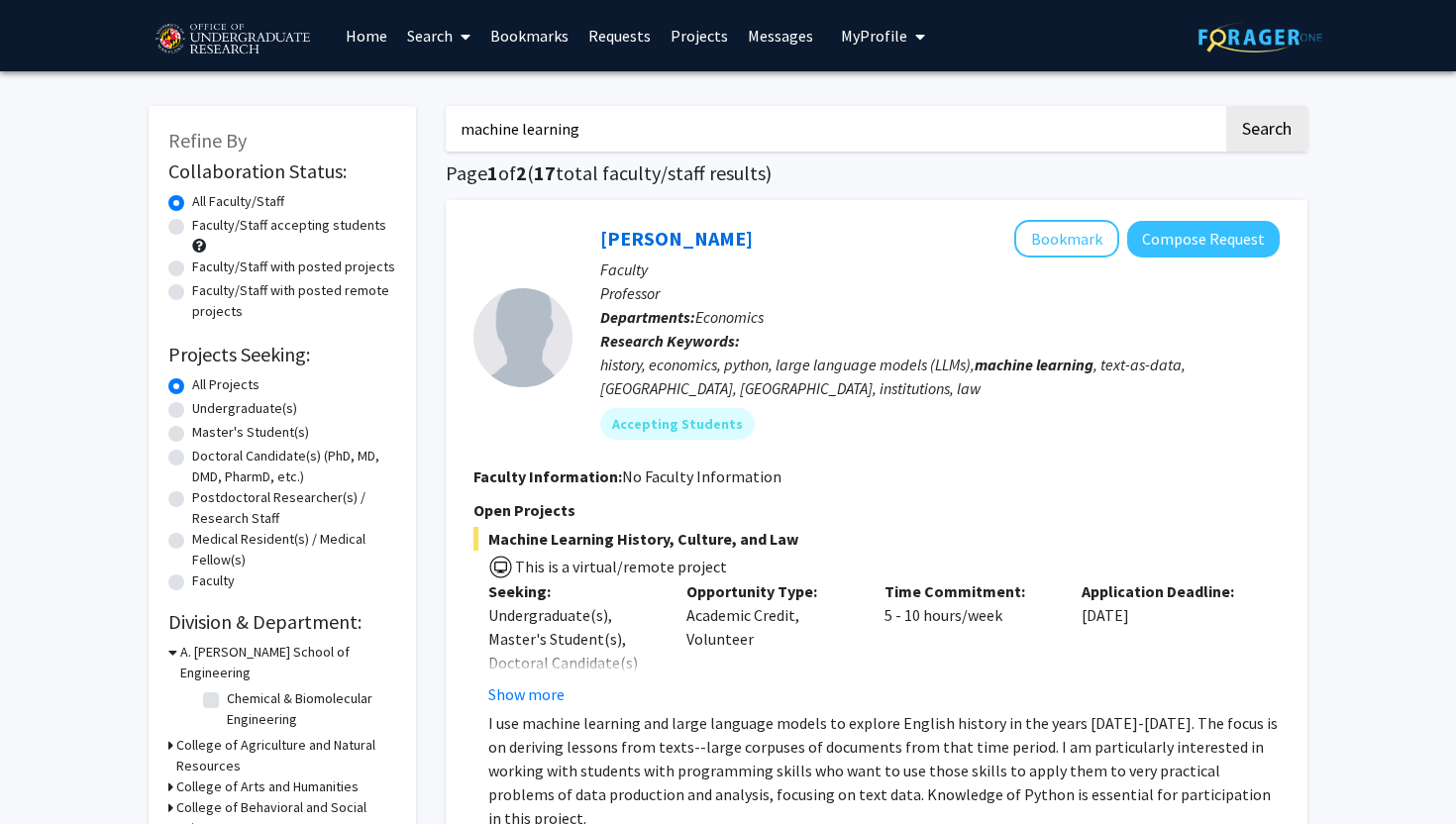 click on "history, economics, python, large language models (LLMs),  machine   learning , text-as-data, [GEOGRAPHIC_DATA], [GEOGRAPHIC_DATA], institutions, law" 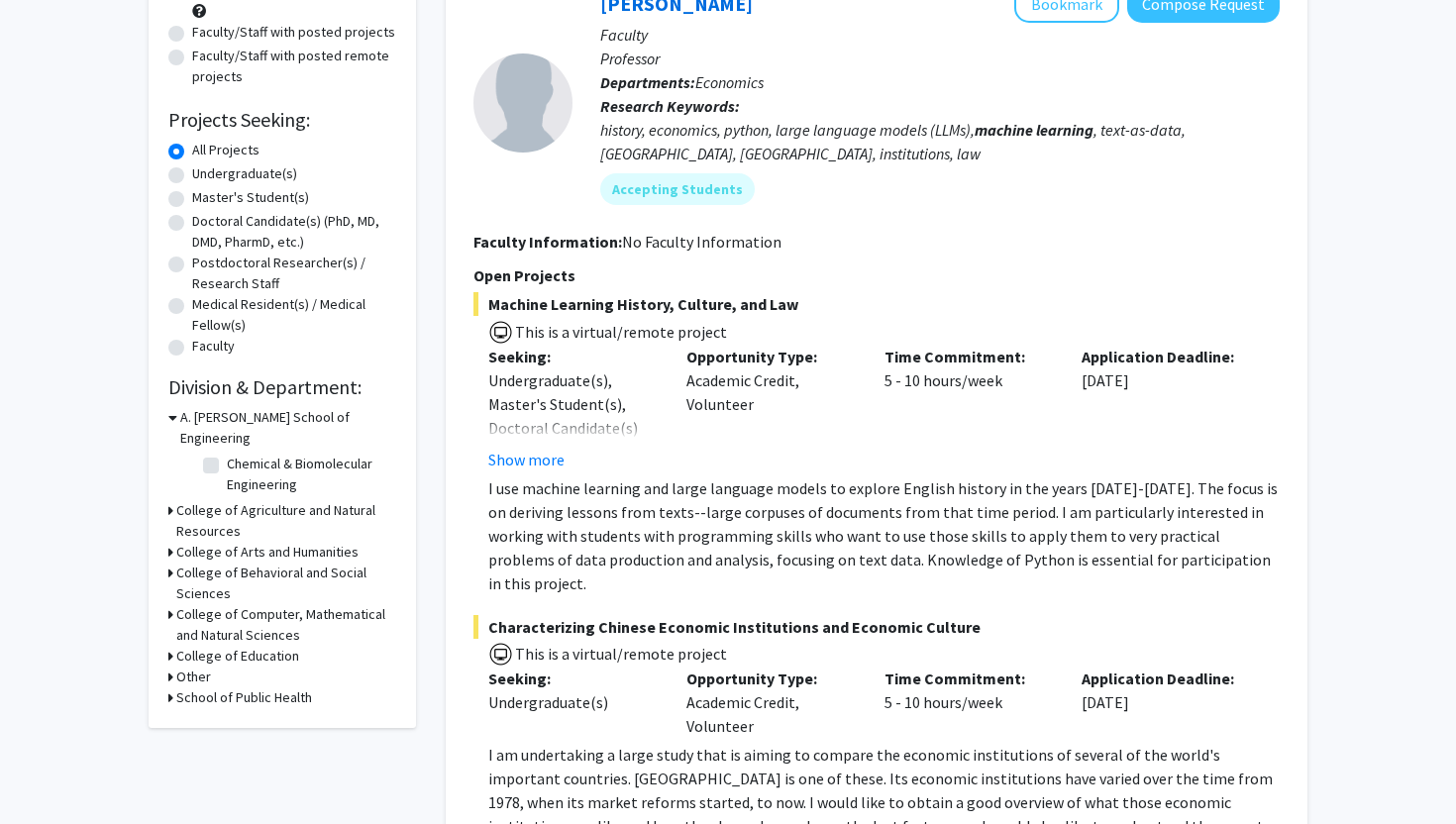 scroll, scrollTop: 238, scrollLeft: 0, axis: vertical 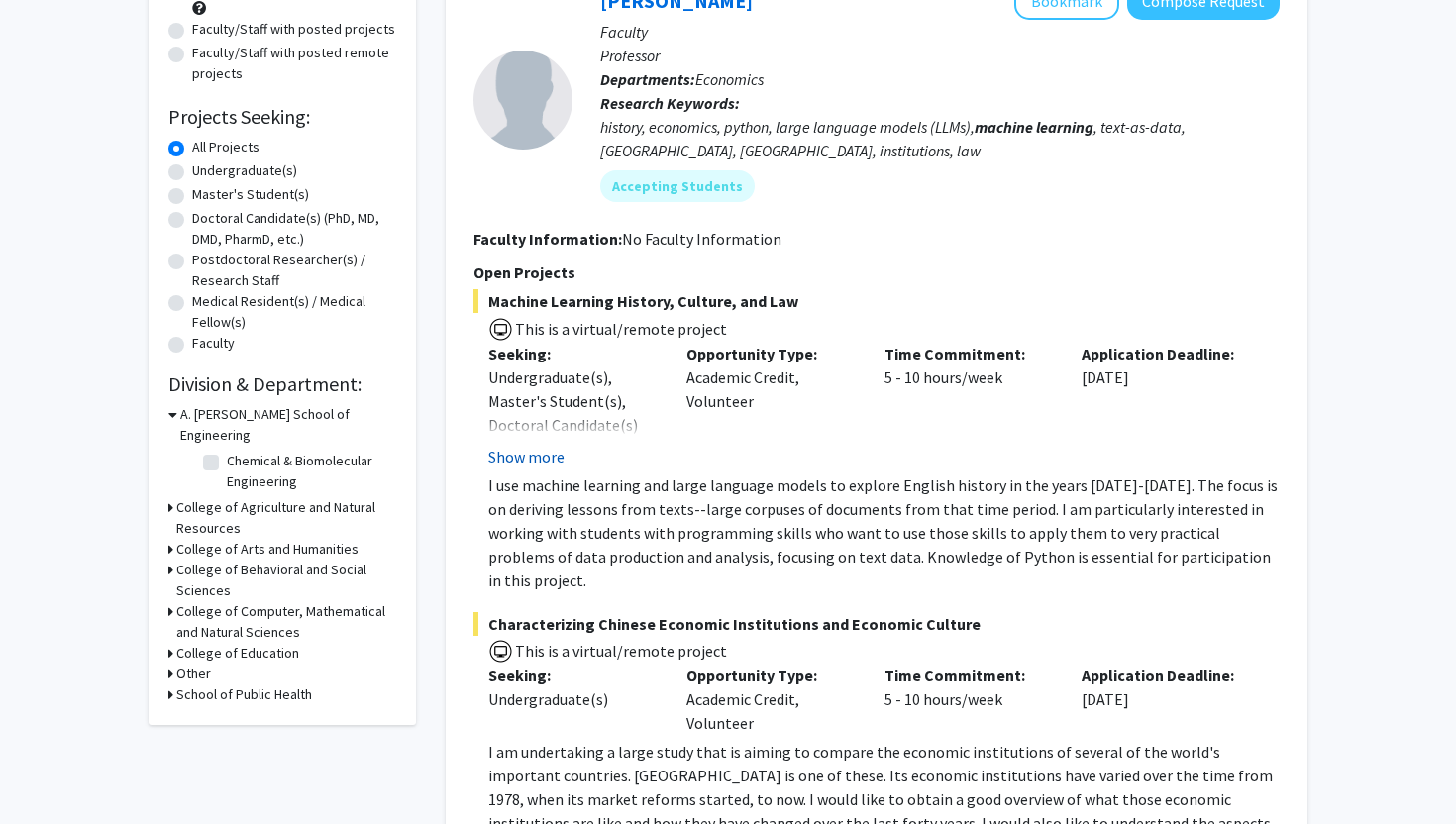 click on "Show more" 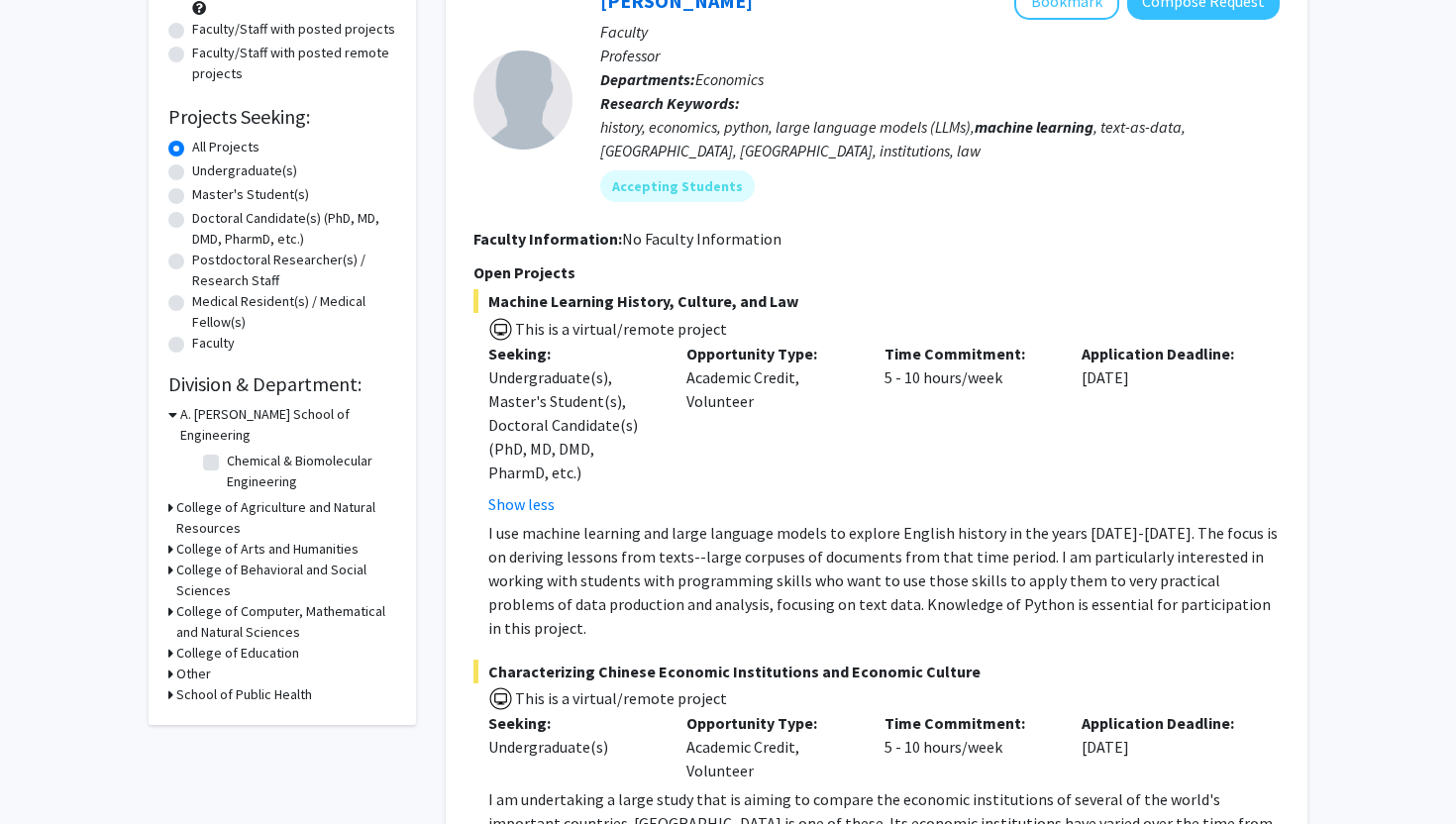 click on "I use machine learning and large language models to explore English history in the years [DATE]-[DATE]. The focus is on deriving lessons from texts--large corpuses of documents from that time period.   I am particularly interested in working with students with programming skills who want to use those skills to apply them to very practical problems of data production and analysis, focusing on text data. Knowledge of Python is essential for participation in this project." 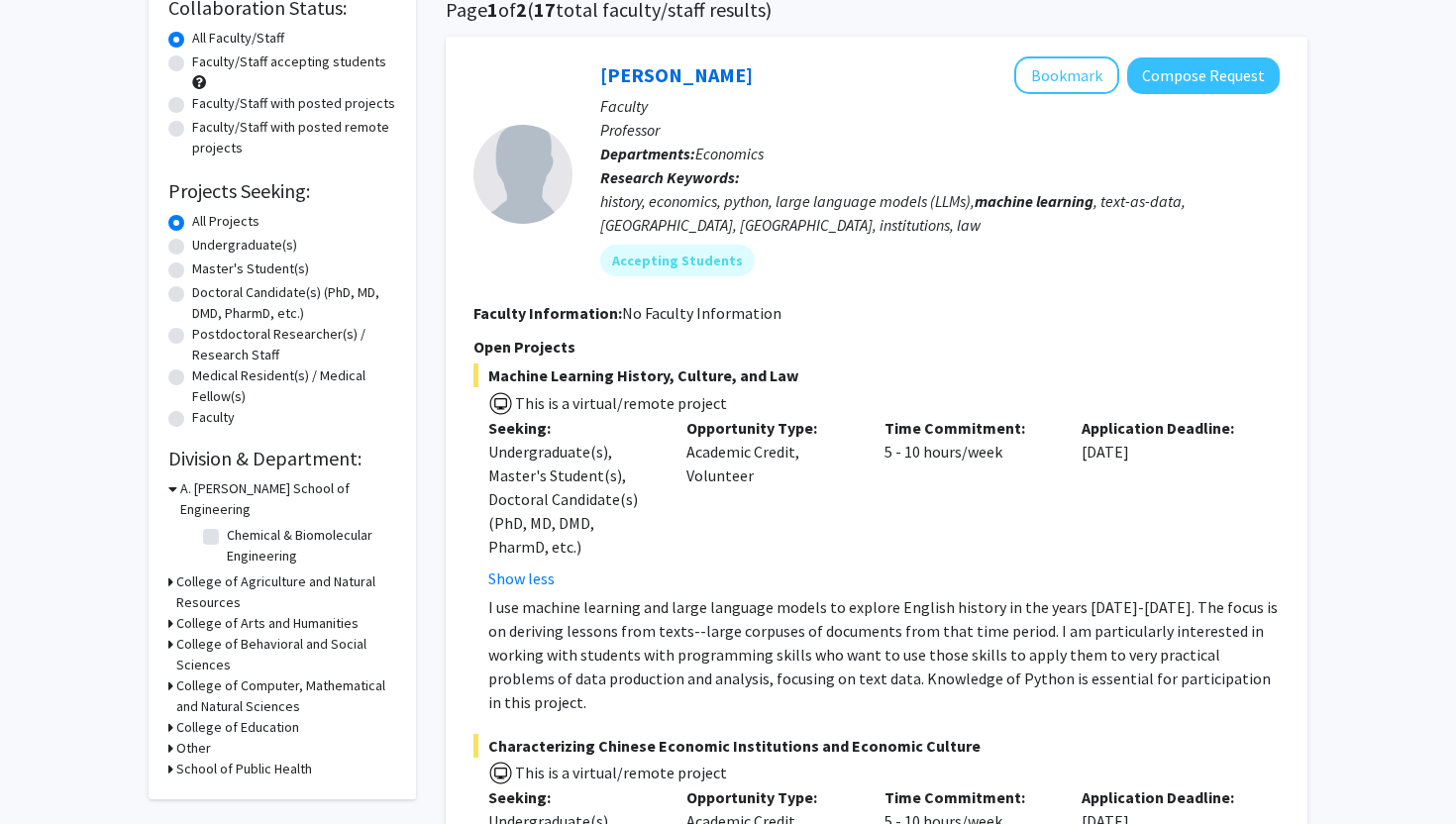 scroll, scrollTop: 153, scrollLeft: 0, axis: vertical 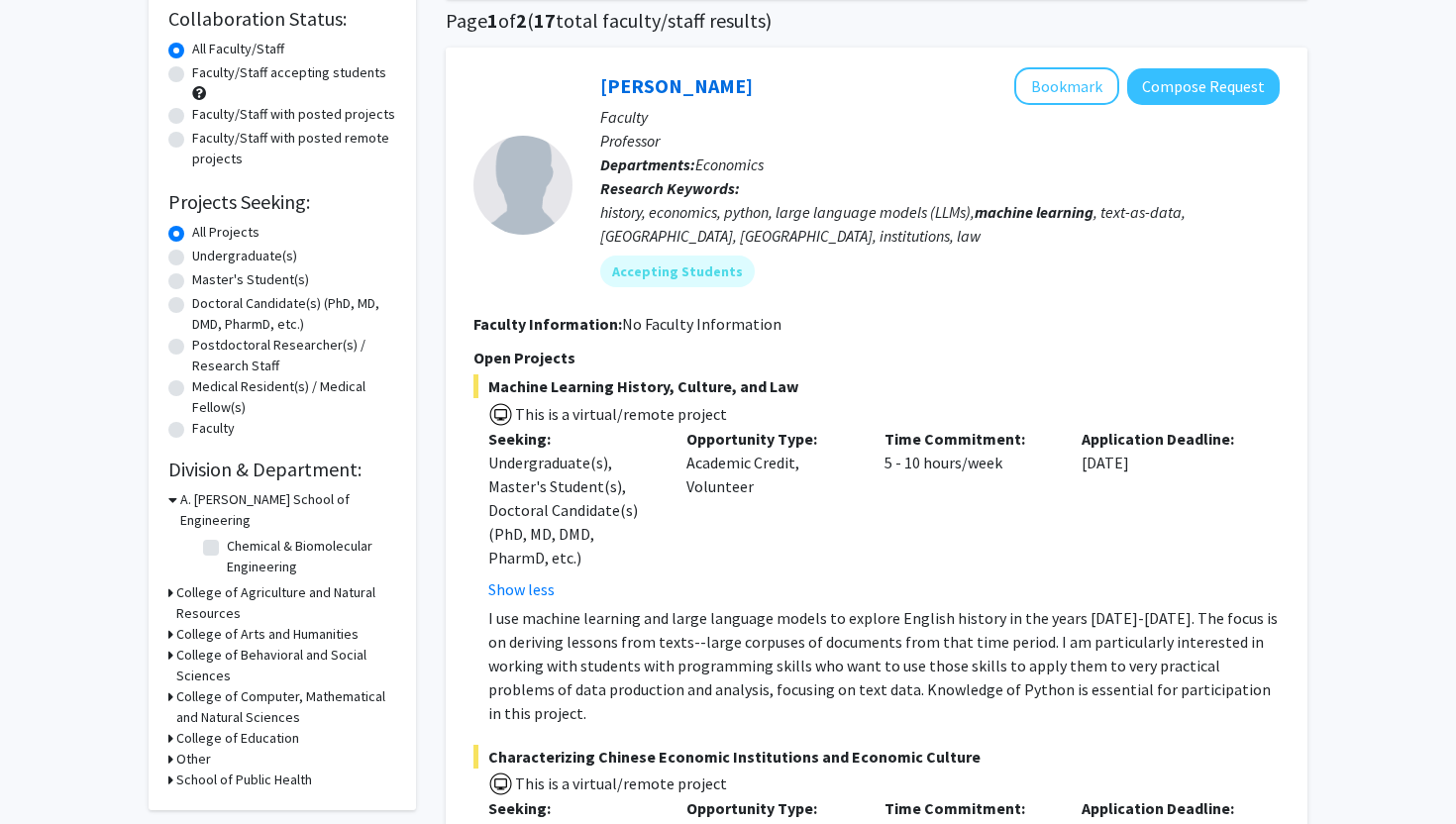 click on "history, economics, python, large language models (LLMs),  machine   learning , text-as-data, [GEOGRAPHIC_DATA], [GEOGRAPHIC_DATA], institutions, law" 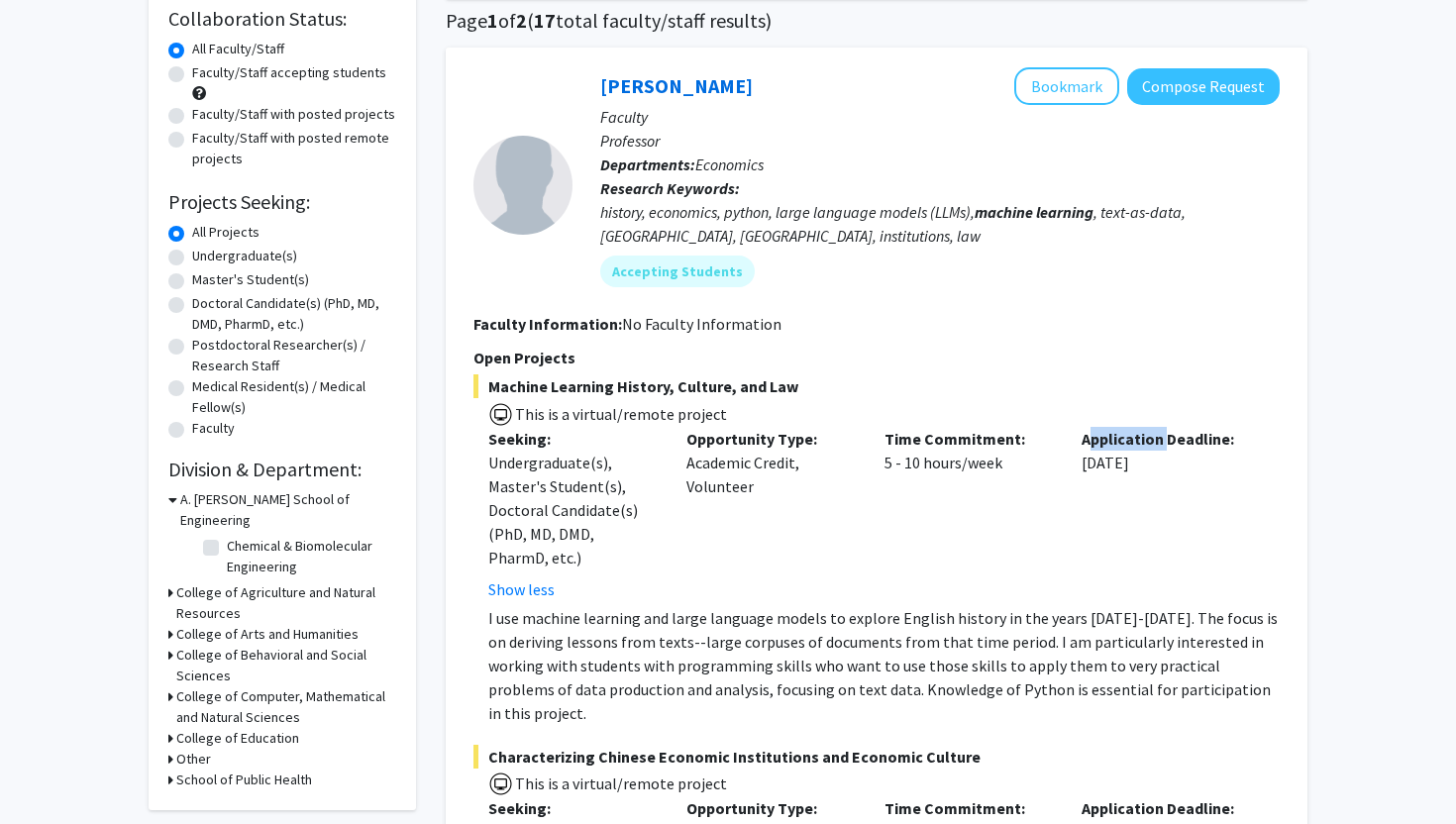 drag, startPoint x: 1088, startPoint y: 435, endPoint x: 1203, endPoint y: 435, distance: 115 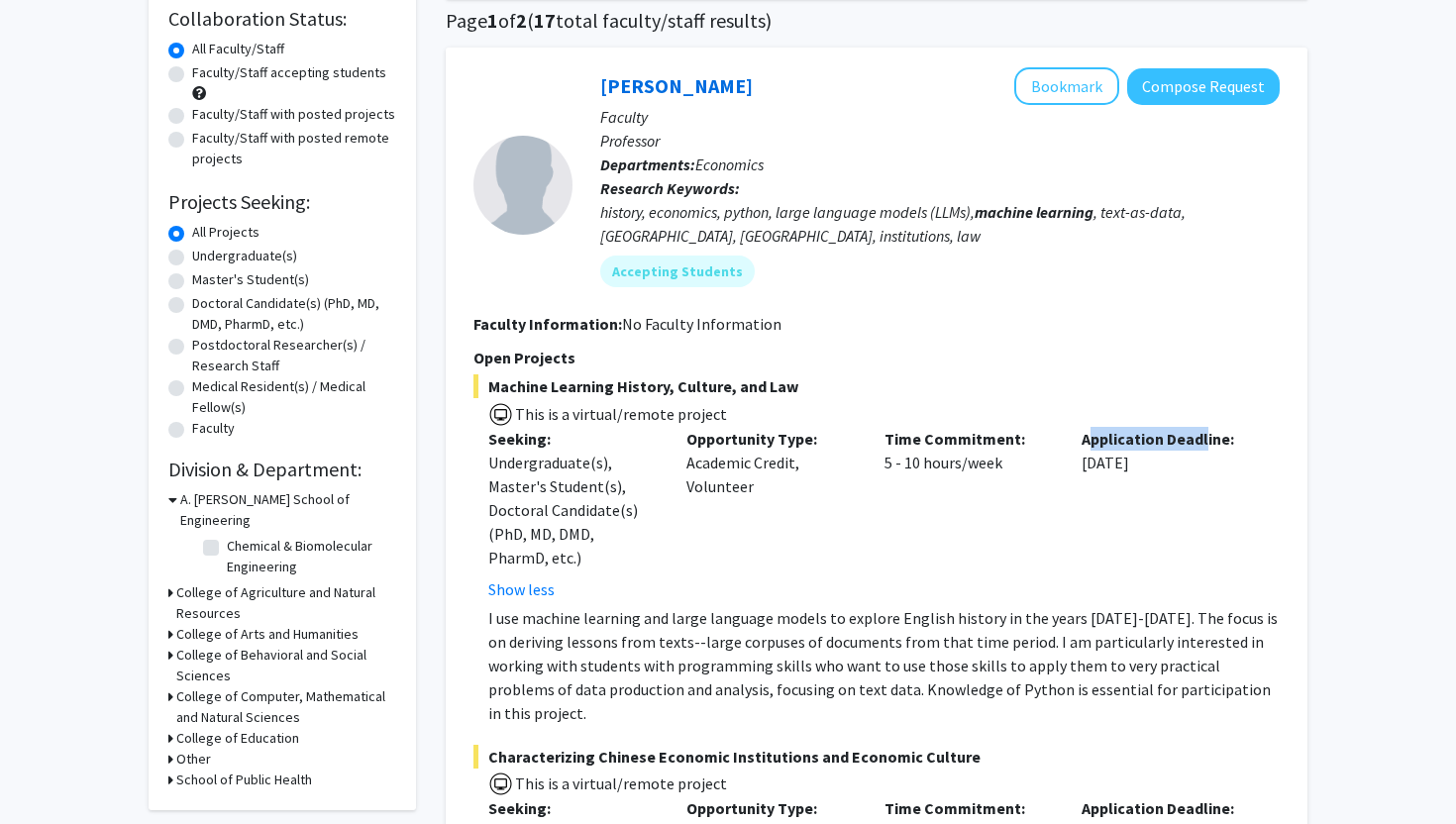 click on "Application Deadline:" 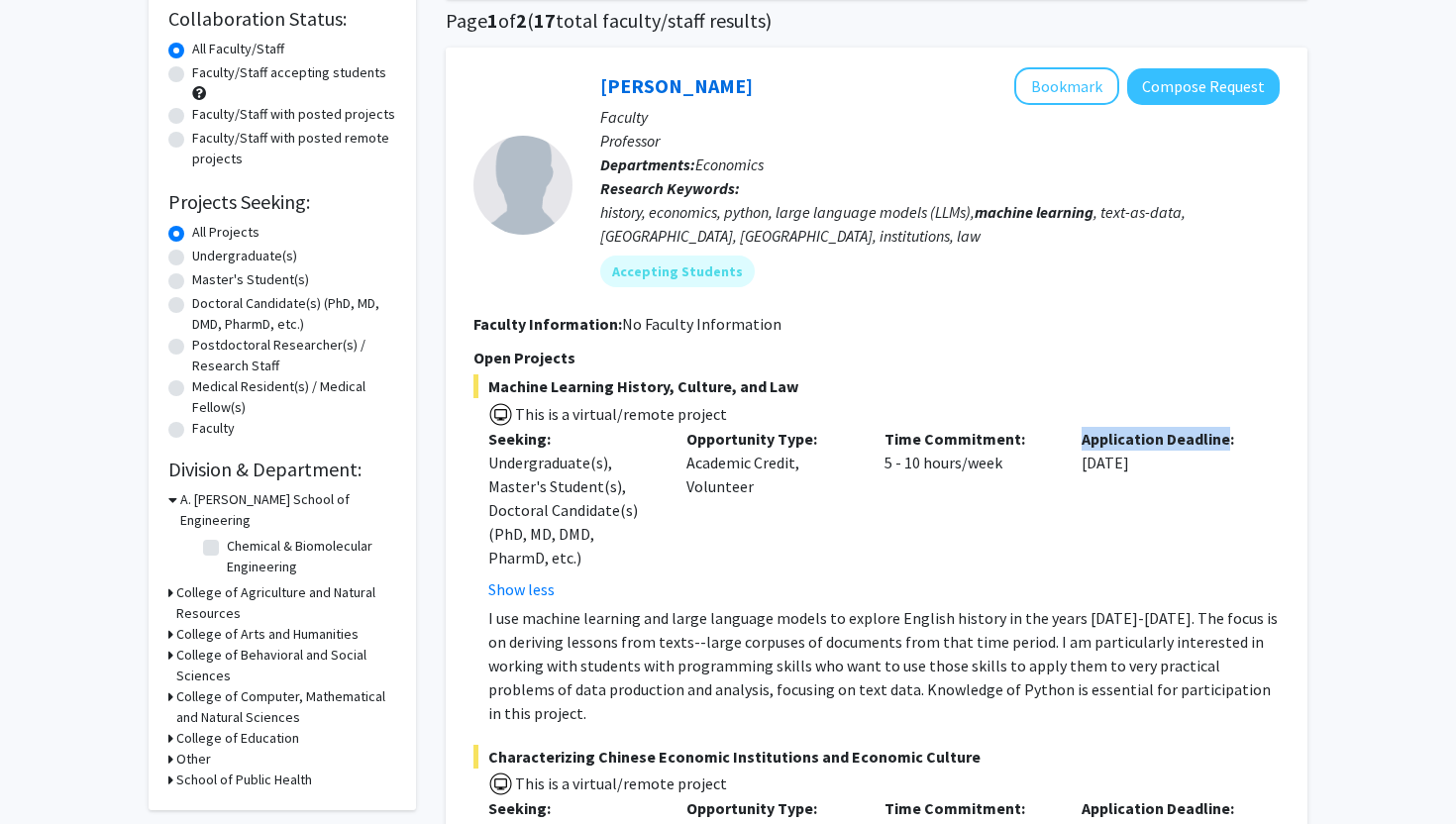 drag, startPoint x: 1203, startPoint y: 435, endPoint x: 1128, endPoint y: 435, distance: 75 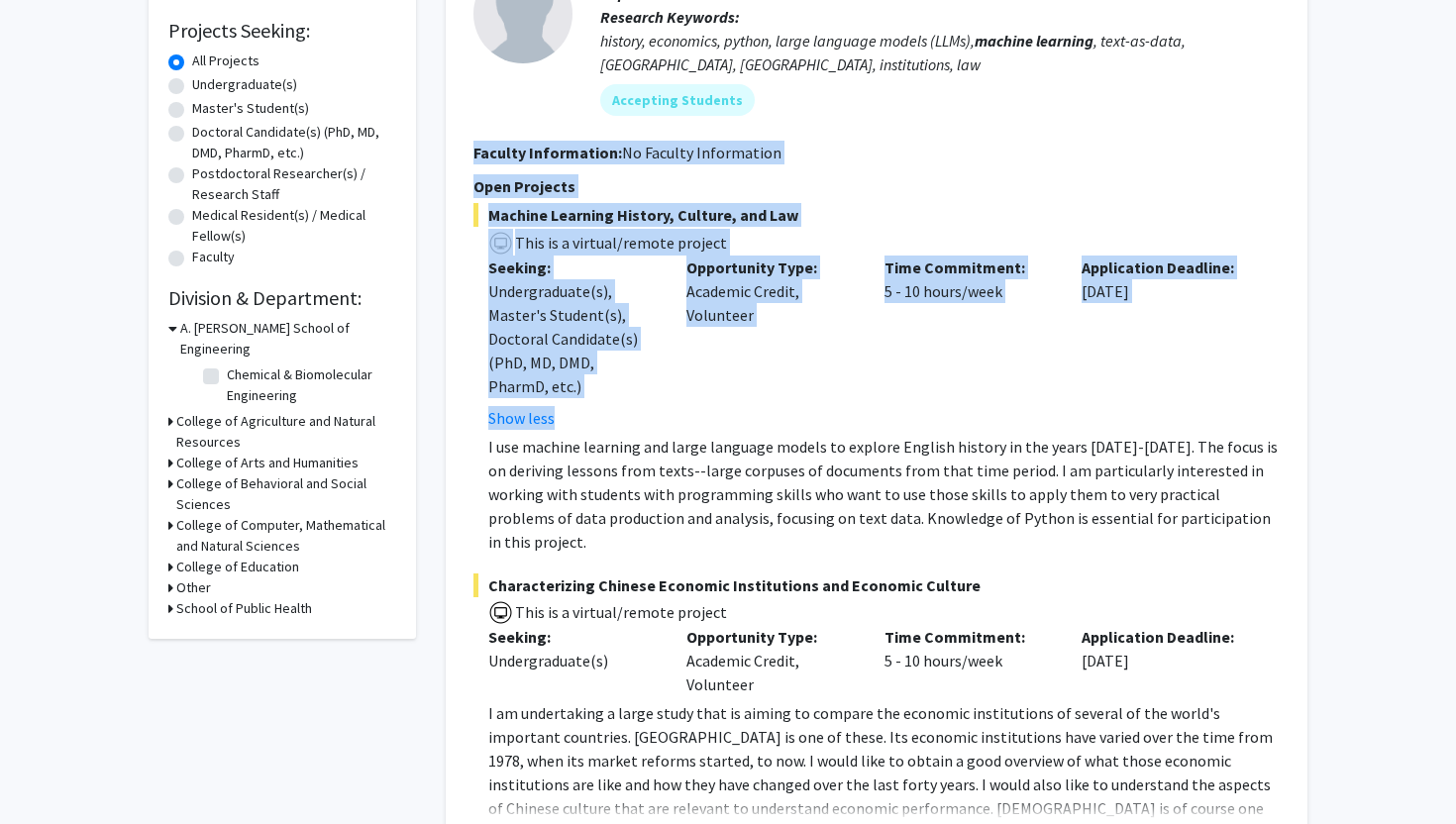 scroll, scrollTop: 294, scrollLeft: 0, axis: vertical 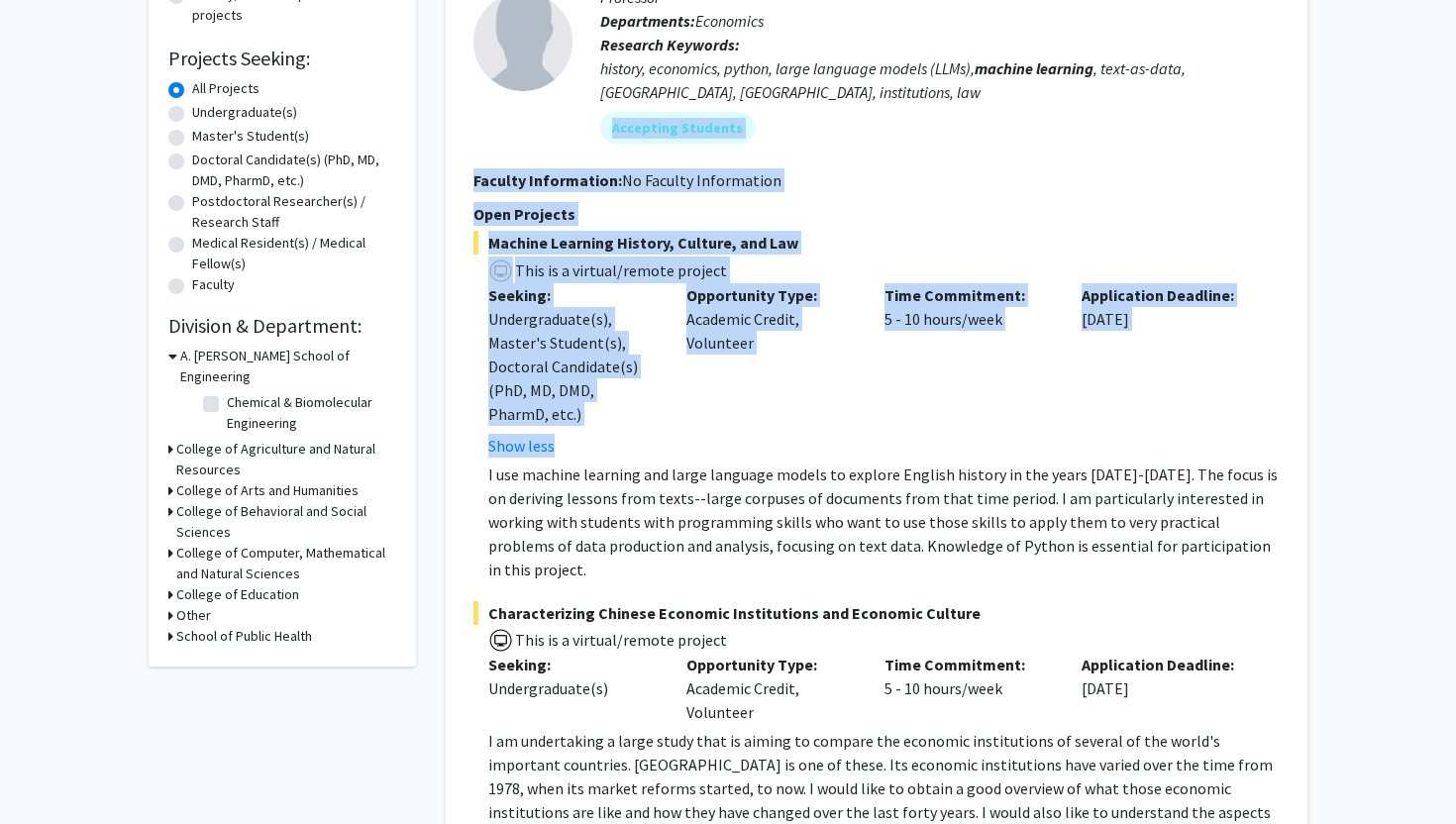 drag, startPoint x: 1455, startPoint y: 100, endPoint x: 1408, endPoint y: 97, distance: 47.095647 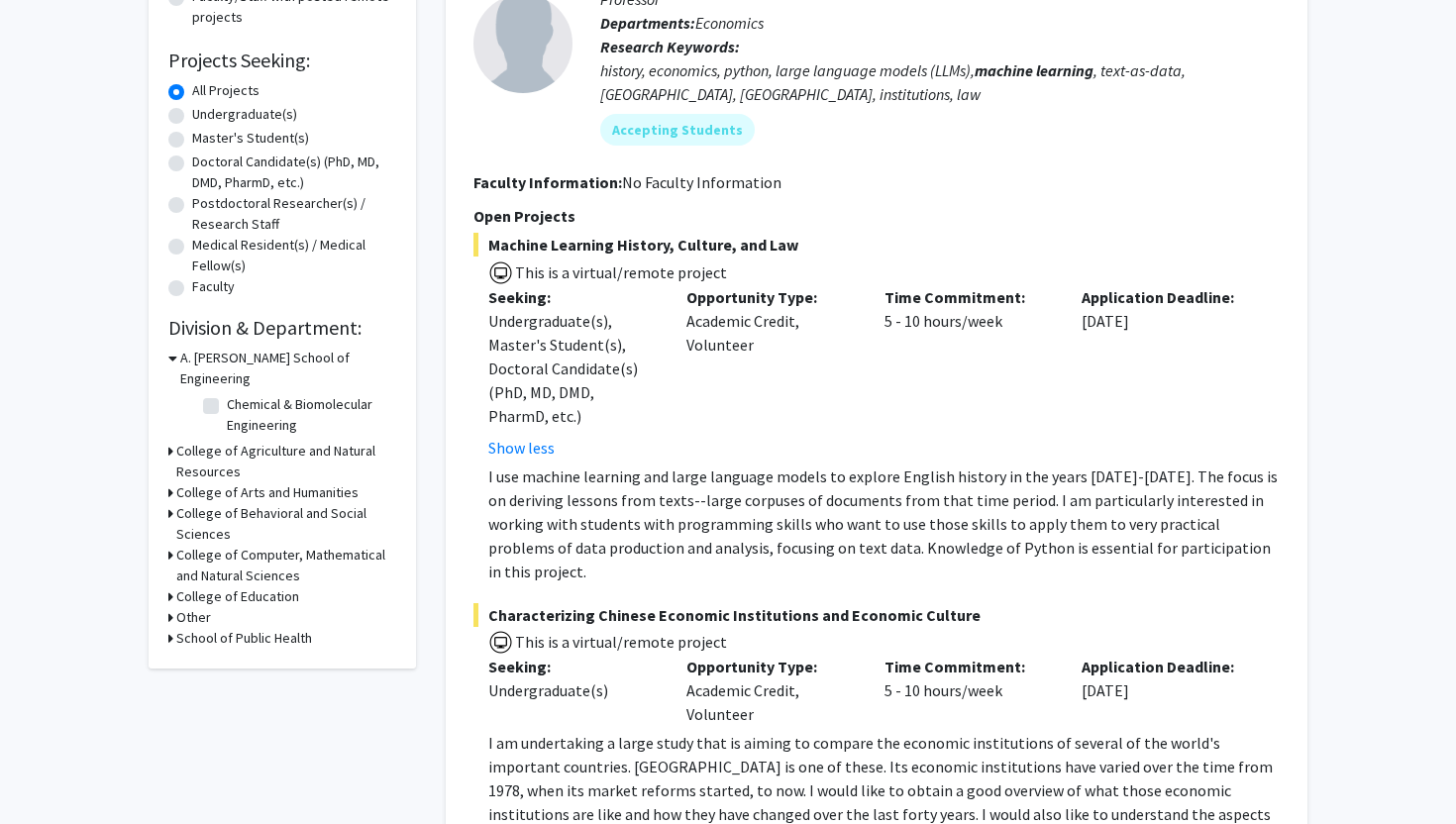 click on "Application Deadline:  [DATE]" 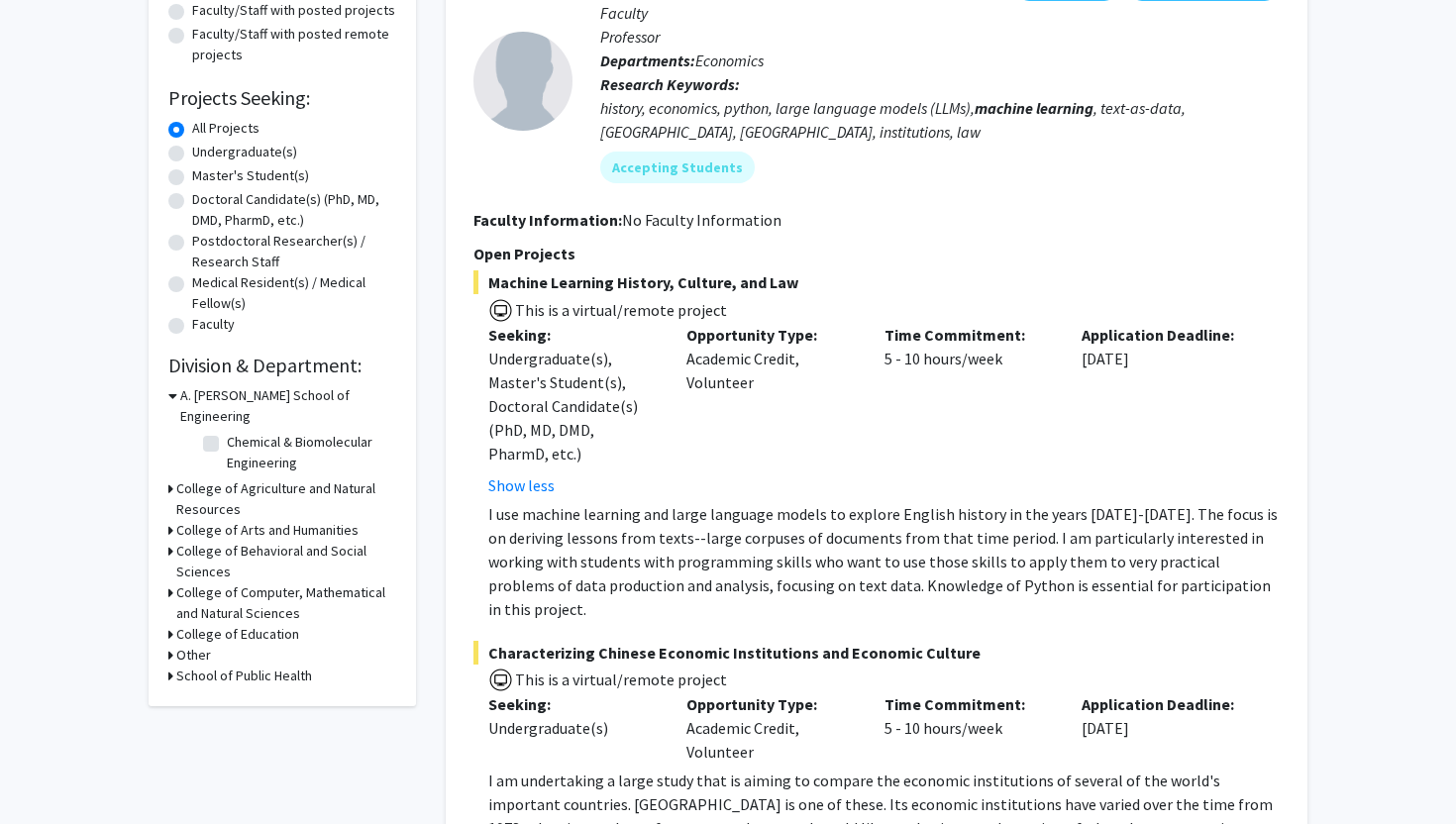 scroll, scrollTop: 255, scrollLeft: 0, axis: vertical 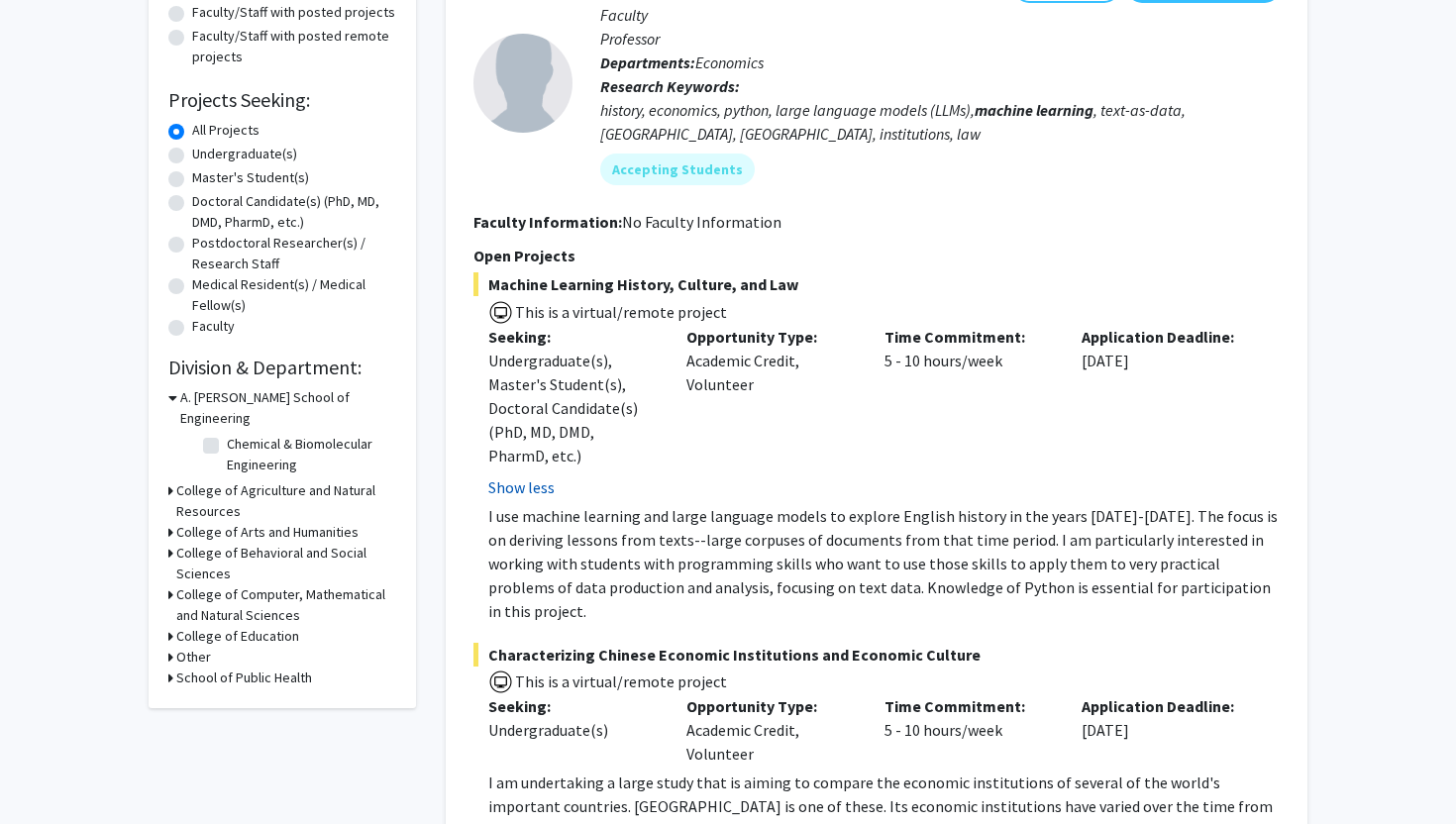 click on "Show less" 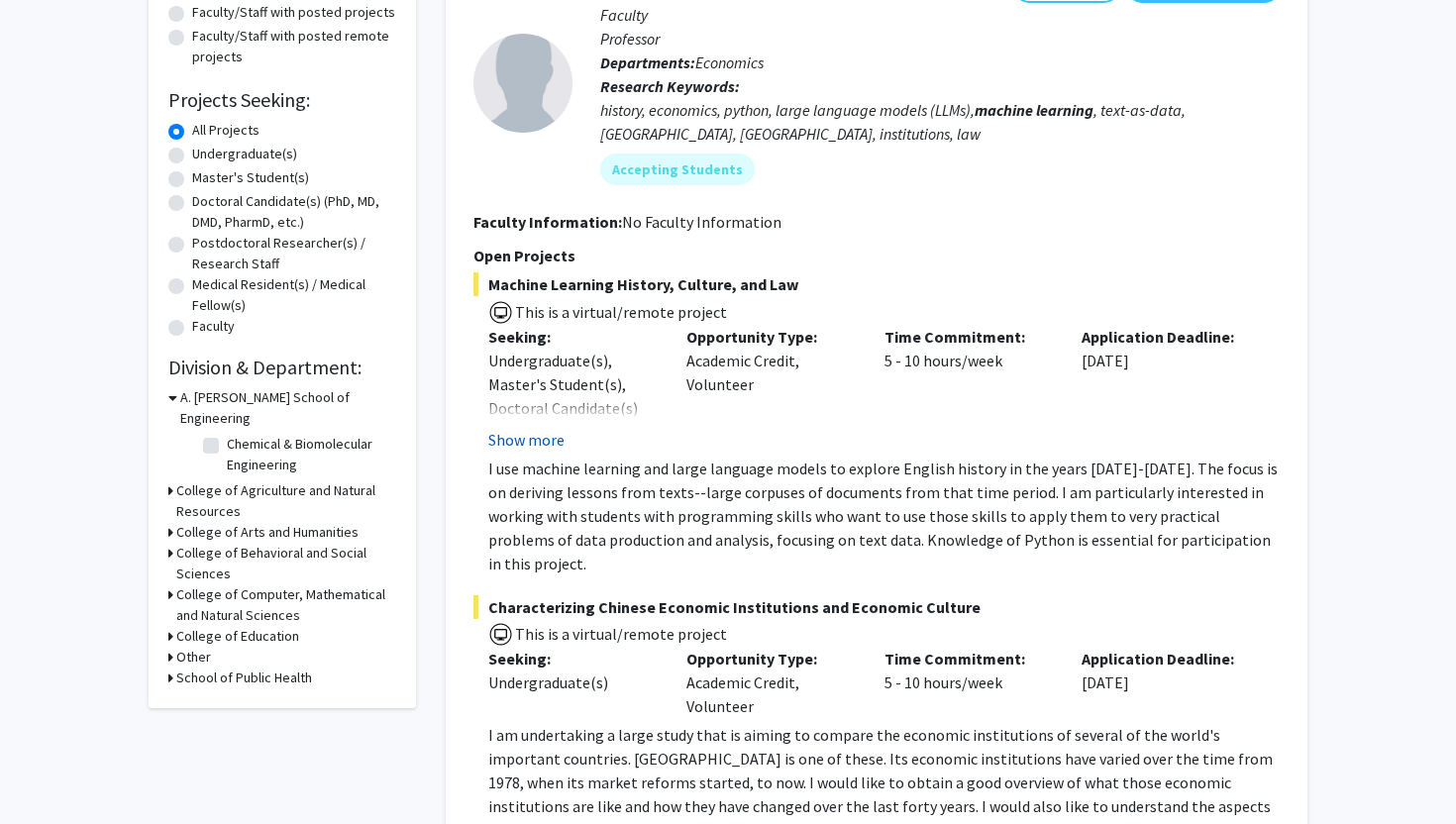 click on "Show more" 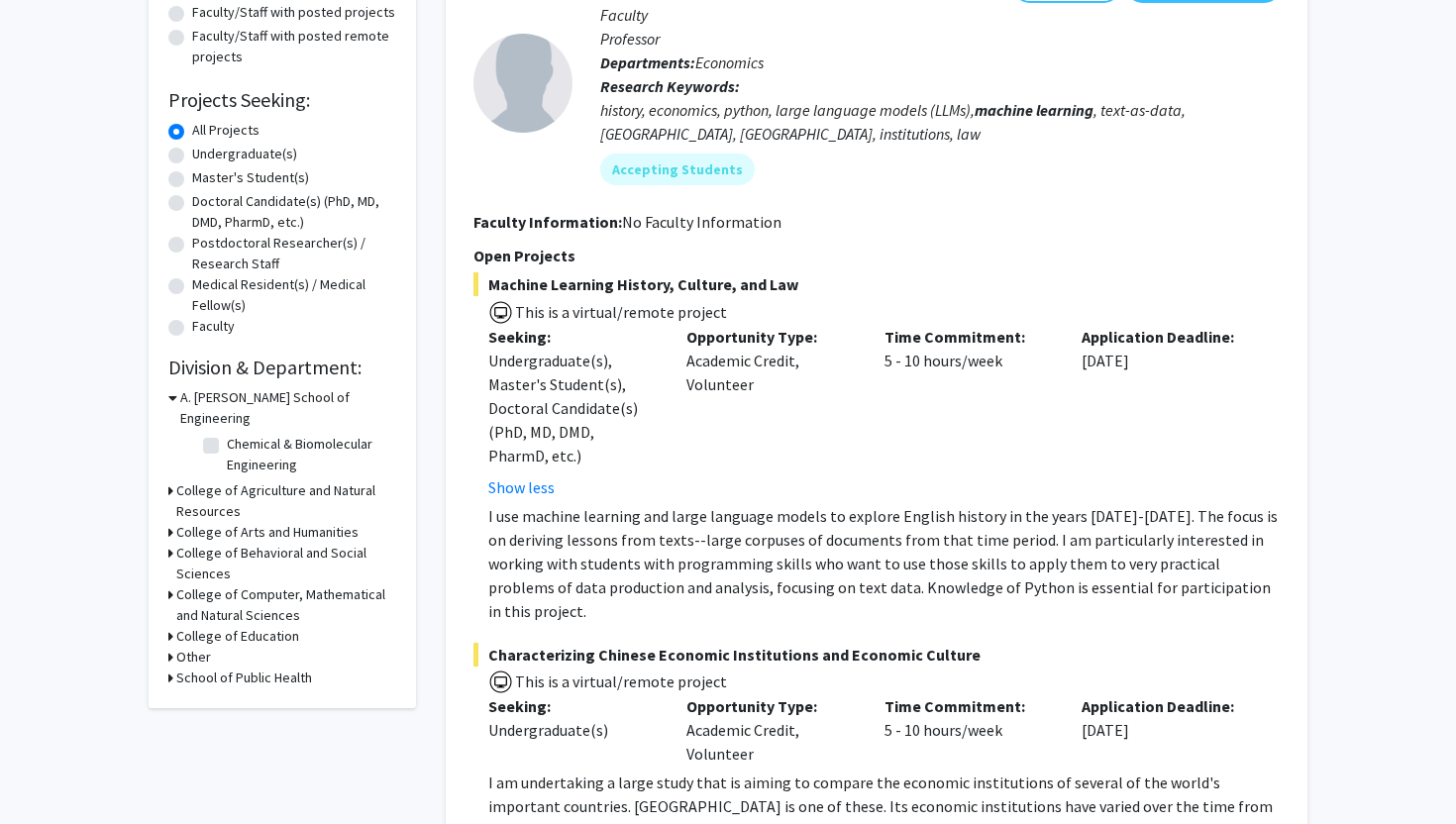 type 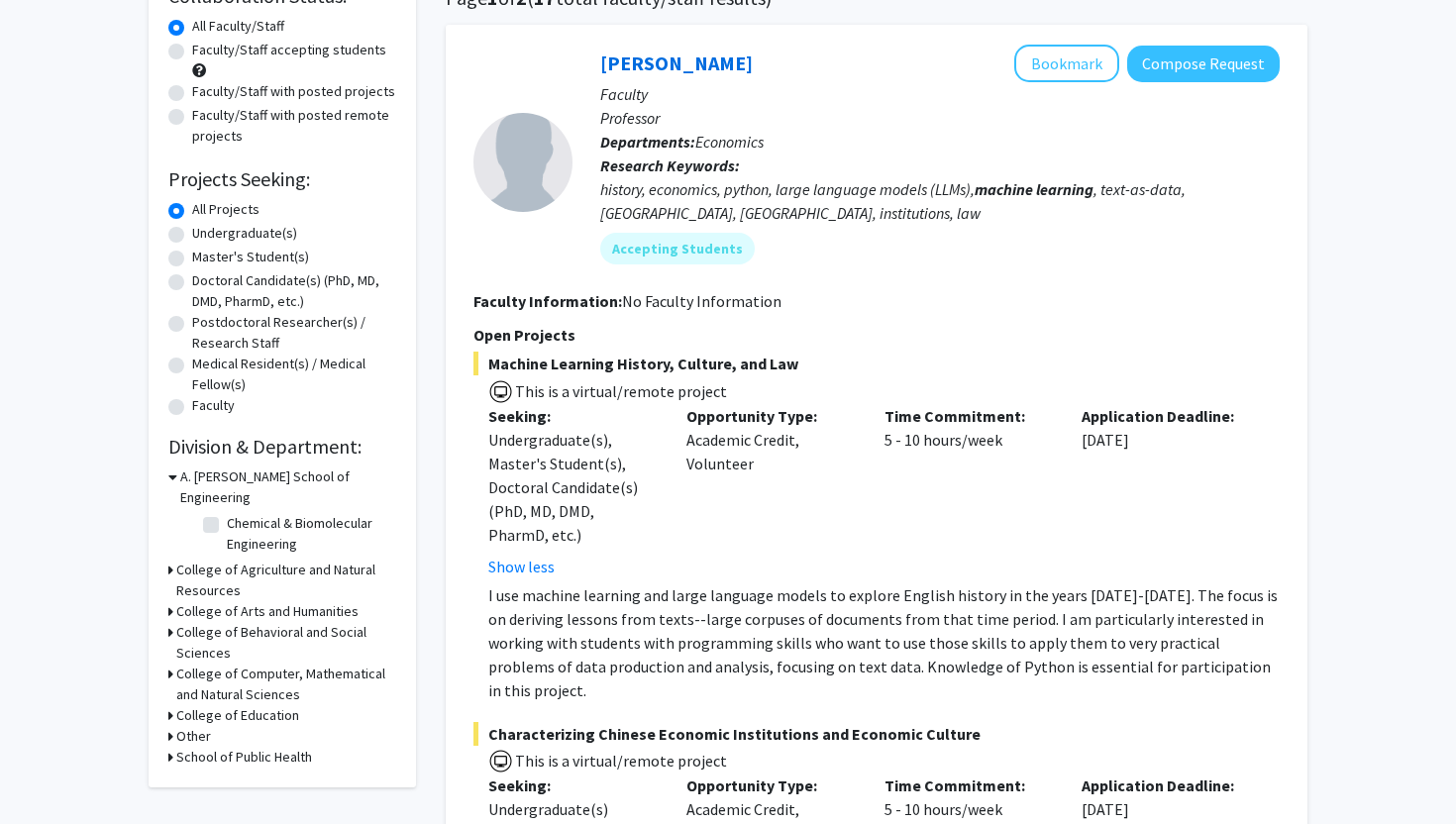 scroll, scrollTop: 136, scrollLeft: 0, axis: vertical 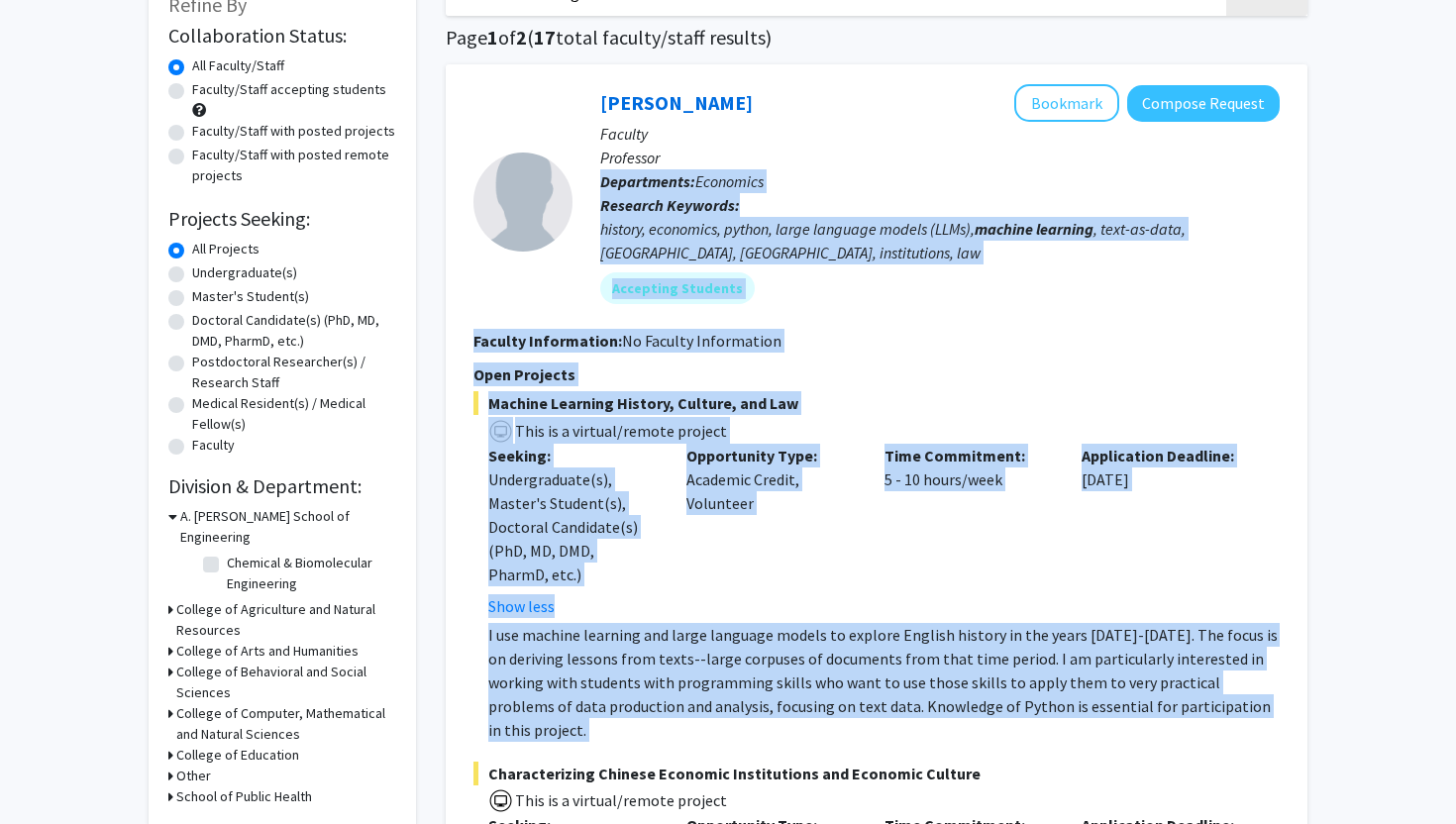 drag, startPoint x: 604, startPoint y: 190, endPoint x: 1192, endPoint y: 718, distance: 790.2708 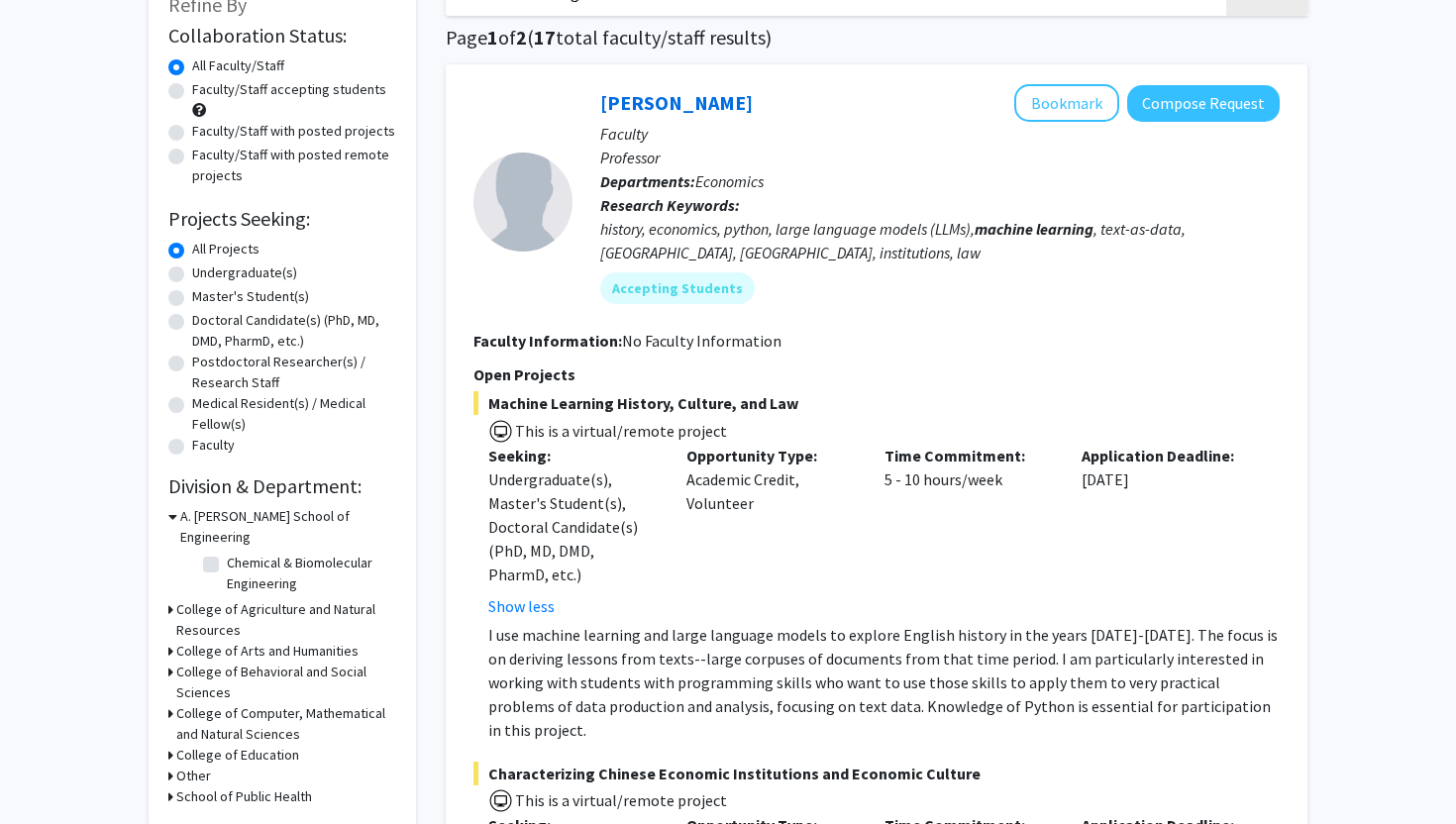 click on "I use machine learning and large language models to explore English history in the years [DATE]-[DATE]. The focus is on deriving lessons from texts--large corpuses of documents from that time period.   I am particularly interested in working with students with programming skills who want to use those skills to apply them to very practical problems of data production and analysis, focusing on text data. Knowledge of Python is essential for participation in this project." 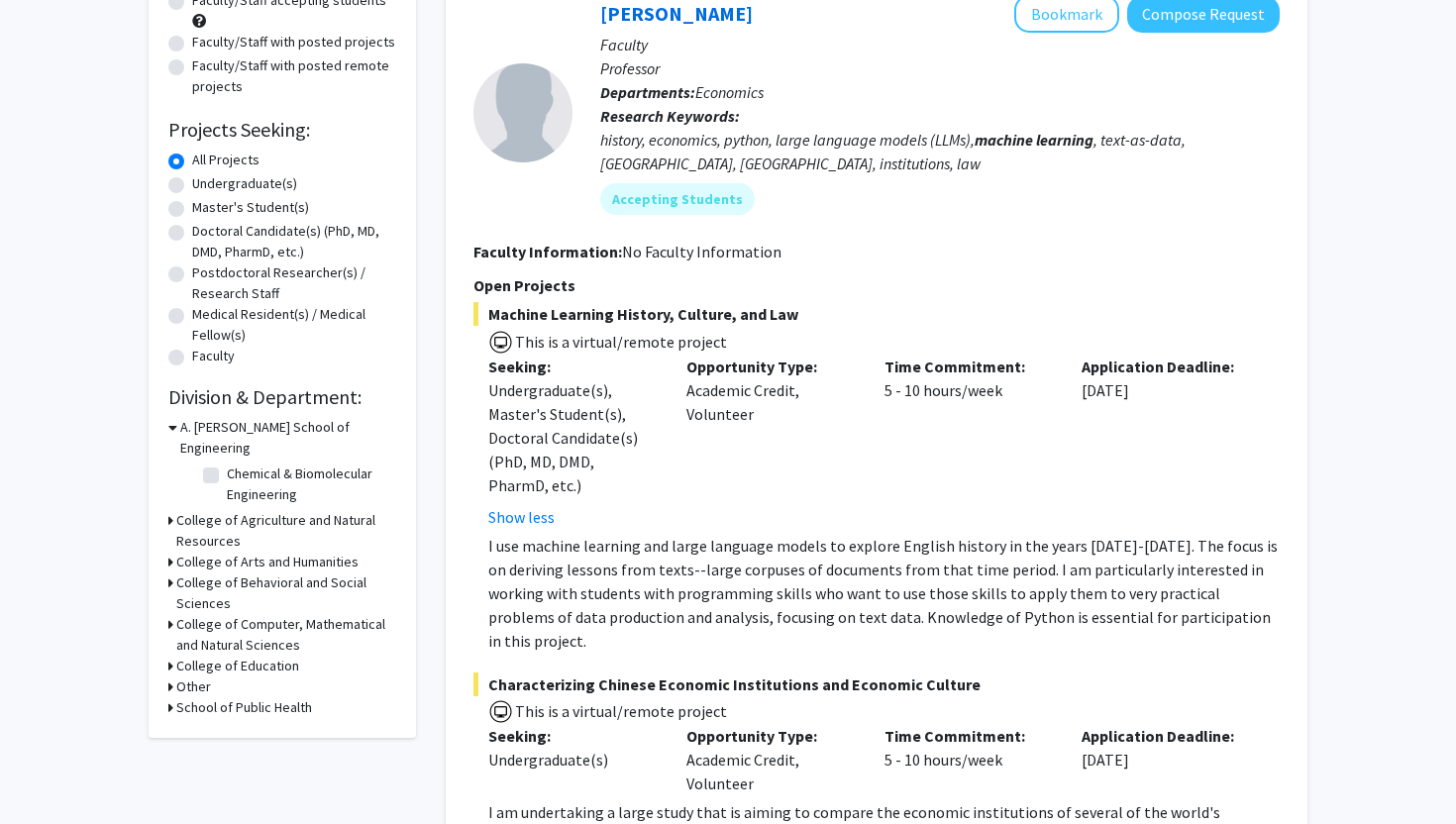 scroll, scrollTop: 255, scrollLeft: 0, axis: vertical 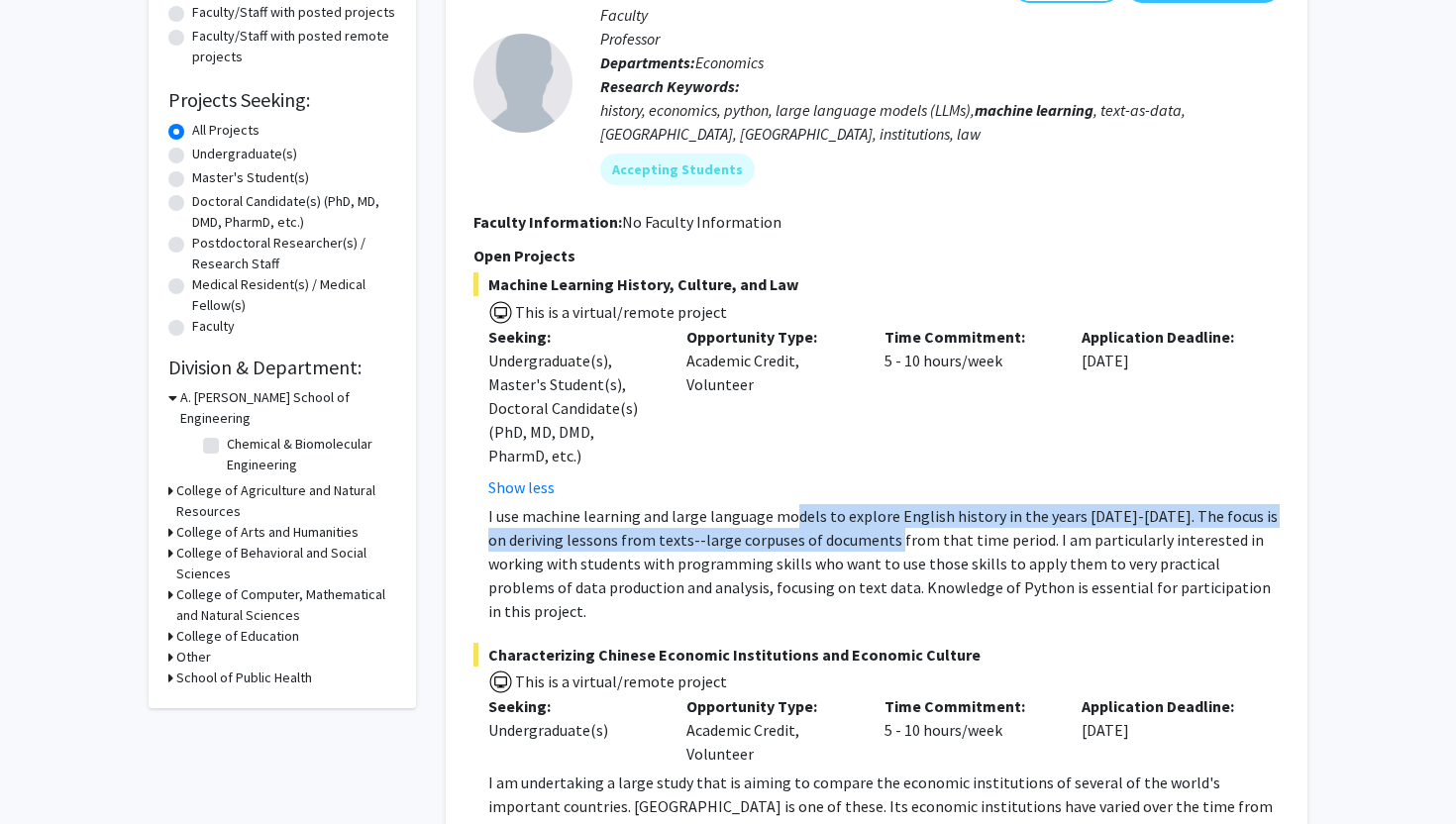 drag, startPoint x: 793, startPoint y: 522, endPoint x: 937, endPoint y: 544, distance: 145.67086 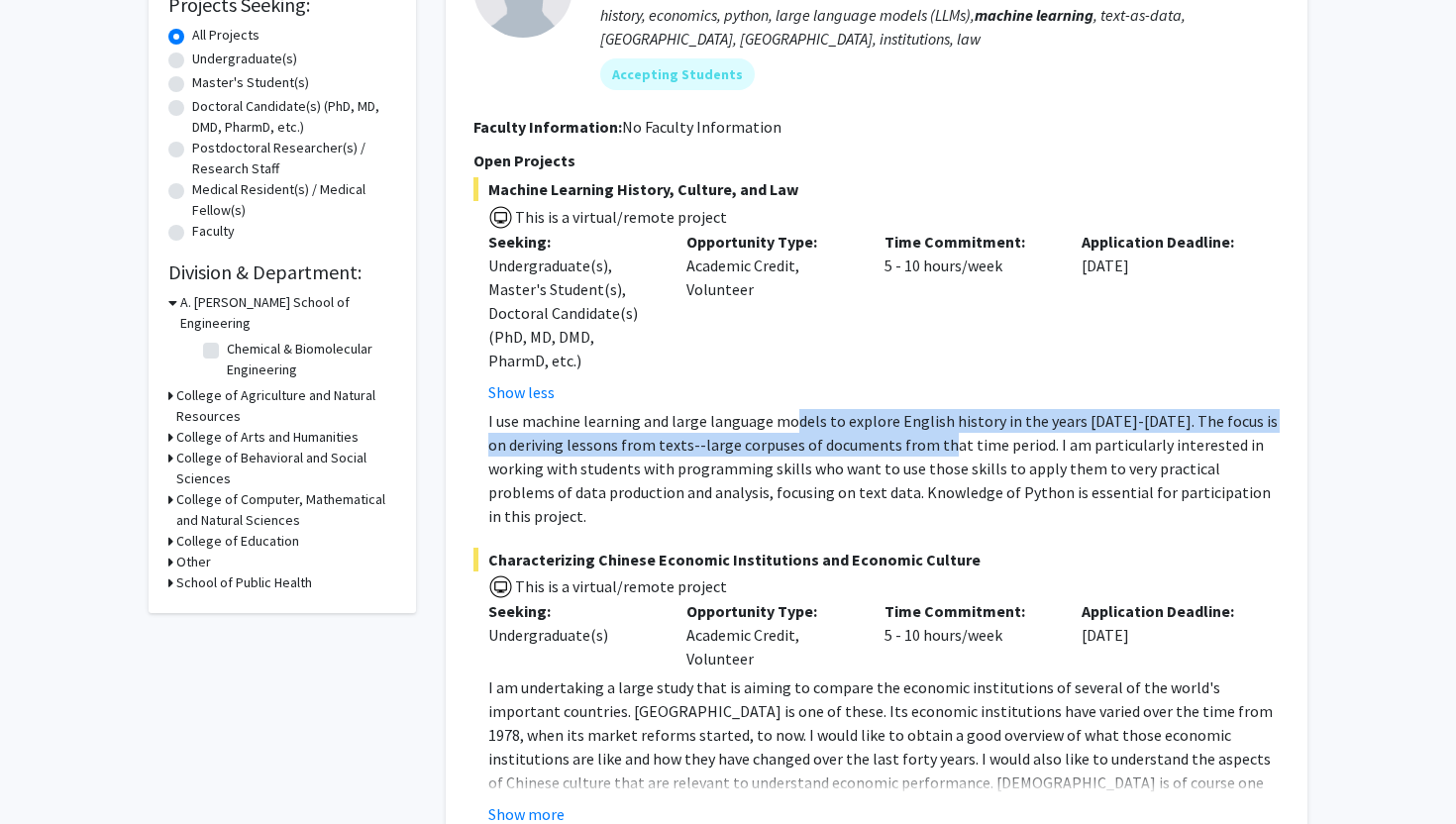 scroll, scrollTop: 373, scrollLeft: 0, axis: vertical 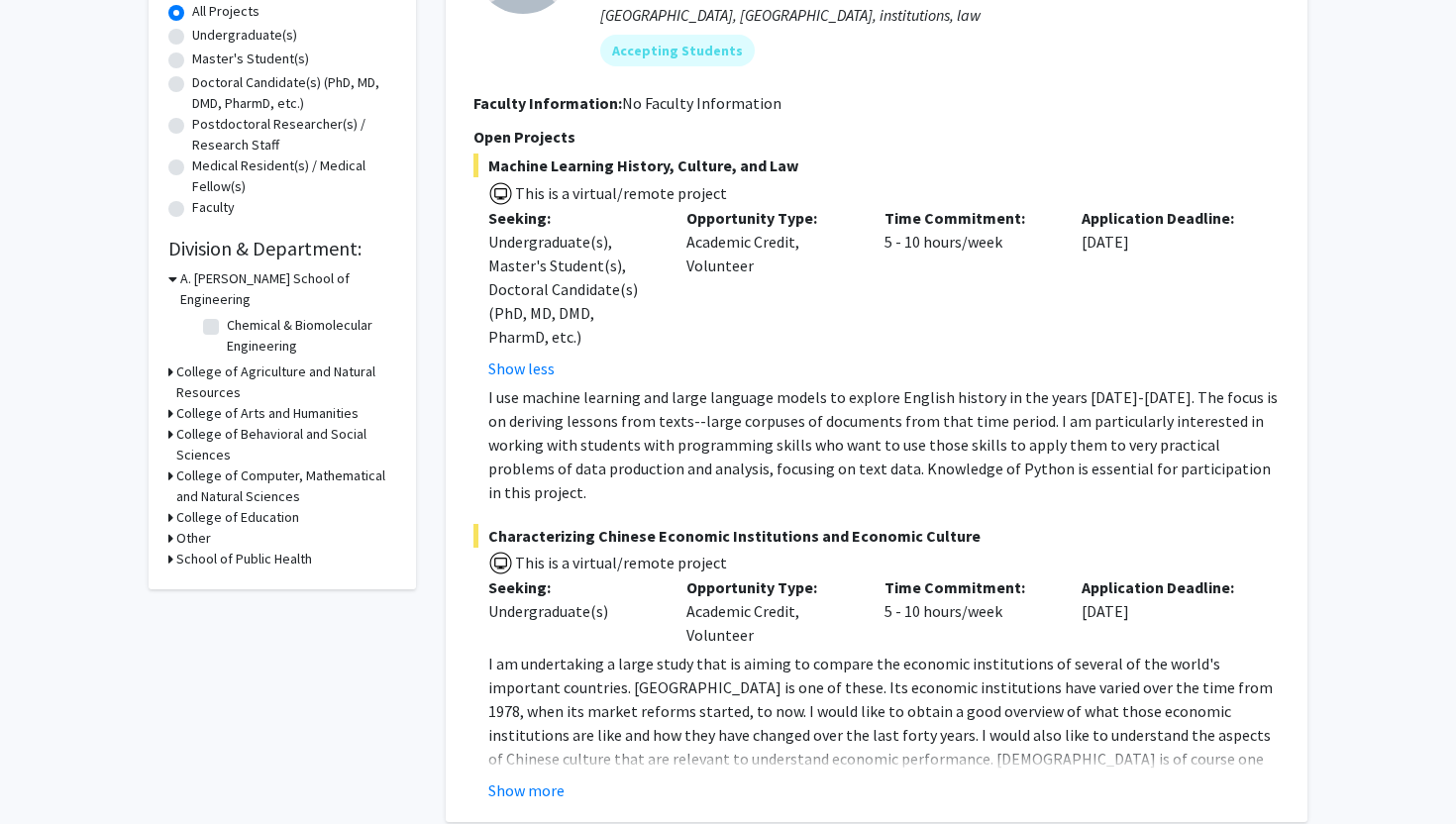 click on "I use machine learning and large language models to explore English history in the years [DATE]-[DATE]. The focus is on deriving lessons from texts--large corpuses of documents from that time period.   I am particularly interested in working with students with programming skills who want to use those skills to apply them to very practical problems of data production and analysis, focusing on text data. Knowledge of Python is essential for participation in this project." 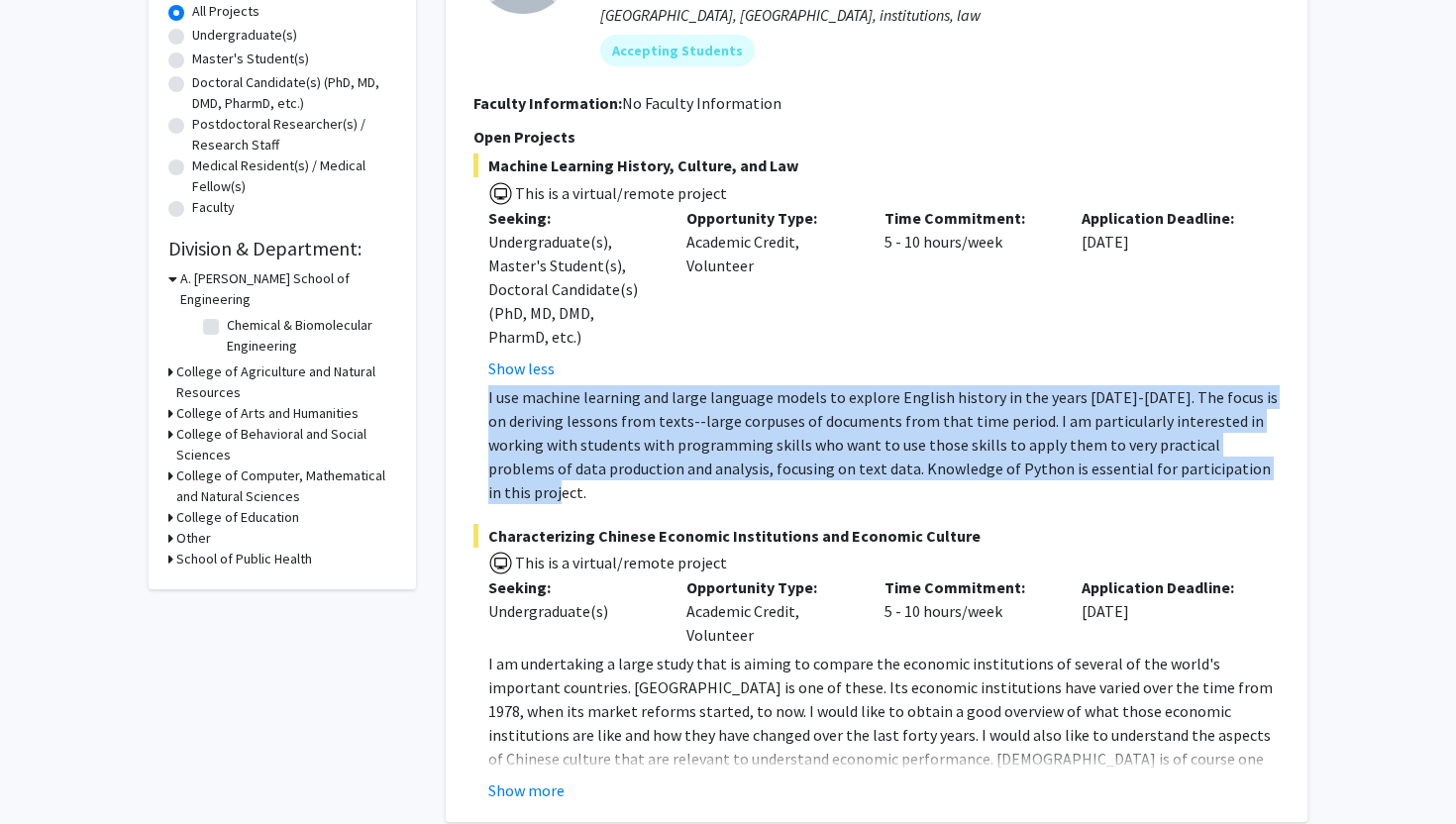drag, startPoint x: 486, startPoint y: 404, endPoint x: 1258, endPoint y: 477, distance: 775.4437 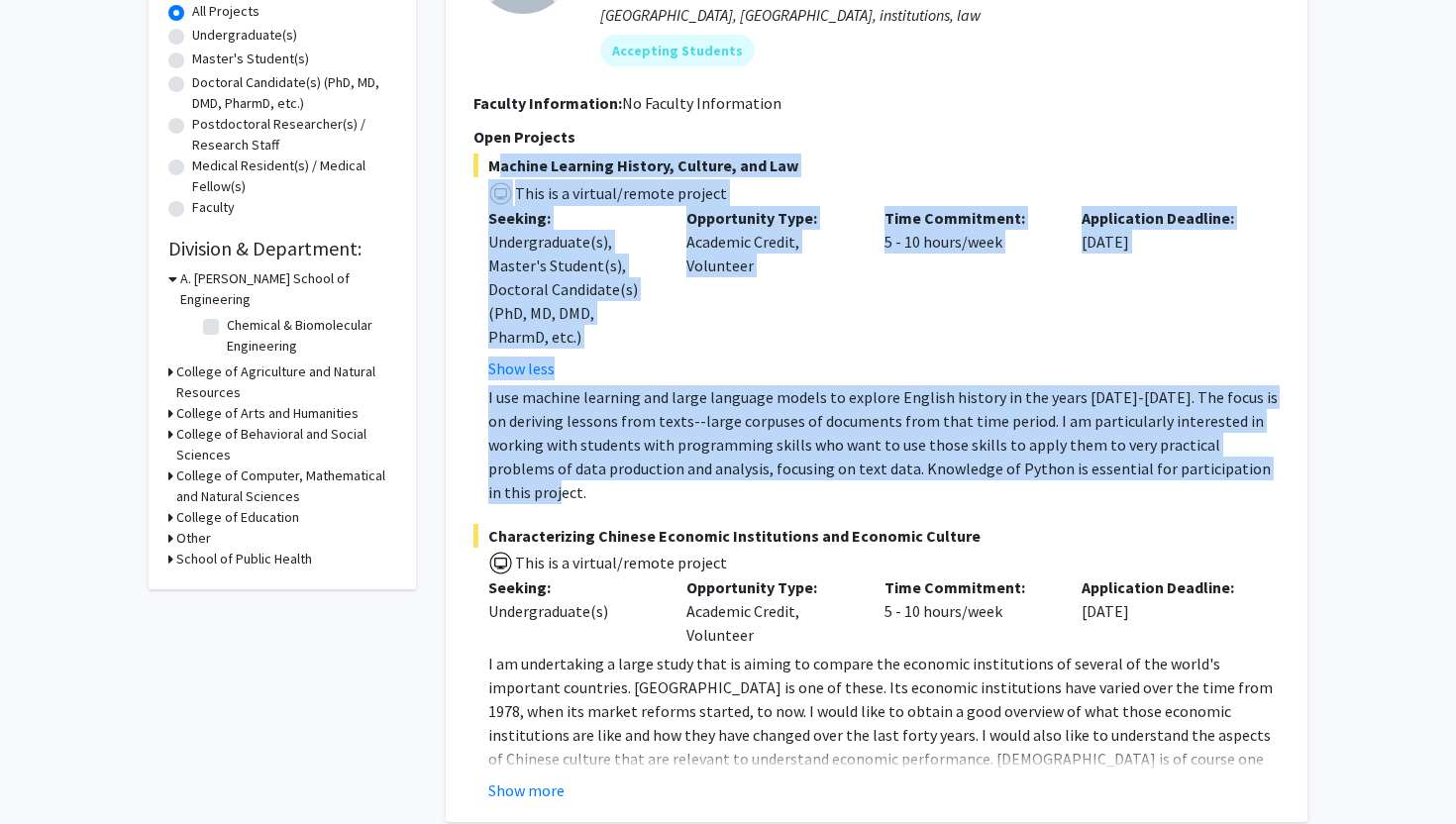 drag, startPoint x: 491, startPoint y: 164, endPoint x: 1242, endPoint y: 467, distance: 809.821 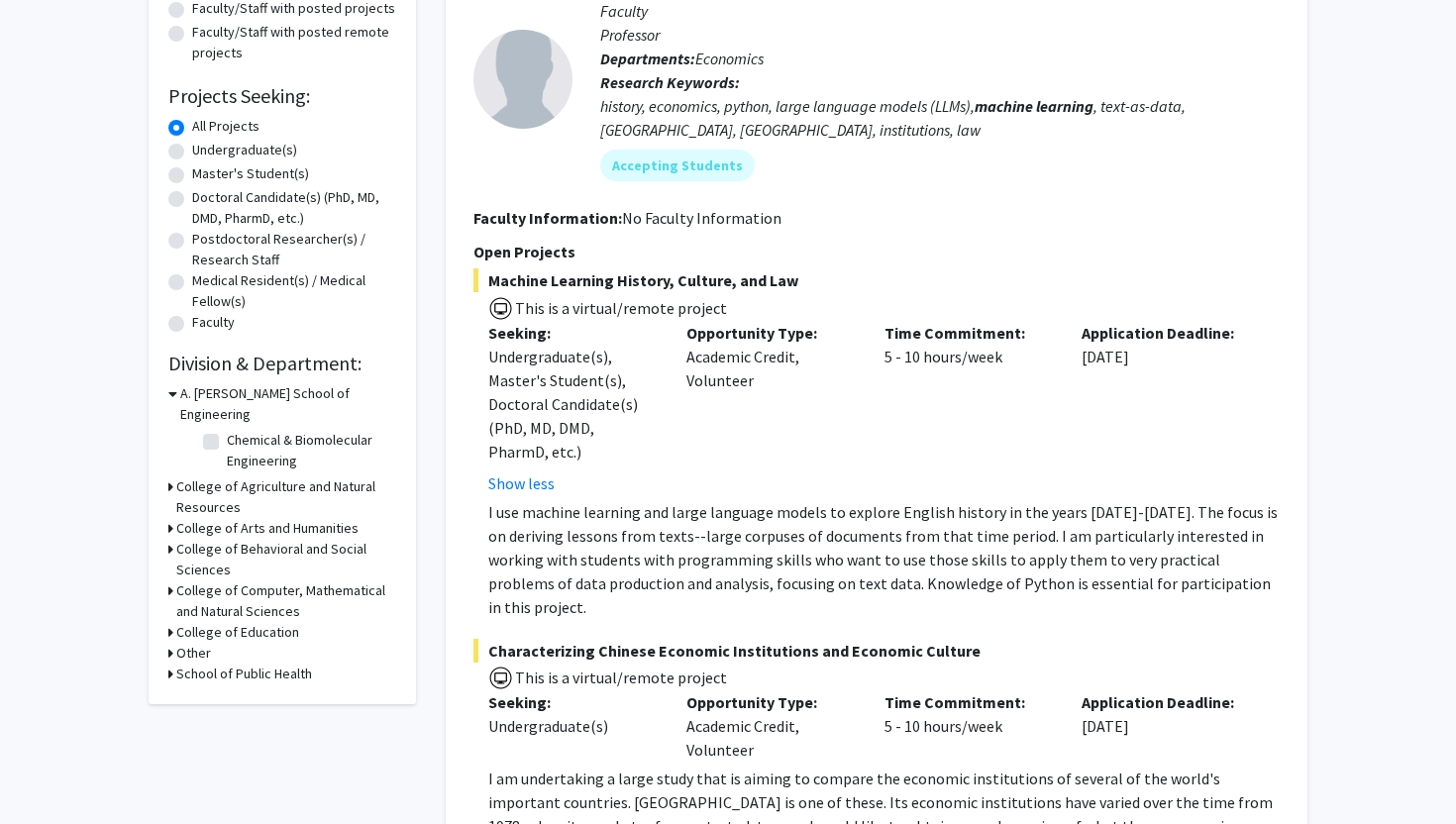 scroll, scrollTop: 255, scrollLeft: 0, axis: vertical 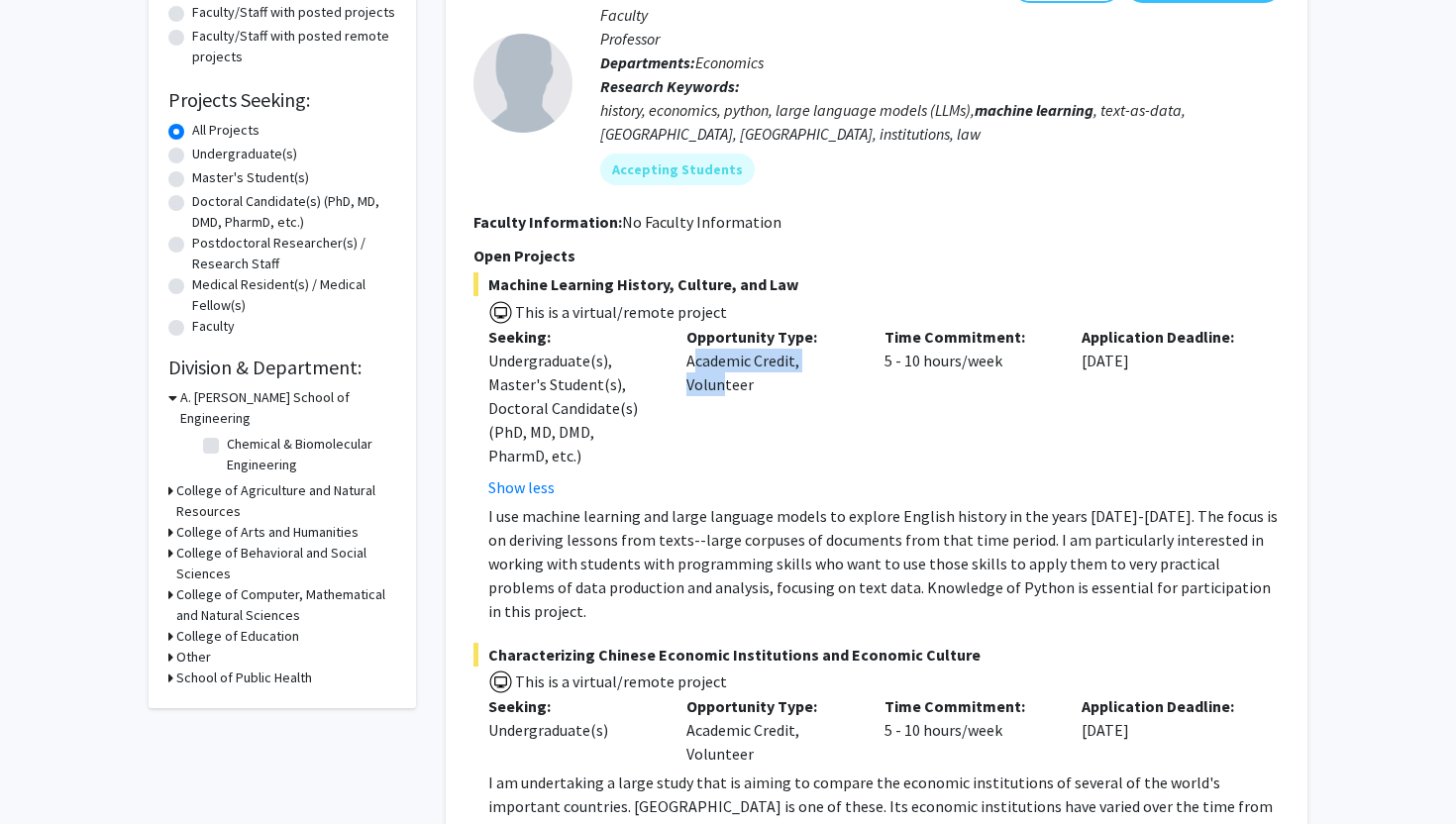 drag, startPoint x: 685, startPoint y: 356, endPoint x: 719, endPoint y: 391, distance: 48.795492 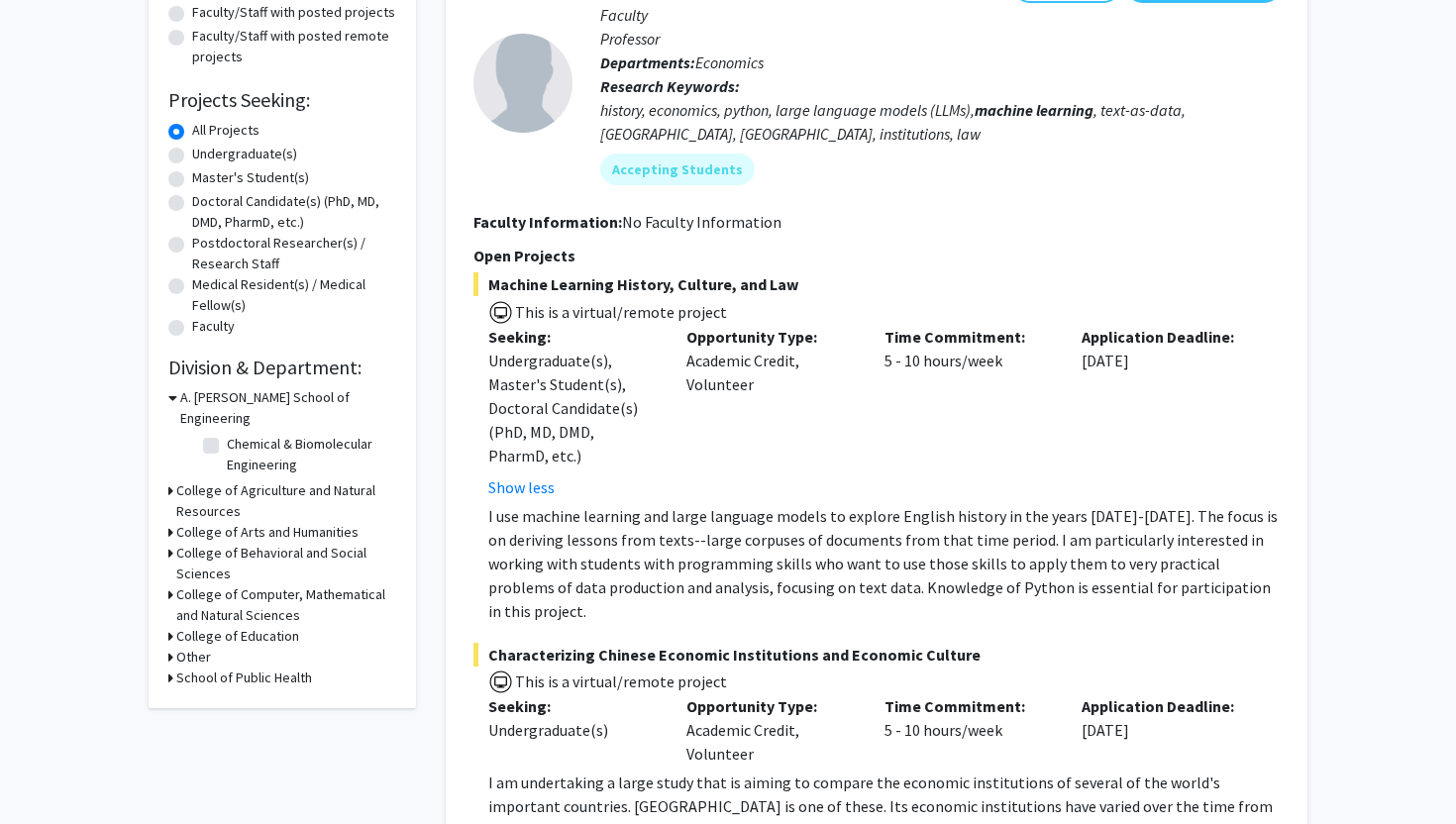 click on "Opportunity Type:  Academic Credit, Volunteer" 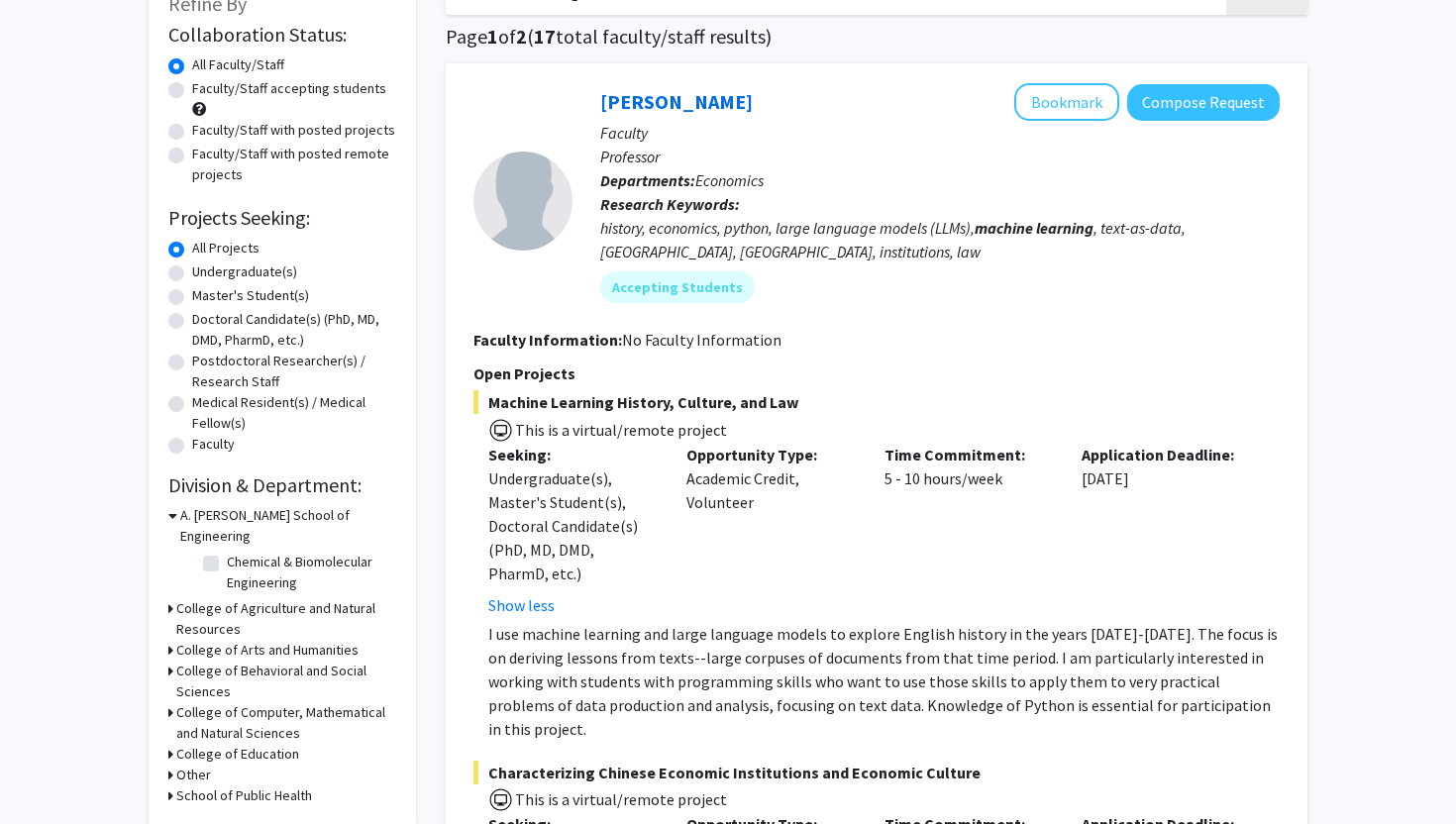 scroll, scrollTop: 136, scrollLeft: 0, axis: vertical 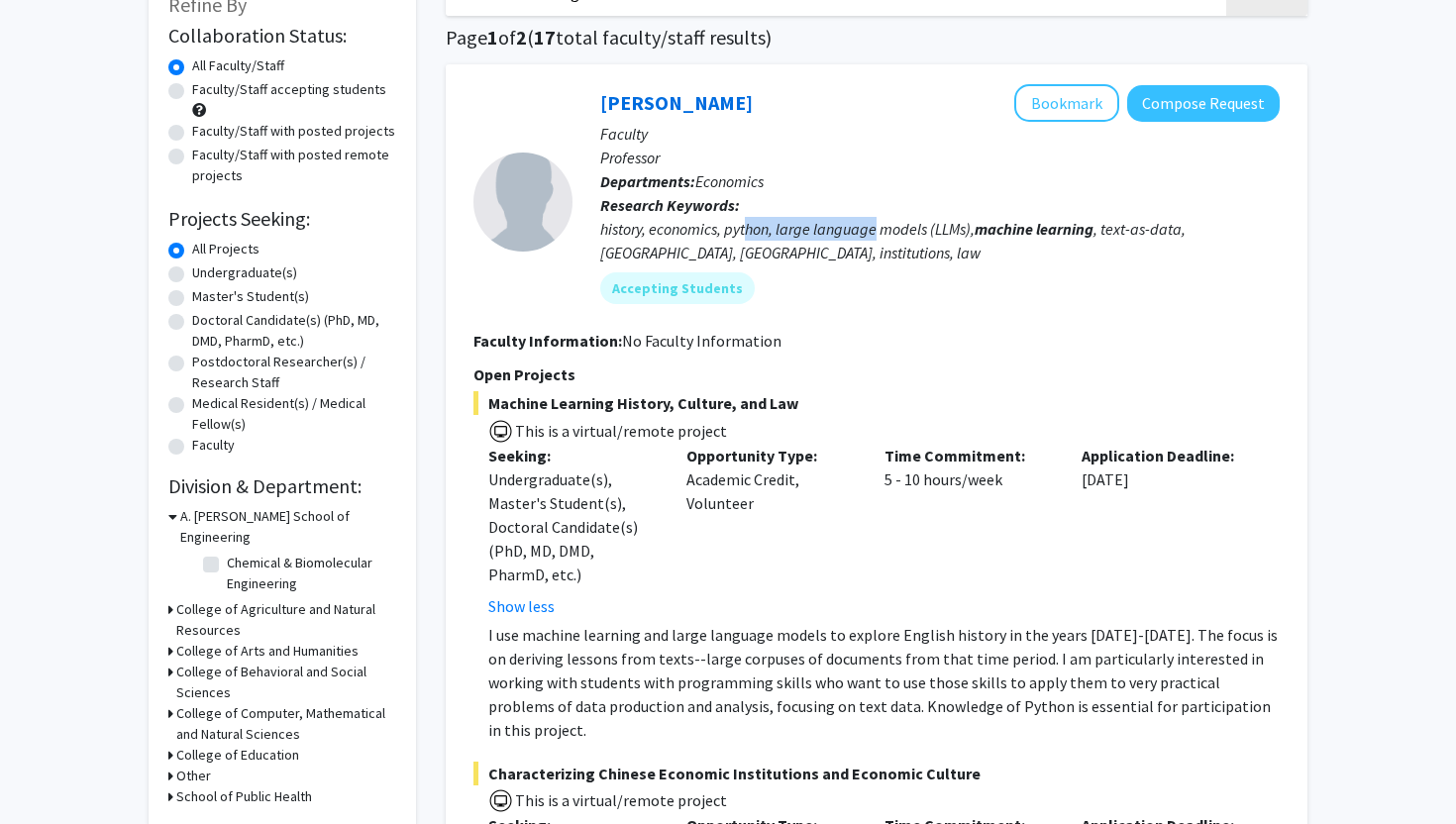drag, startPoint x: 748, startPoint y: 218, endPoint x: 874, endPoint y: 235, distance: 127.14165 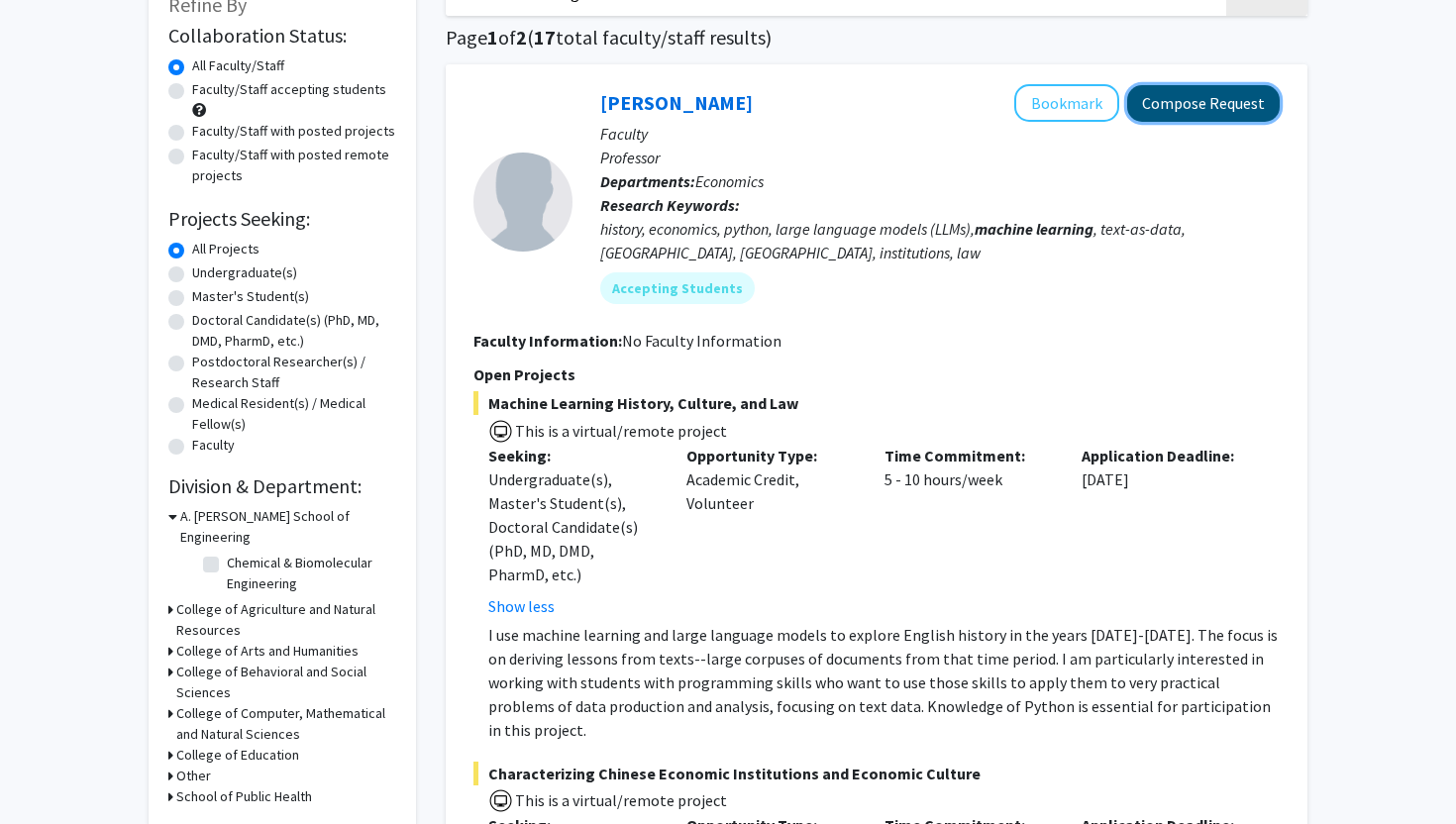 click on "Compose Request" 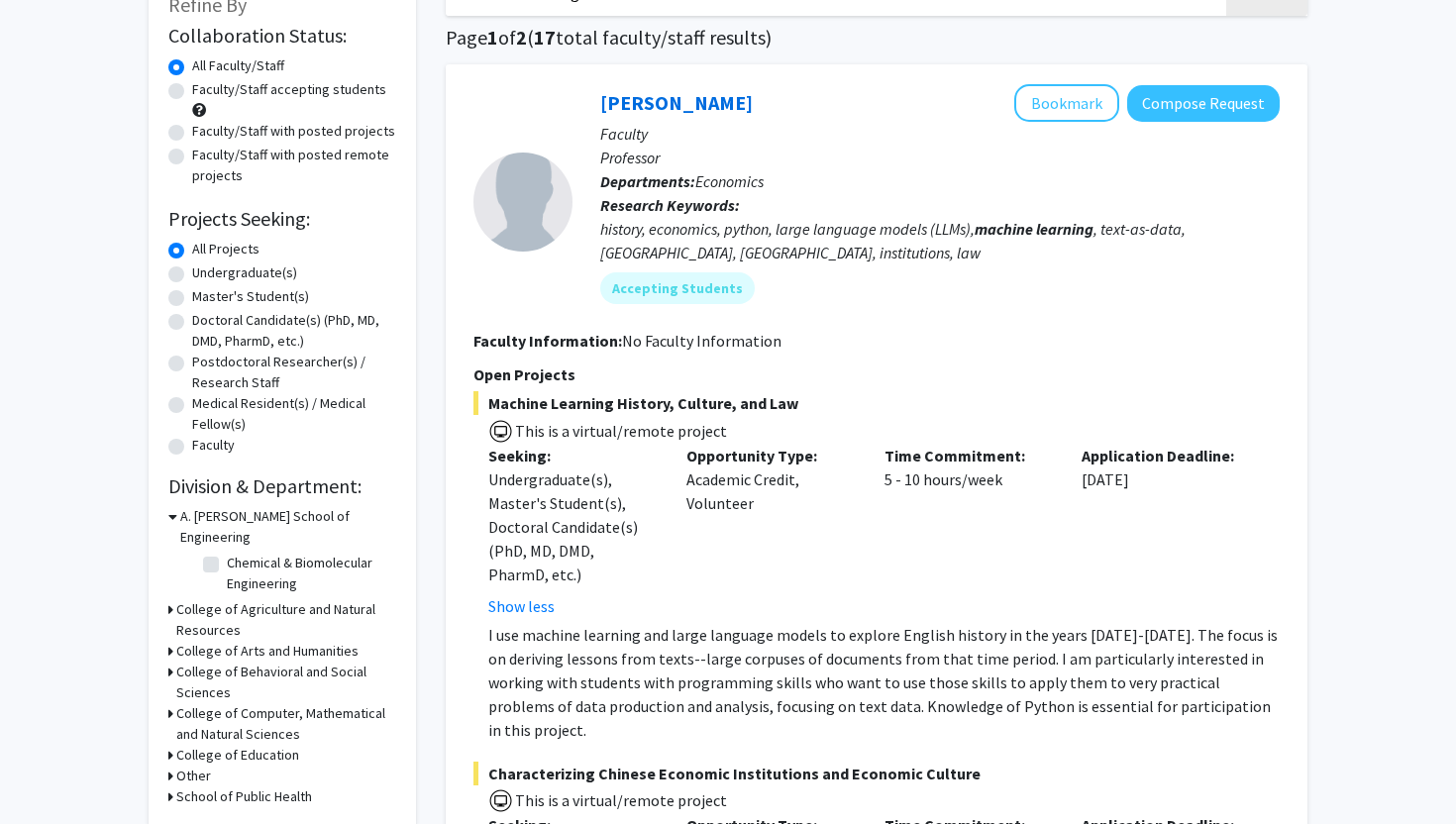scroll, scrollTop: 0, scrollLeft: 0, axis: both 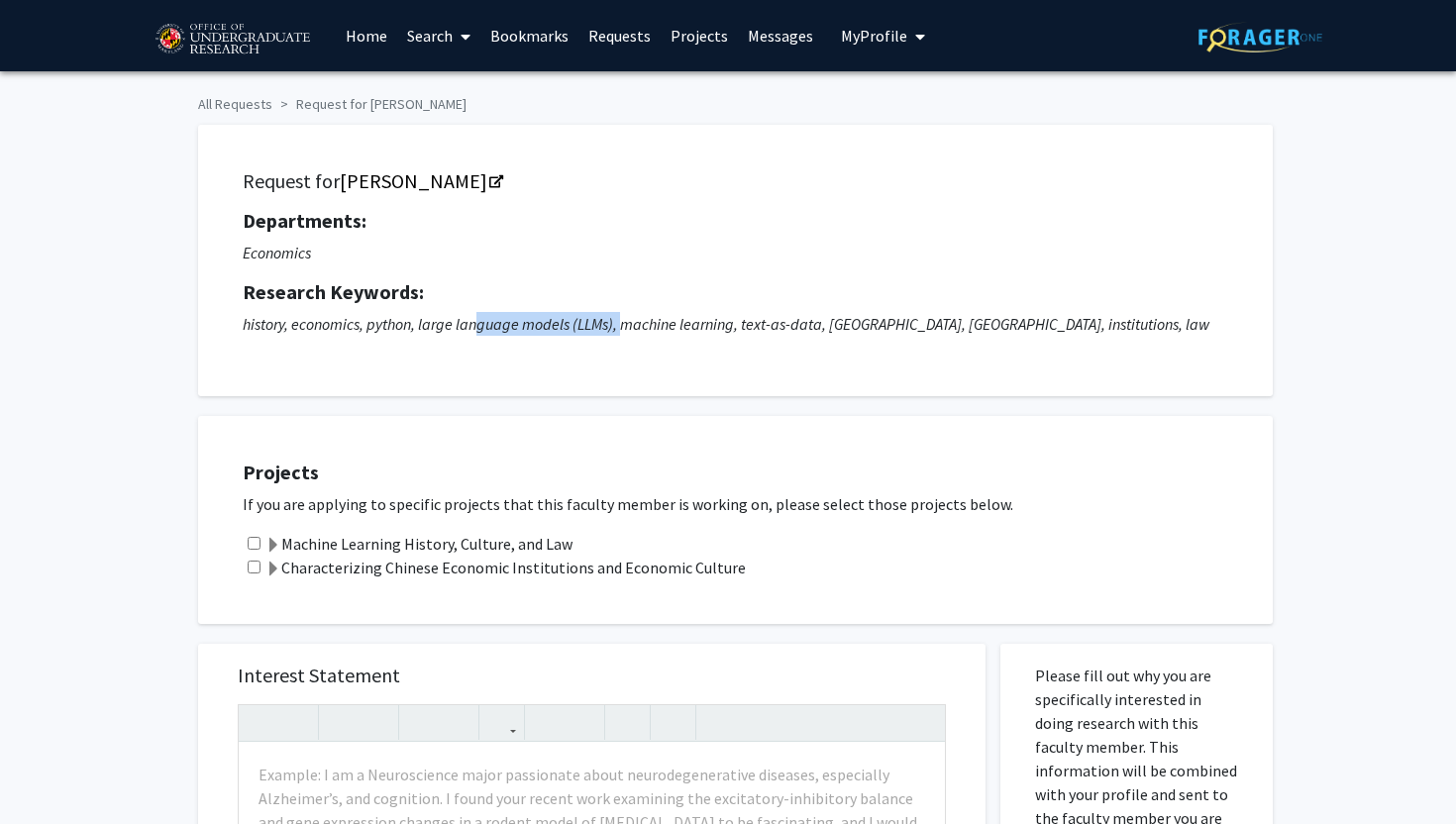drag, startPoint x: 479, startPoint y: 321, endPoint x: 641, endPoint y: 335, distance: 162.60381 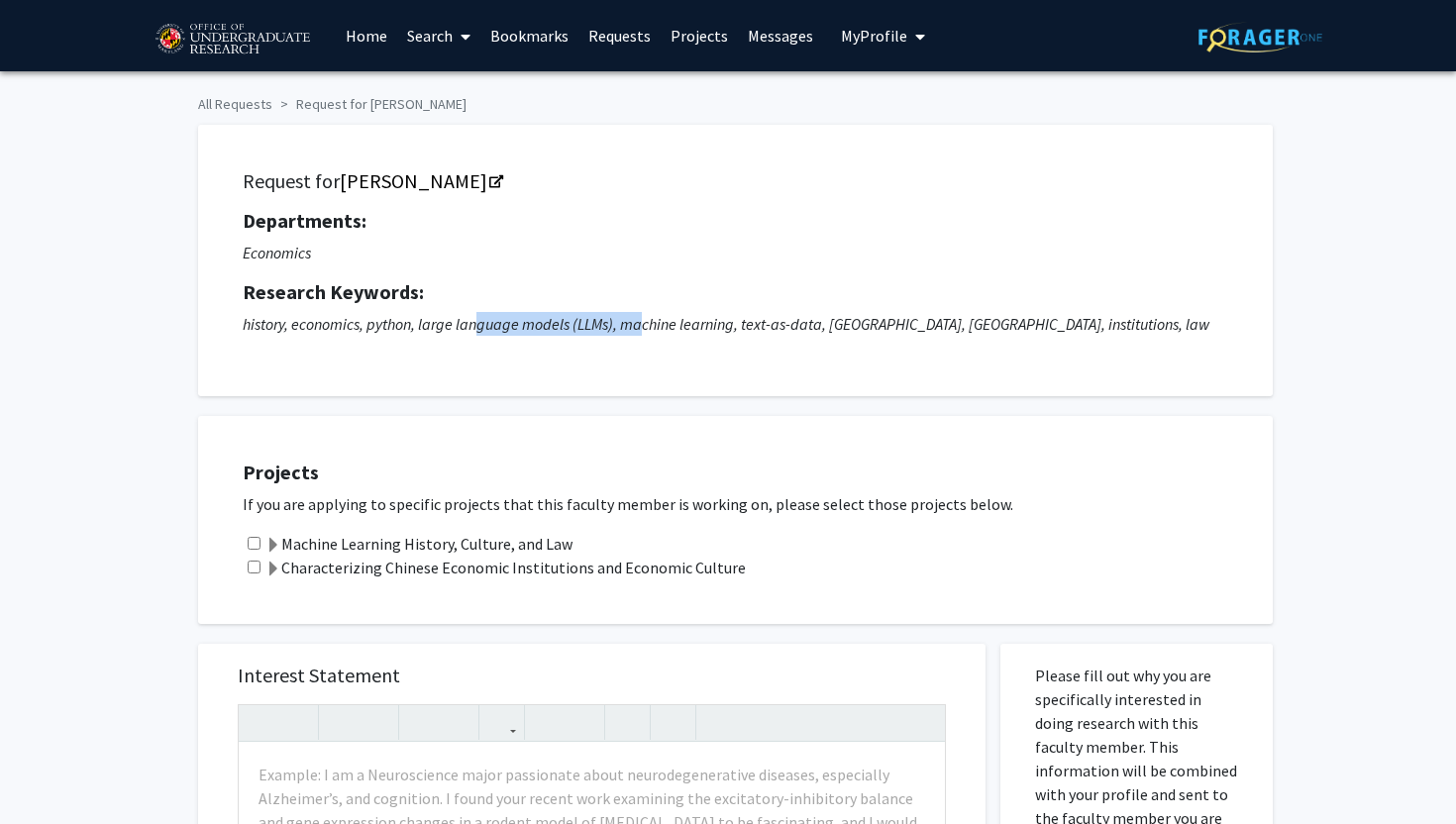 click on "history, economics, python, large language models (LLMs), machine learning, text-as-data, [GEOGRAPHIC_DATA], [GEOGRAPHIC_DATA], institutions, law" 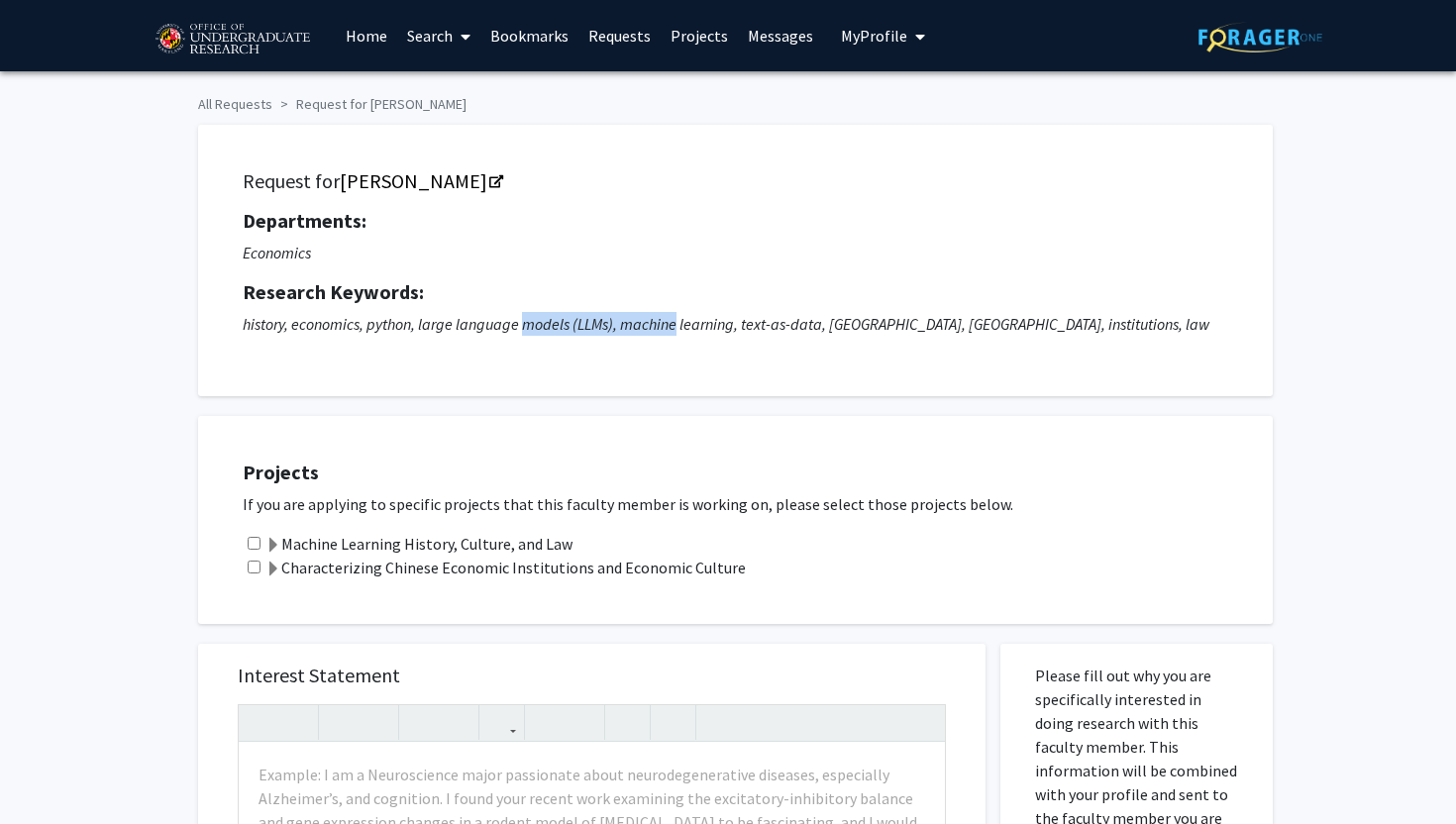drag, startPoint x: 641, startPoint y: 335, endPoint x: 479, endPoint y: 335, distance: 162 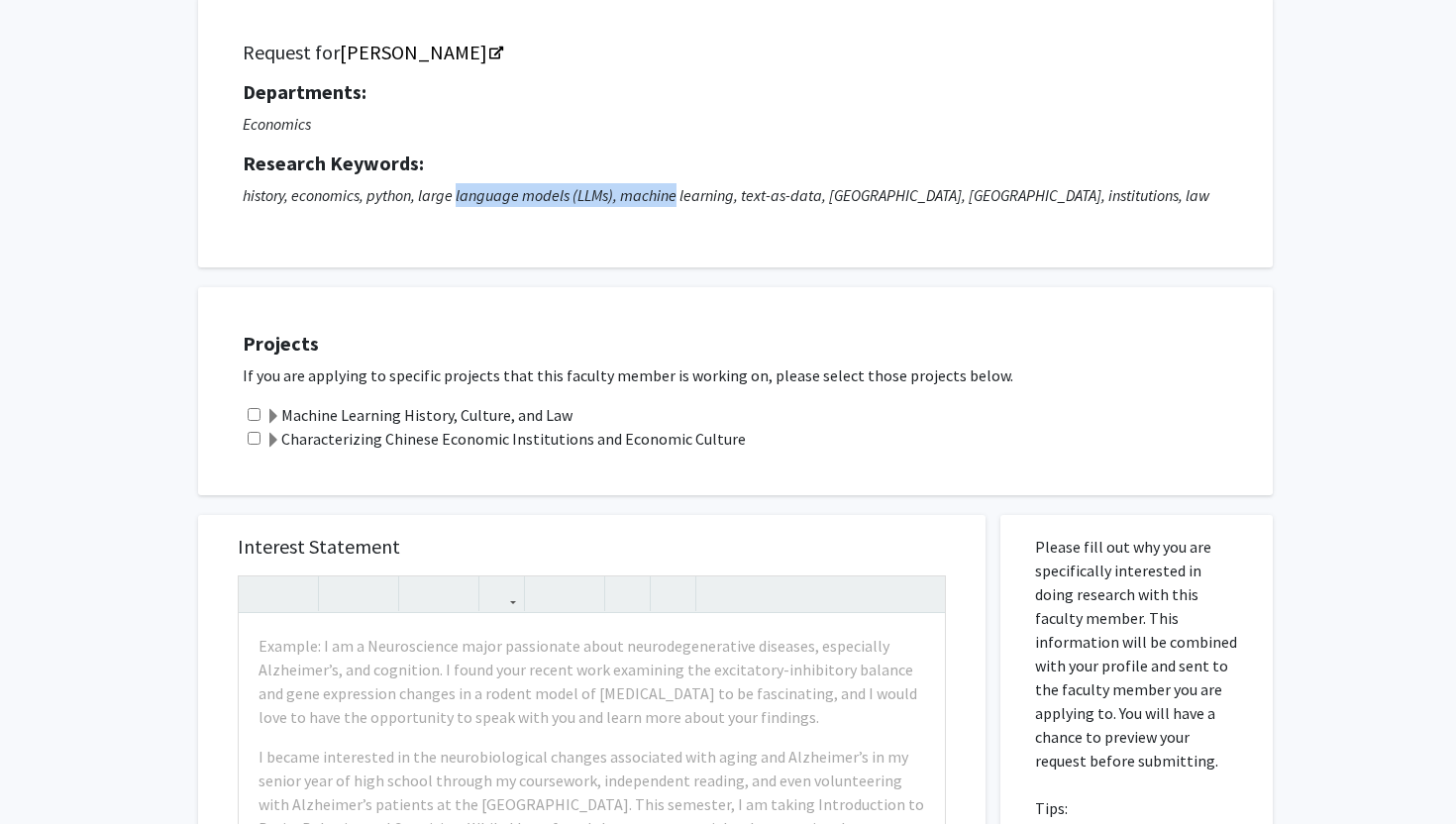 scroll, scrollTop: 158, scrollLeft: 0, axis: vertical 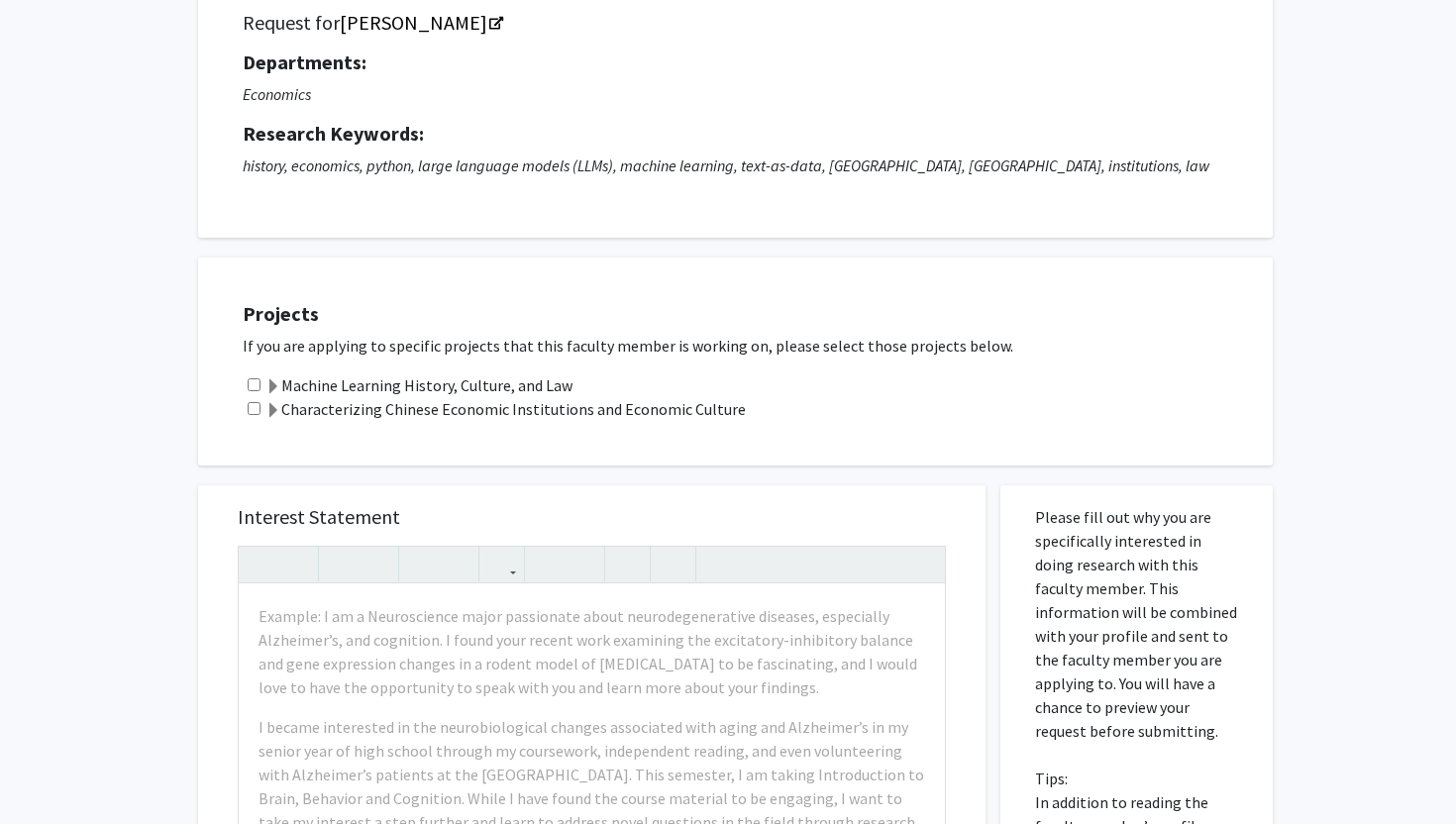 click on "If you are applying to specific projects that this faculty member is working on, please select those projects below." 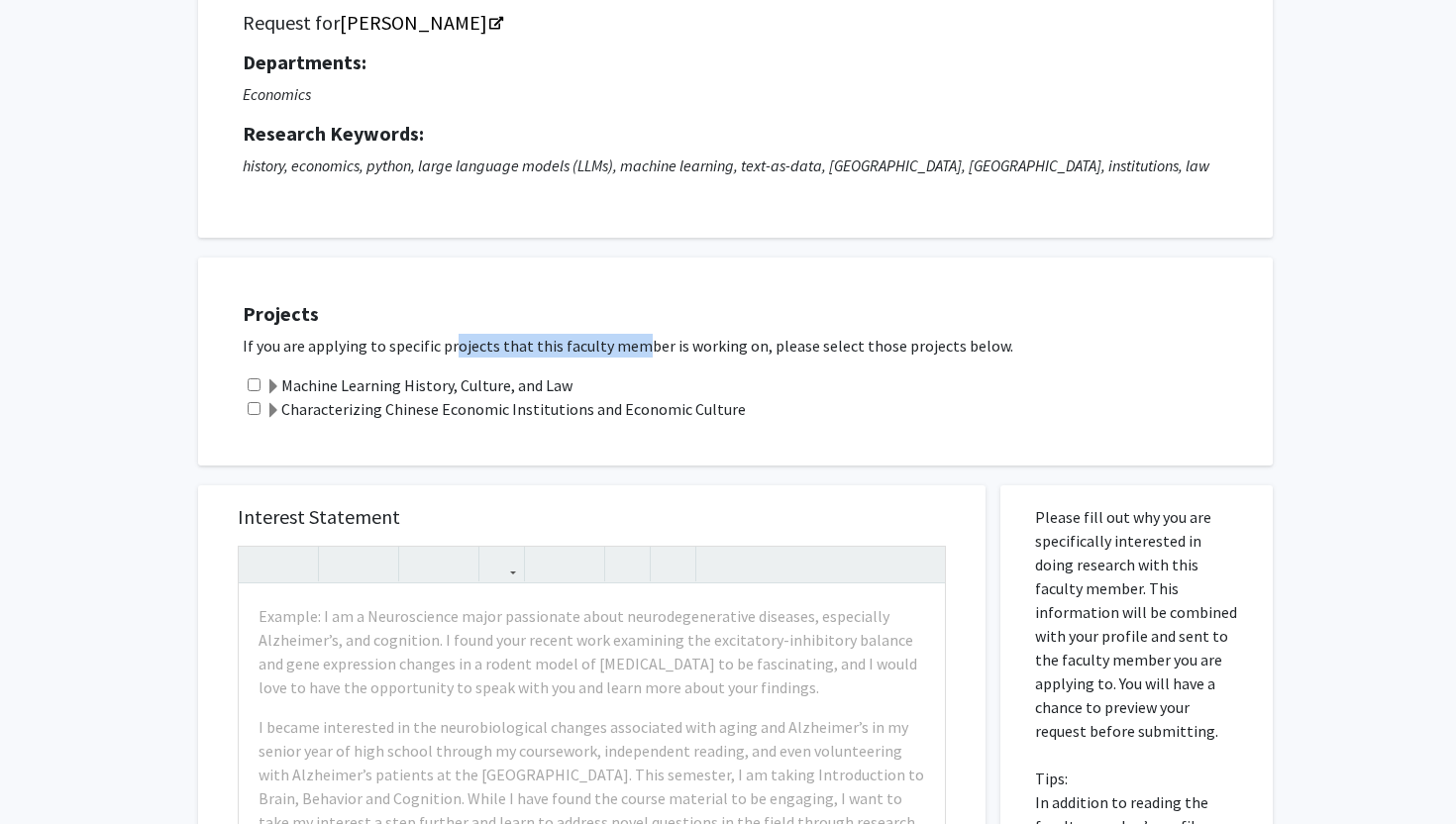 drag, startPoint x: 445, startPoint y: 346, endPoint x: 639, endPoint y: 346, distance: 194 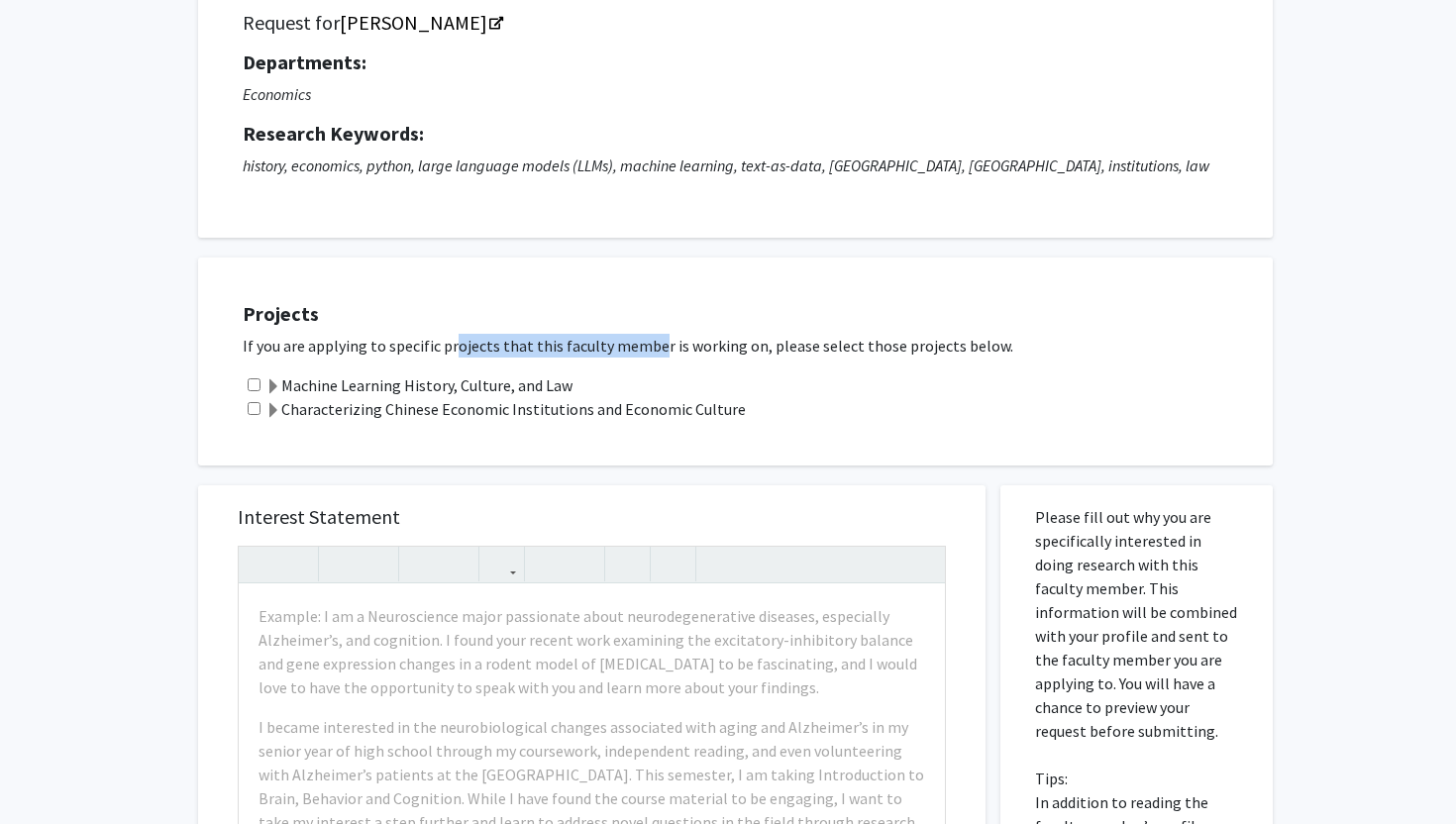 click on "If you are applying to specific projects that this faculty member is working on, please select those projects below." 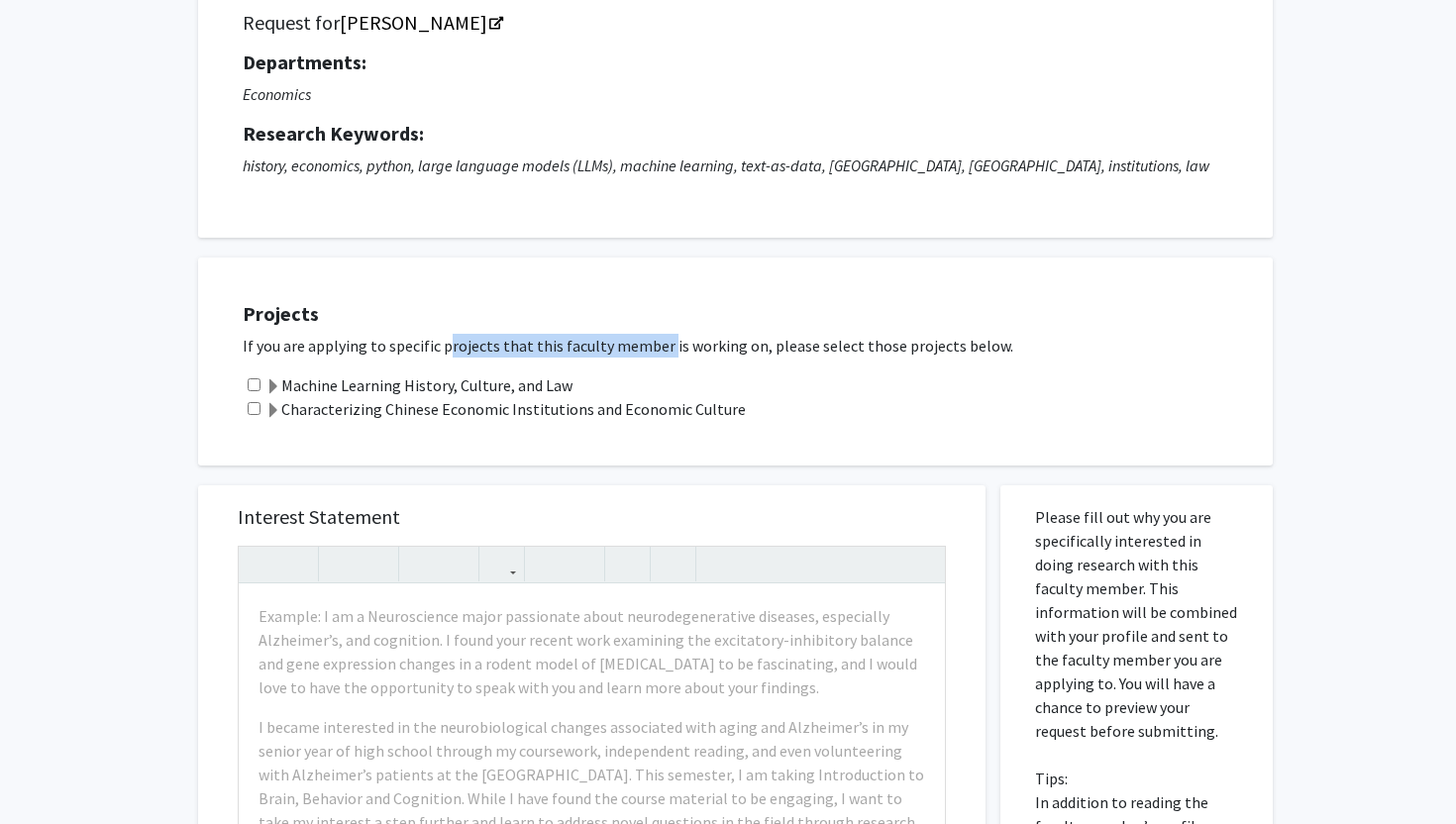 drag, startPoint x: 639, startPoint y: 346, endPoint x: 417, endPoint y: 346, distance: 222 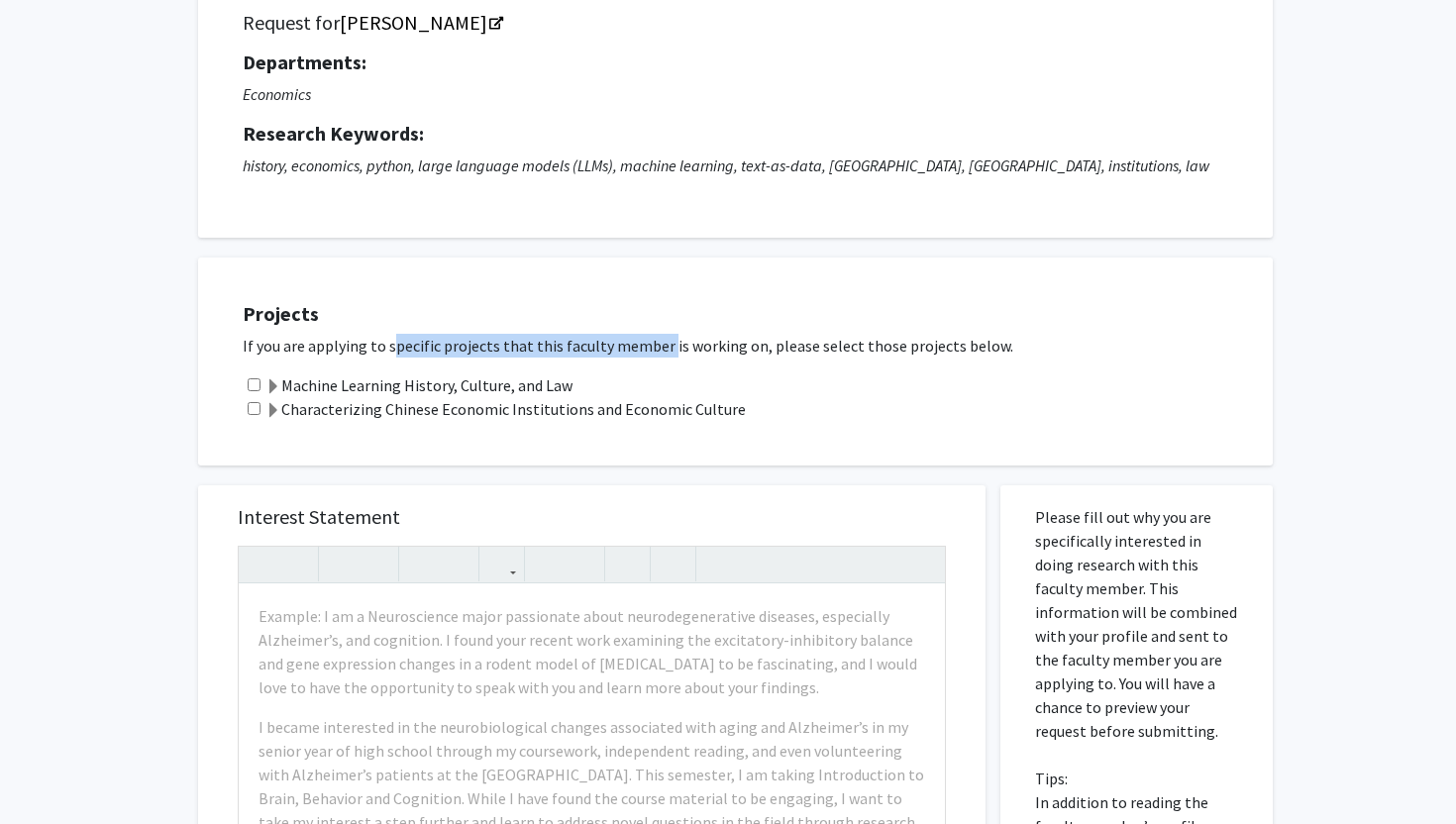 click on "If you are applying to specific projects that this faculty member is working on, please select those projects below." 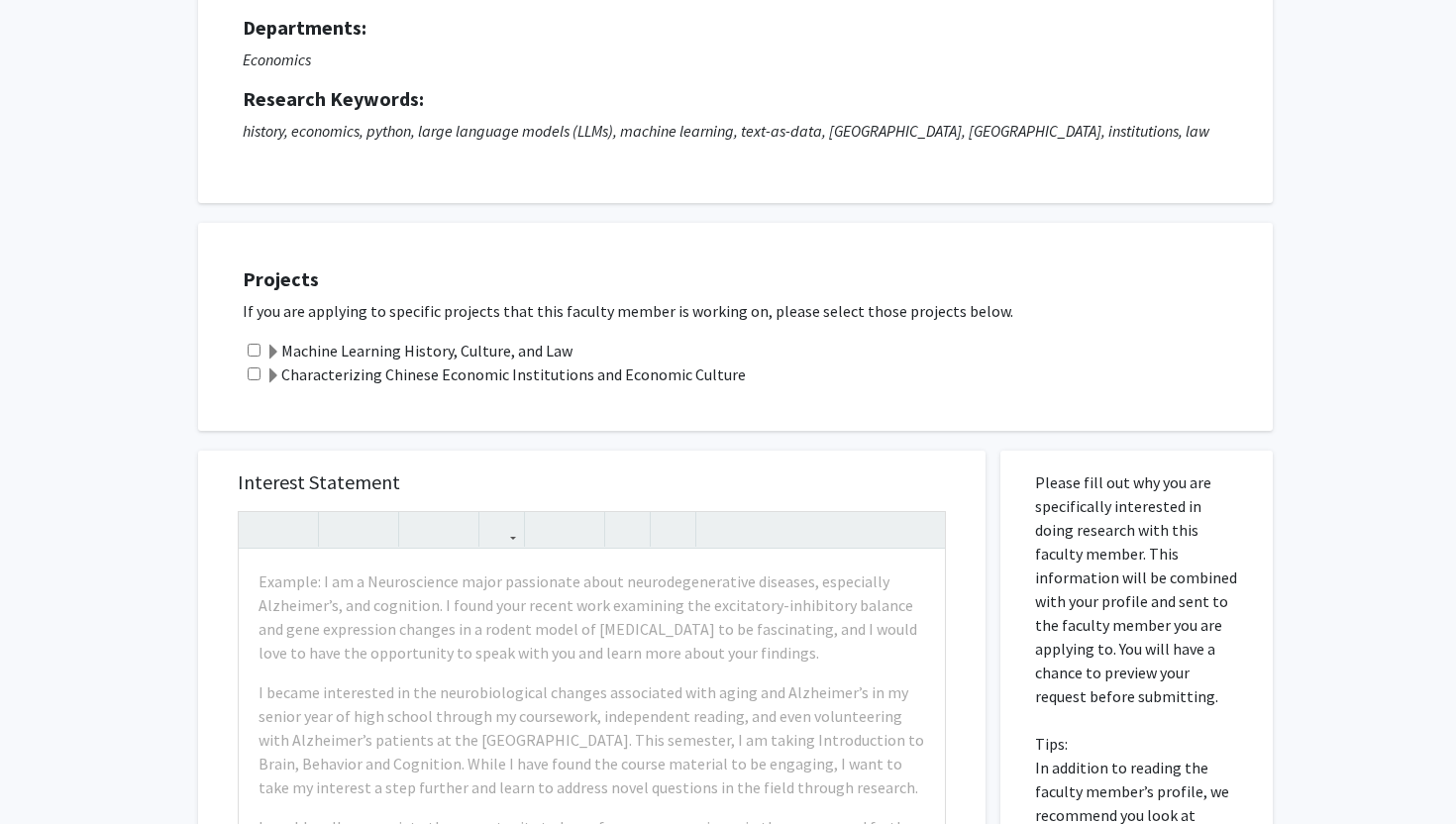 scroll, scrollTop: 198, scrollLeft: 0, axis: vertical 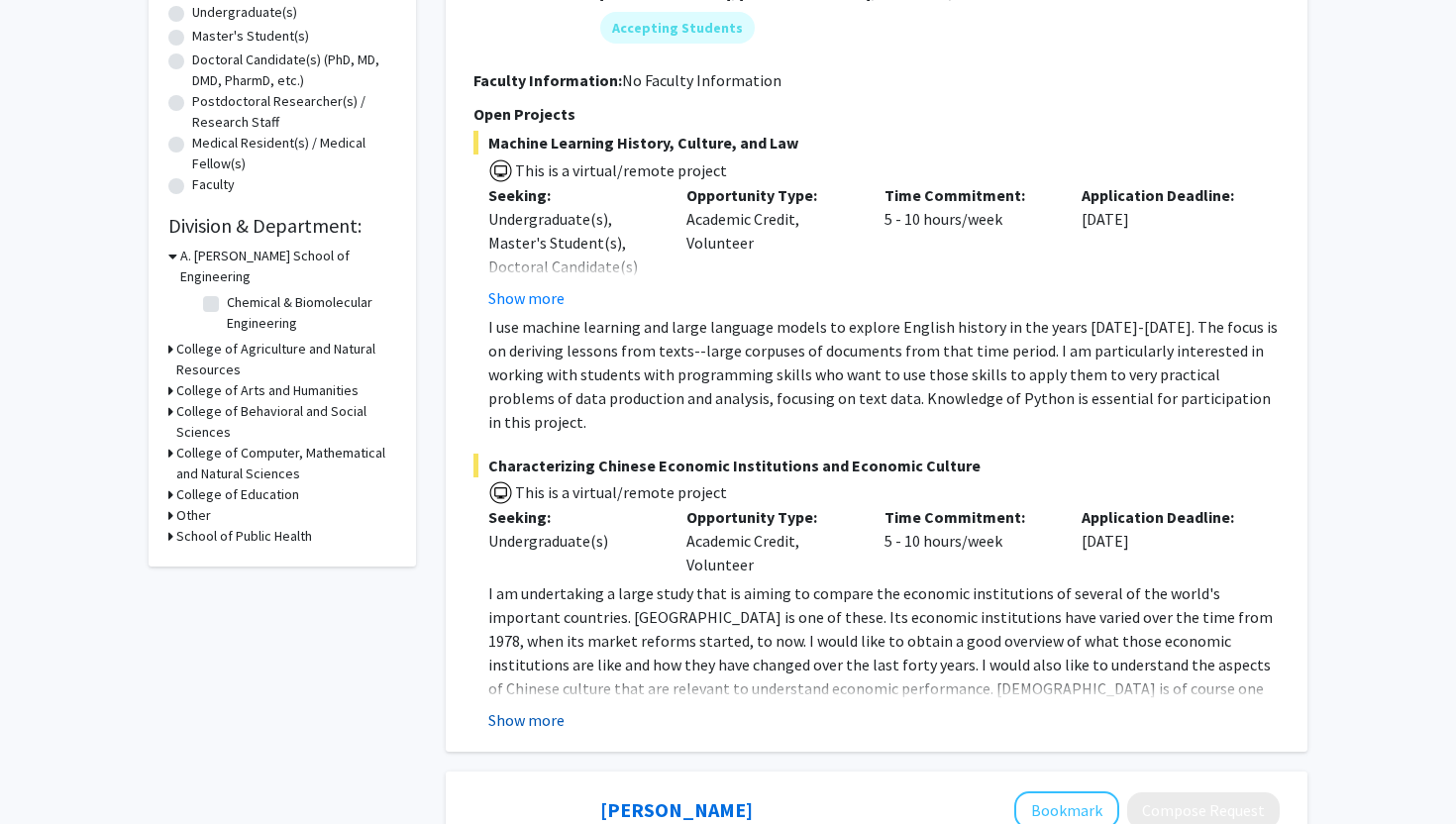 click on "Show more" 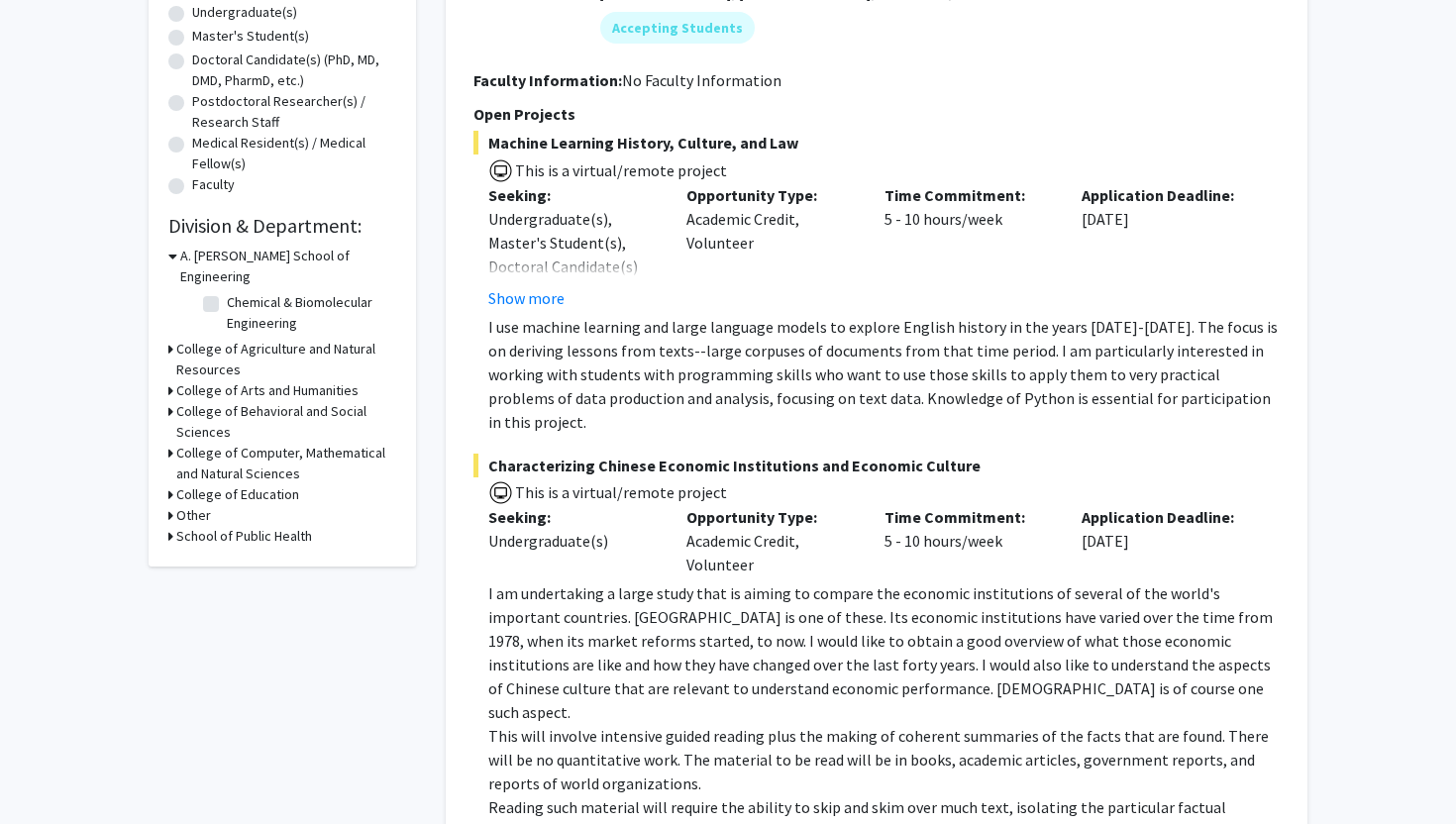 click on "I am undertaking a large study that is aiming to compare the economic institutions of several of the world's important countries. [GEOGRAPHIC_DATA] is one of these. Its economic institutions have varied over the time from 1978, when its market reforms started, to now. I would like to obtain a good overview of what those economic institutions are like and how they have changed over the last forty years. I would also like to understand the aspects of Chinese culture that are relevant to understand economic performance. [DEMOGRAPHIC_DATA] is of course one such aspect." 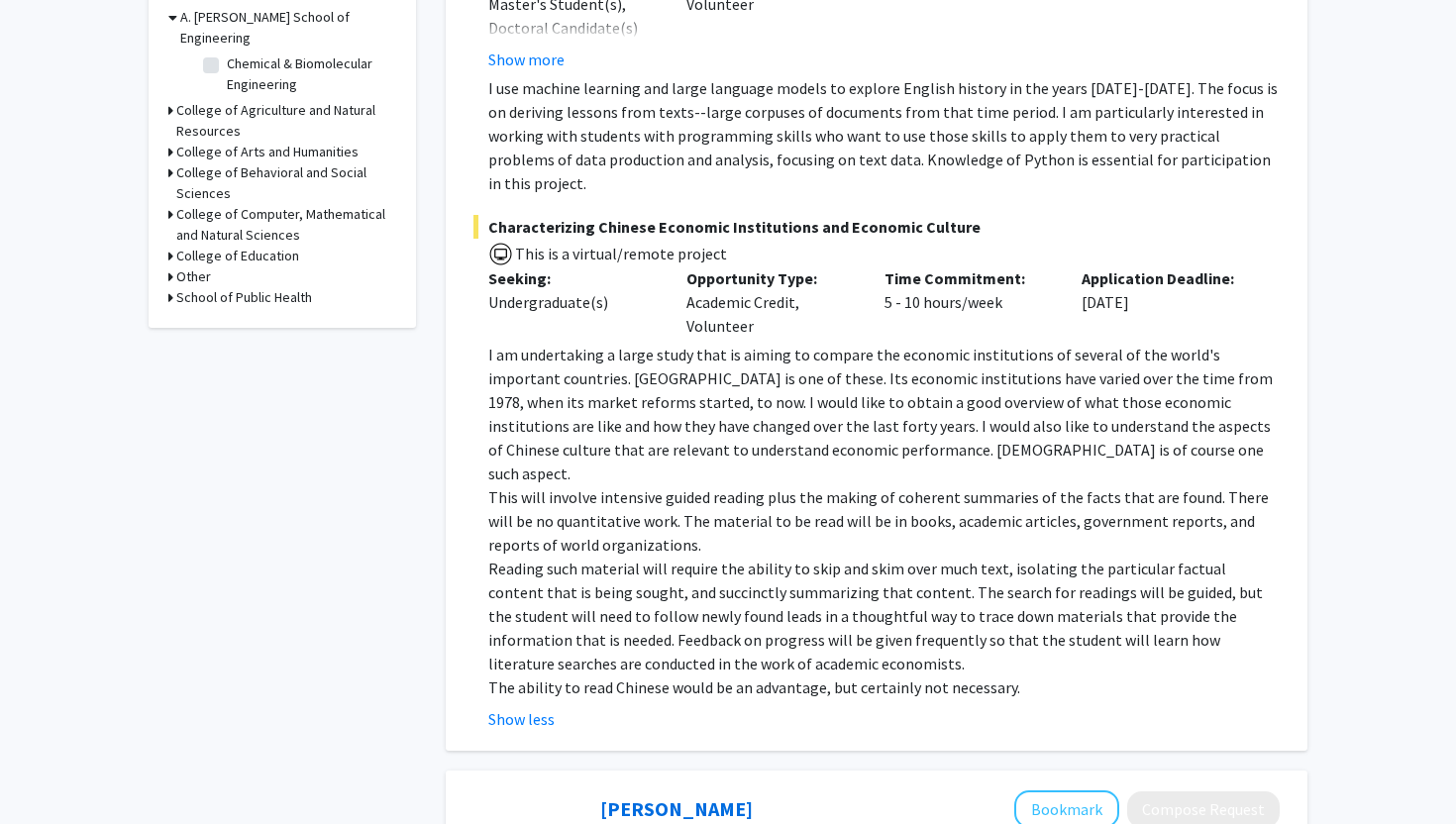 scroll, scrollTop: 673, scrollLeft: 0, axis: vertical 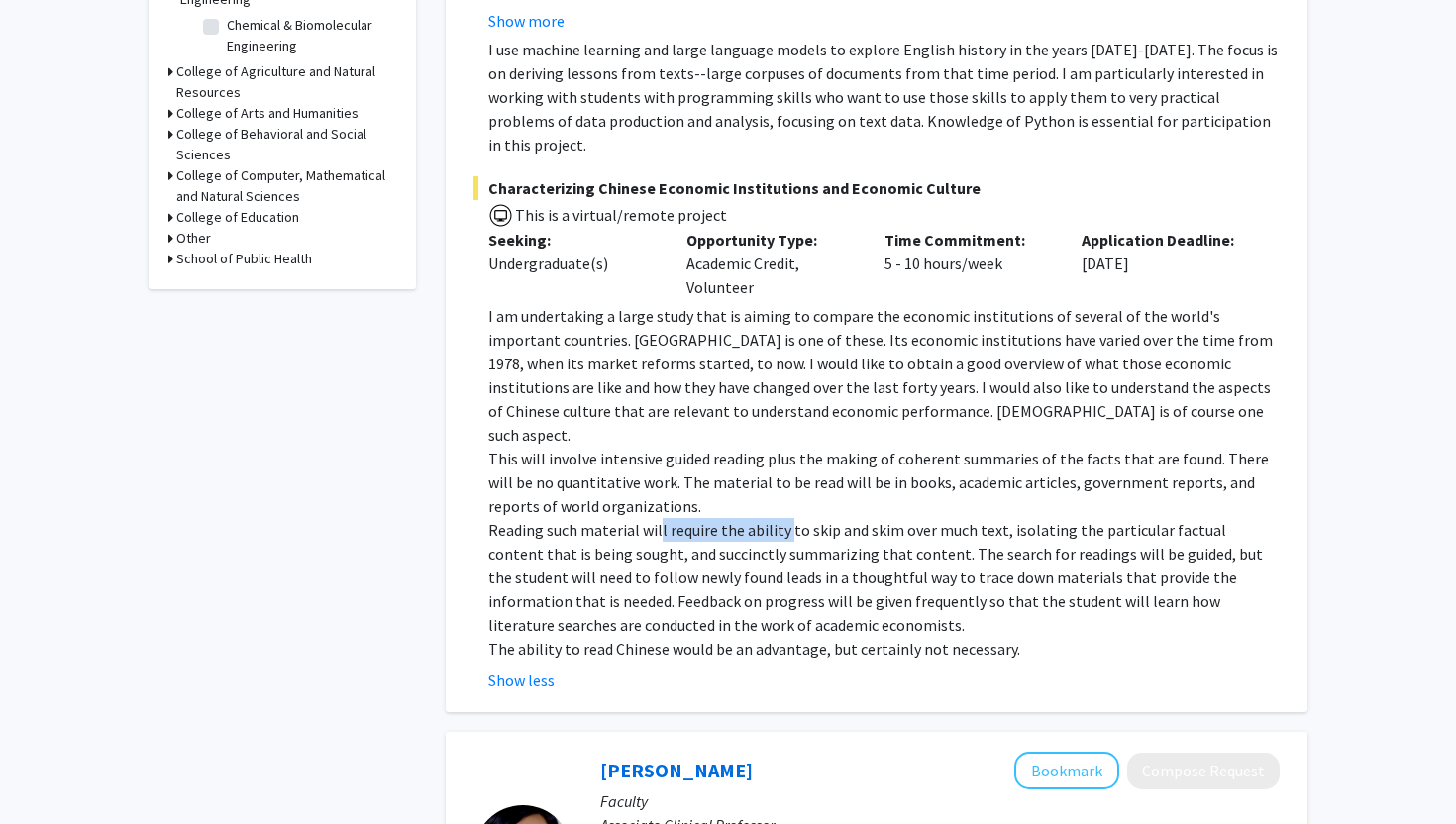 drag, startPoint x: 656, startPoint y: 483, endPoint x: 839, endPoint y: 500, distance: 183.78792 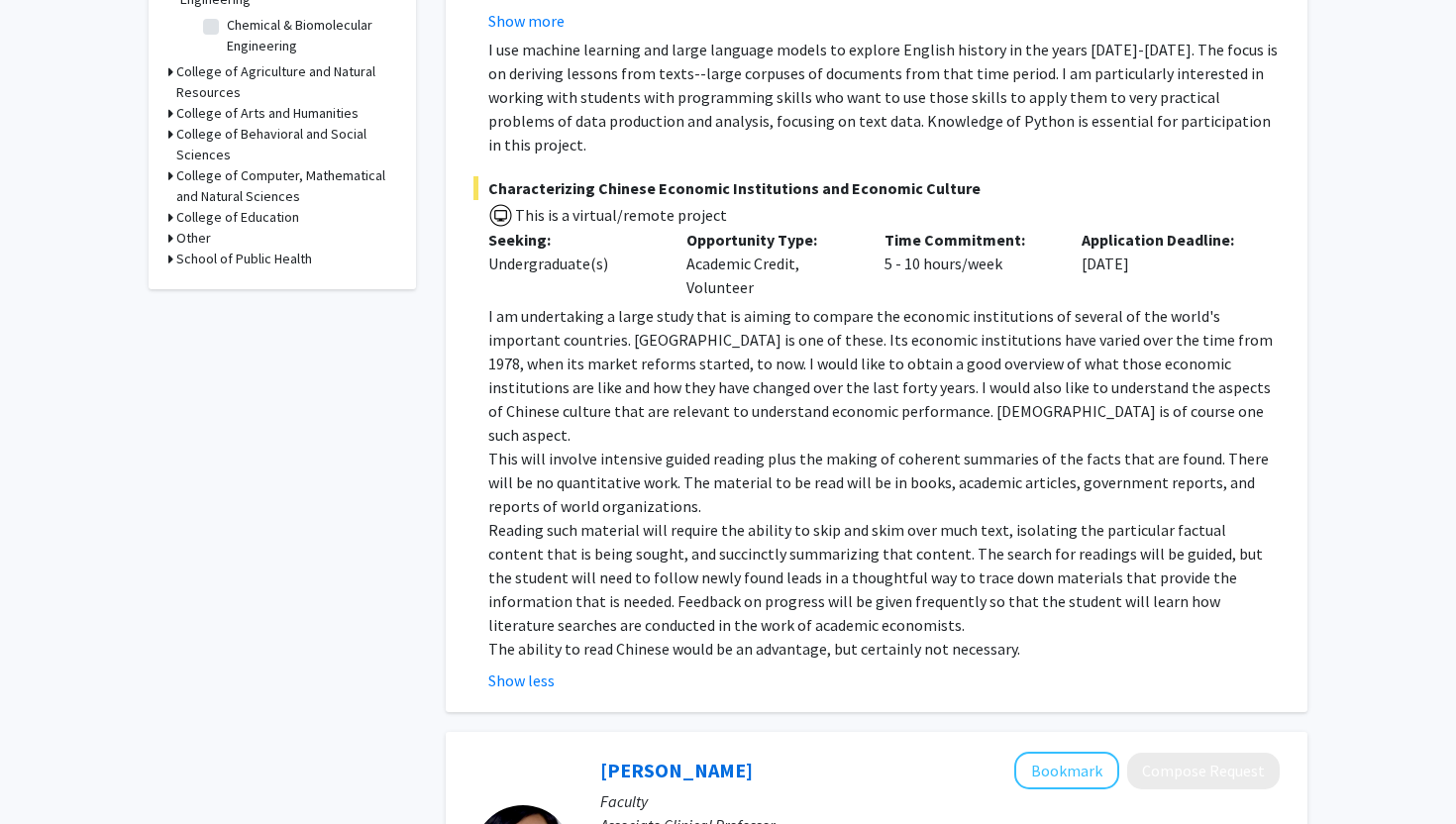 click on "Reading such material will require the ability to skip and skim over much text, isolating the particular factual content that is being sought, and succinctly summarizing that content. The search for readings will be guided, but the student will need to follow newly found leads in a thoughtful way to trace down materials that provide the information that is needed. Feedback on progress will be given frequently so that the student will learn how literature searches are conducted in the work of academic economists." 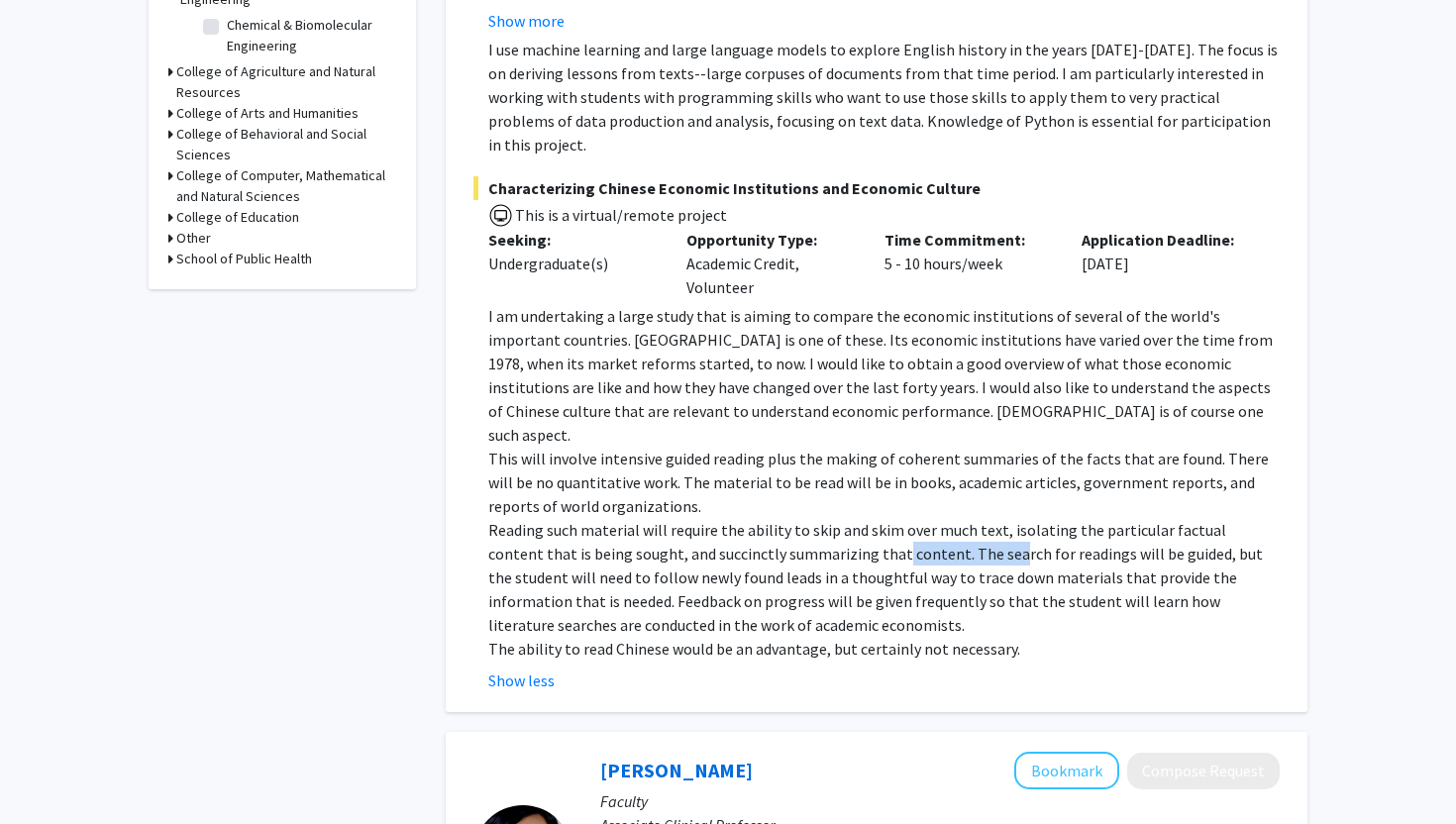 drag, startPoint x: 839, startPoint y: 500, endPoint x: 958, endPoint y: 500, distance: 119 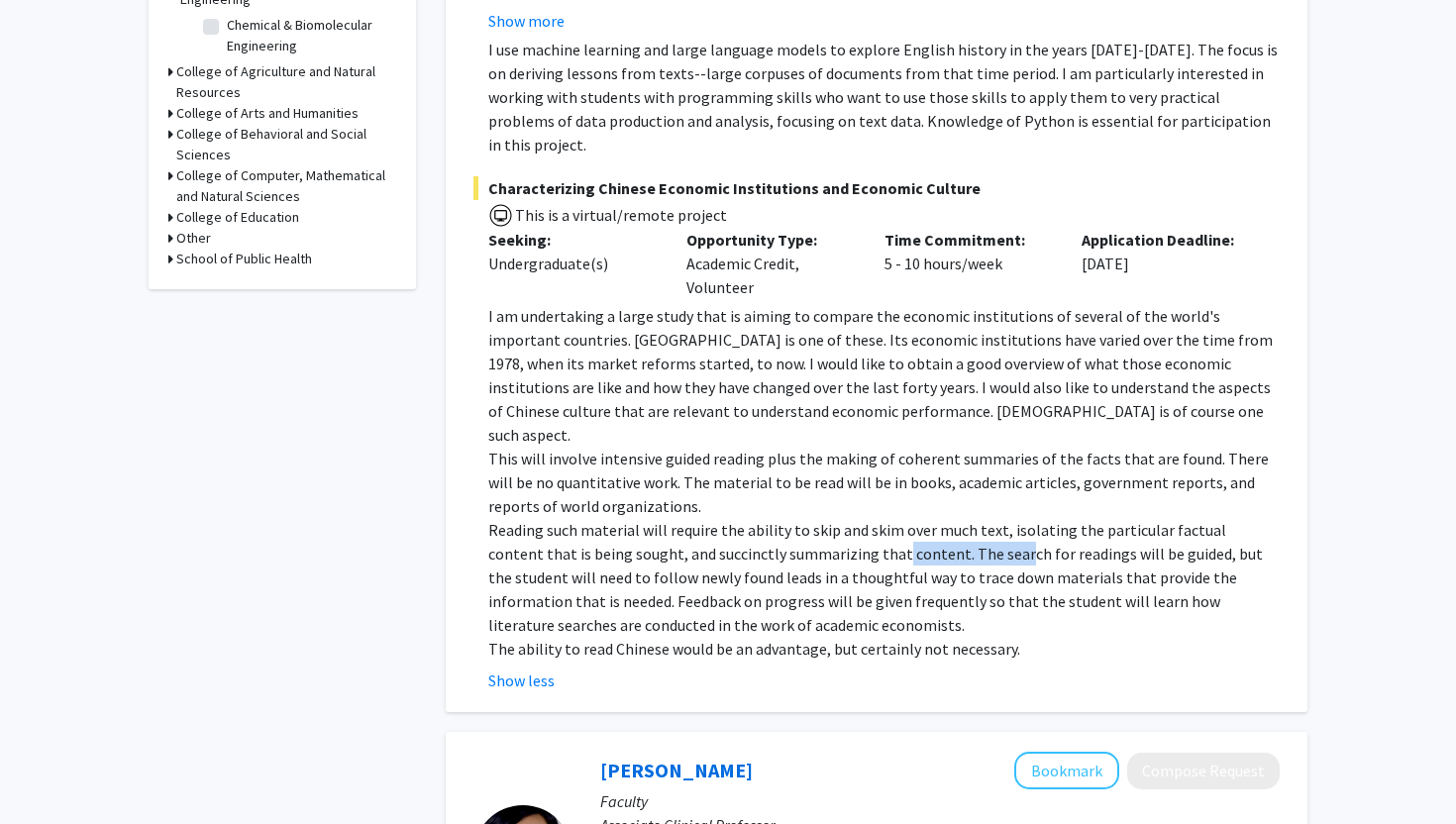 click on "Reading such material will require the ability to skip and skim over much text, isolating the particular factual content that is being sought, and succinctly summarizing that content. The search for readings will be guided, but the student will need to follow newly found leads in a thoughtful way to trace down materials that provide the information that is needed. Feedback on progress will be given frequently so that the student will learn how literature searches are conducted in the work of academic economists." 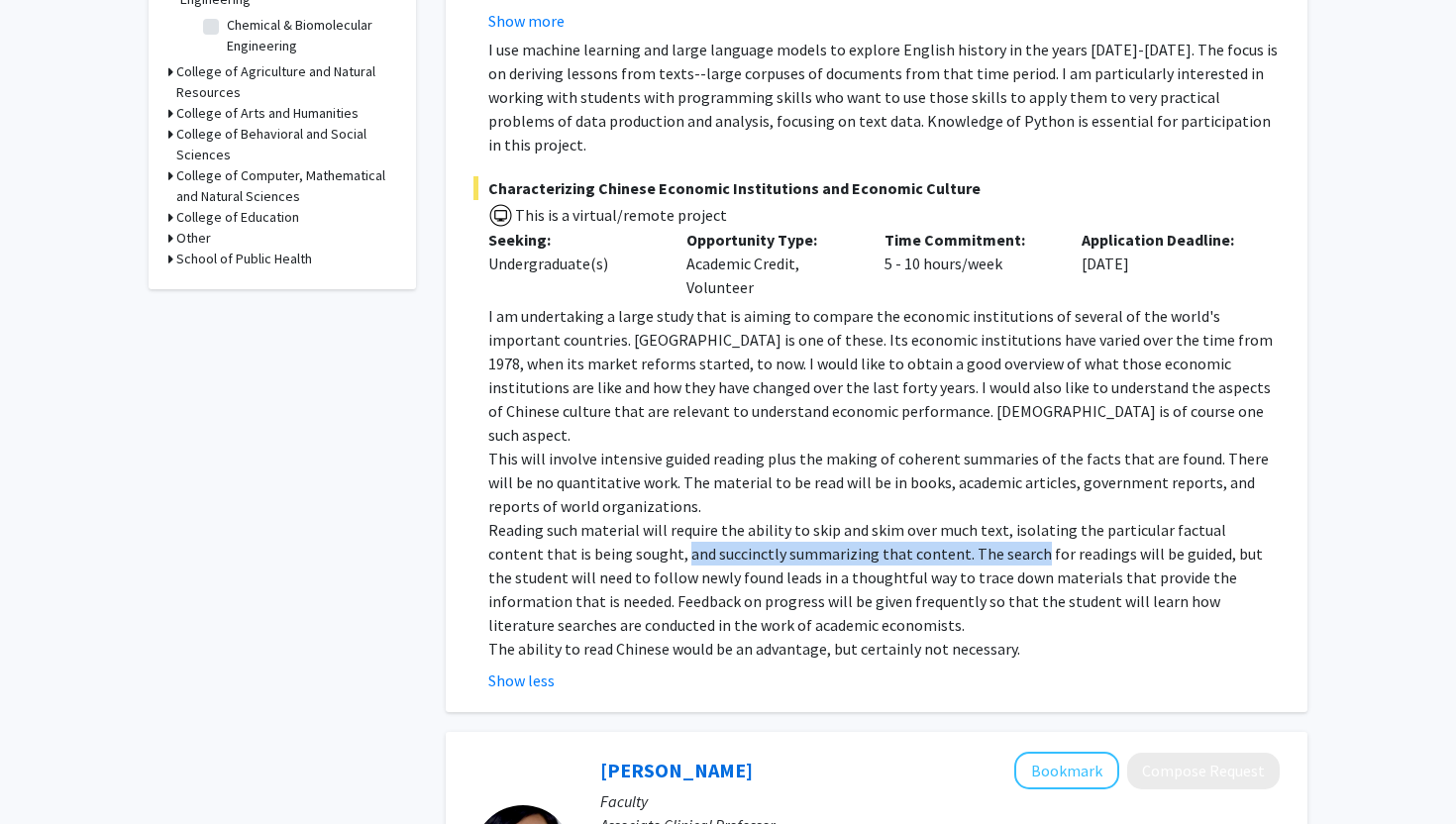drag, startPoint x: 958, startPoint y: 500, endPoint x: 633, endPoint y: 502, distance: 325.0062 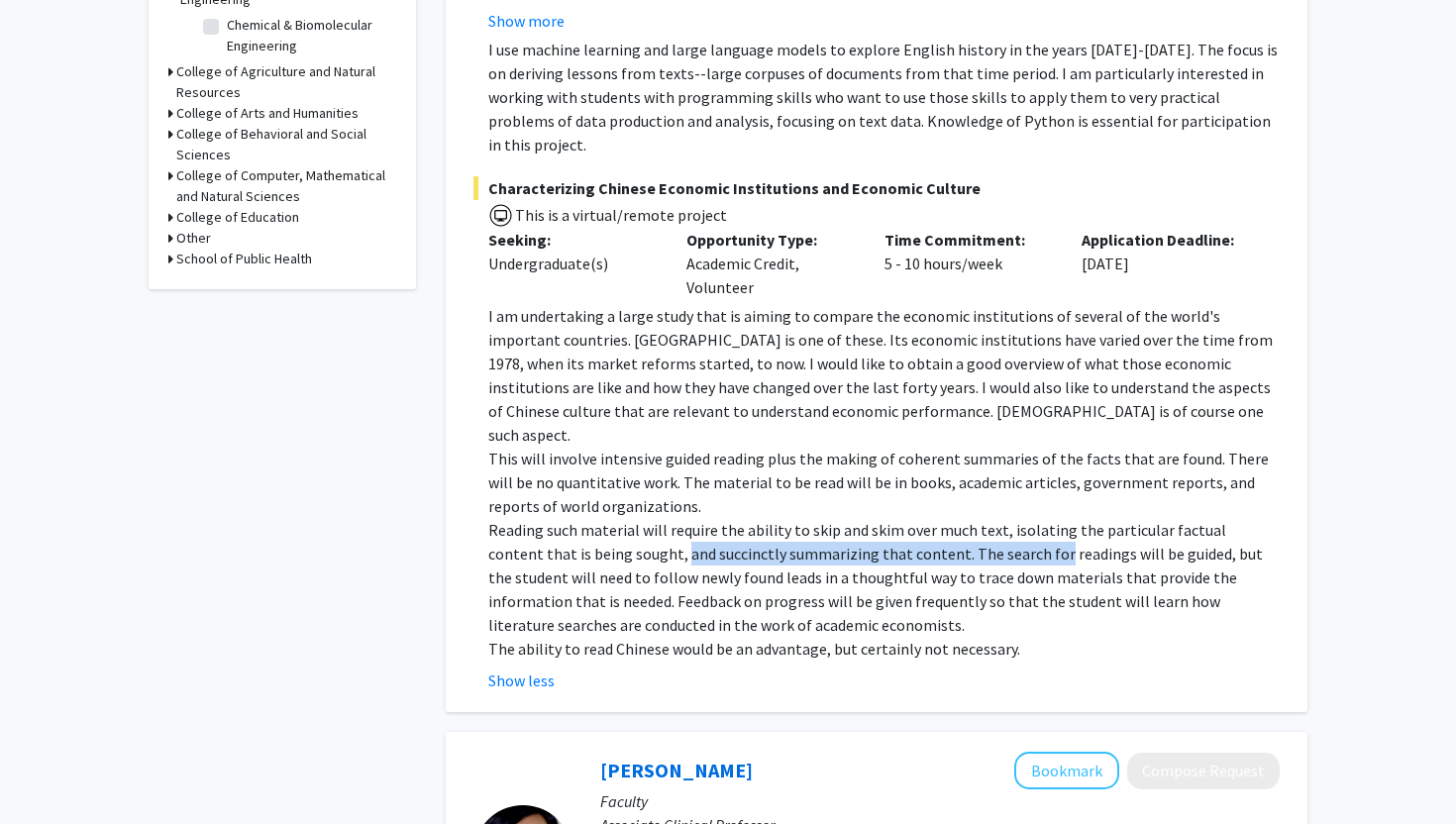 drag, startPoint x: 633, startPoint y: 502, endPoint x: 1024, endPoint y: 502, distance: 391 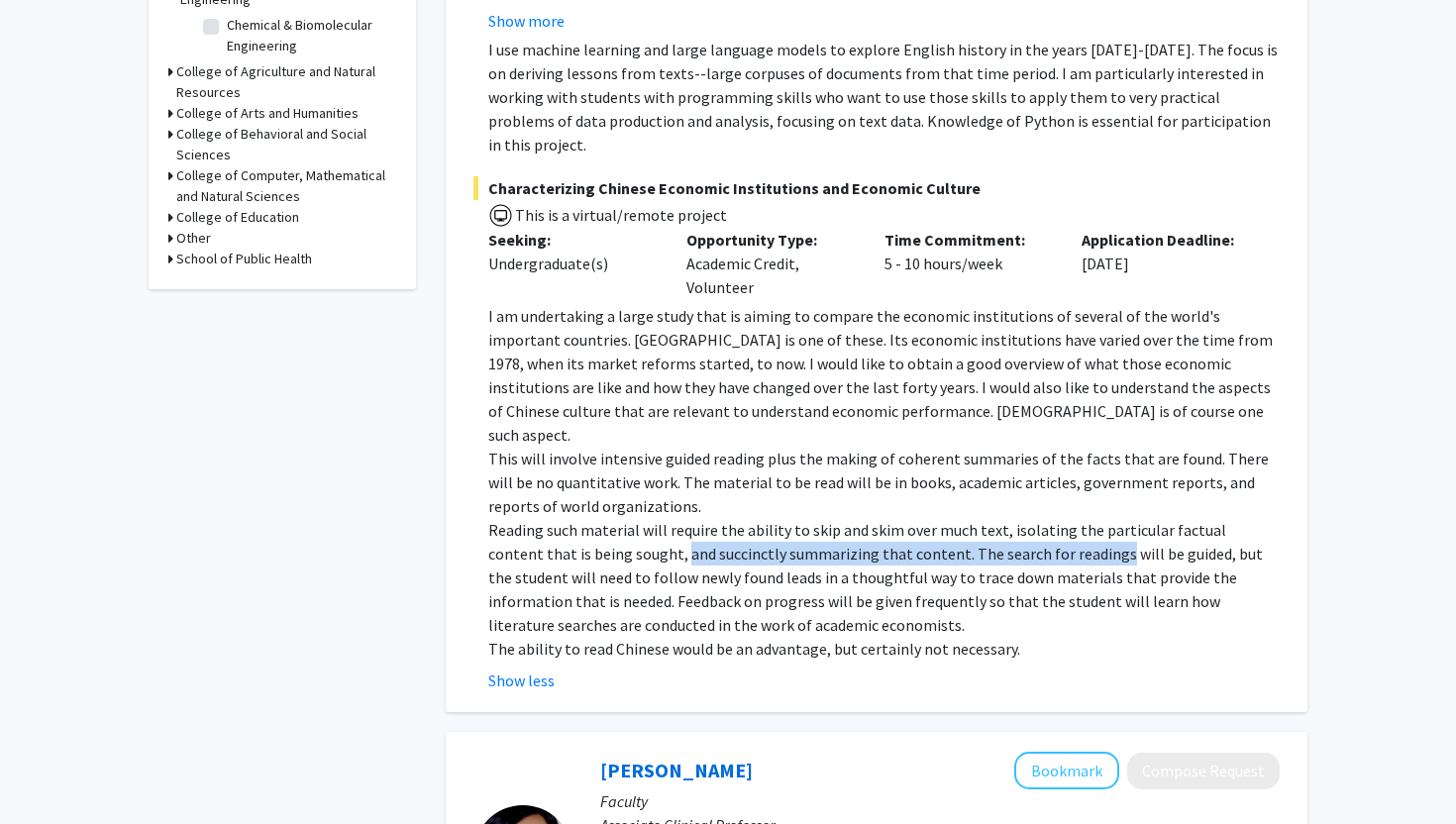 click on "Reading such material will require the ability to skip and skim over much text, isolating the particular factual content that is being sought, and succinctly summarizing that content. The search for readings will be guided, but the student will need to follow newly found leads in a thoughtful way to trace down materials that provide the information that is needed. Feedback on progress will be given frequently so that the student will learn how literature searches are conducted in the work of academic economists." 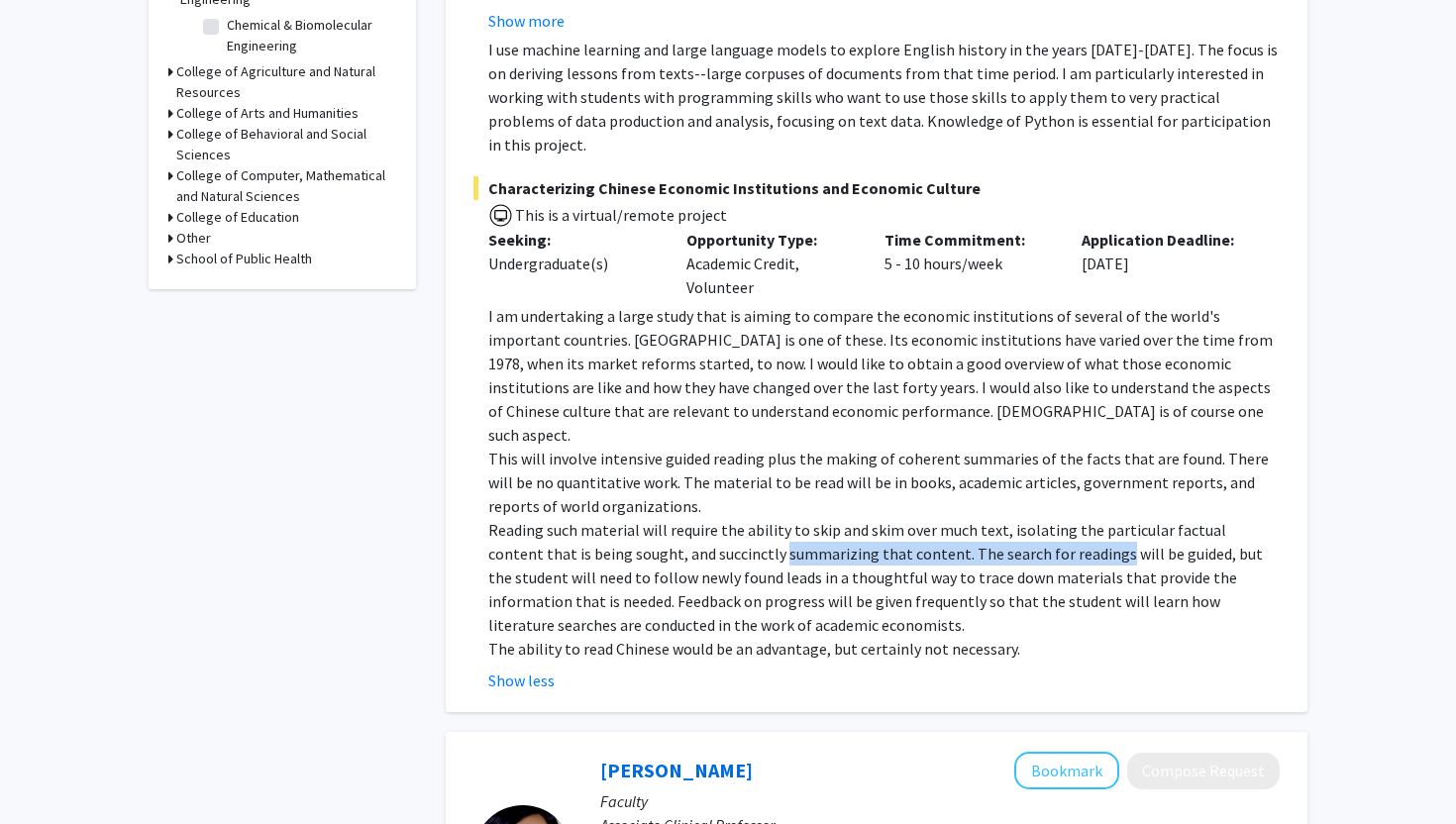 drag, startPoint x: 1024, startPoint y: 502, endPoint x: 708, endPoint y: 502, distance: 316 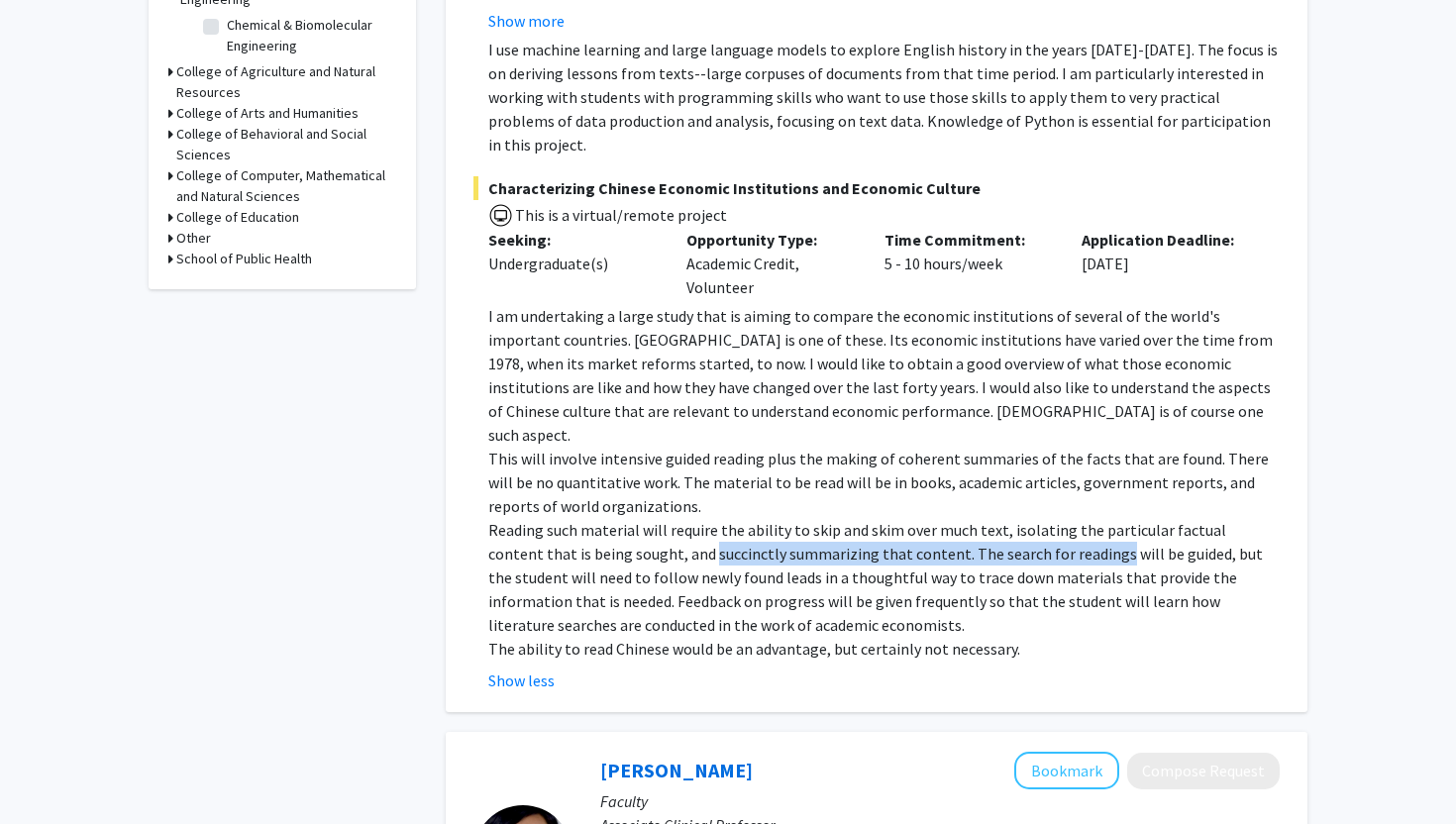 click on "Reading such material will require the ability to skip and skim over much text, isolating the particular factual content that is being sought, and succinctly summarizing that content. The search for readings will be guided, but the student will need to follow newly found leads in a thoughtful way to trace down materials that provide the information that is needed. Feedback on progress will be given frequently so that the student will learn how literature searches are conducted in the work of academic economists." 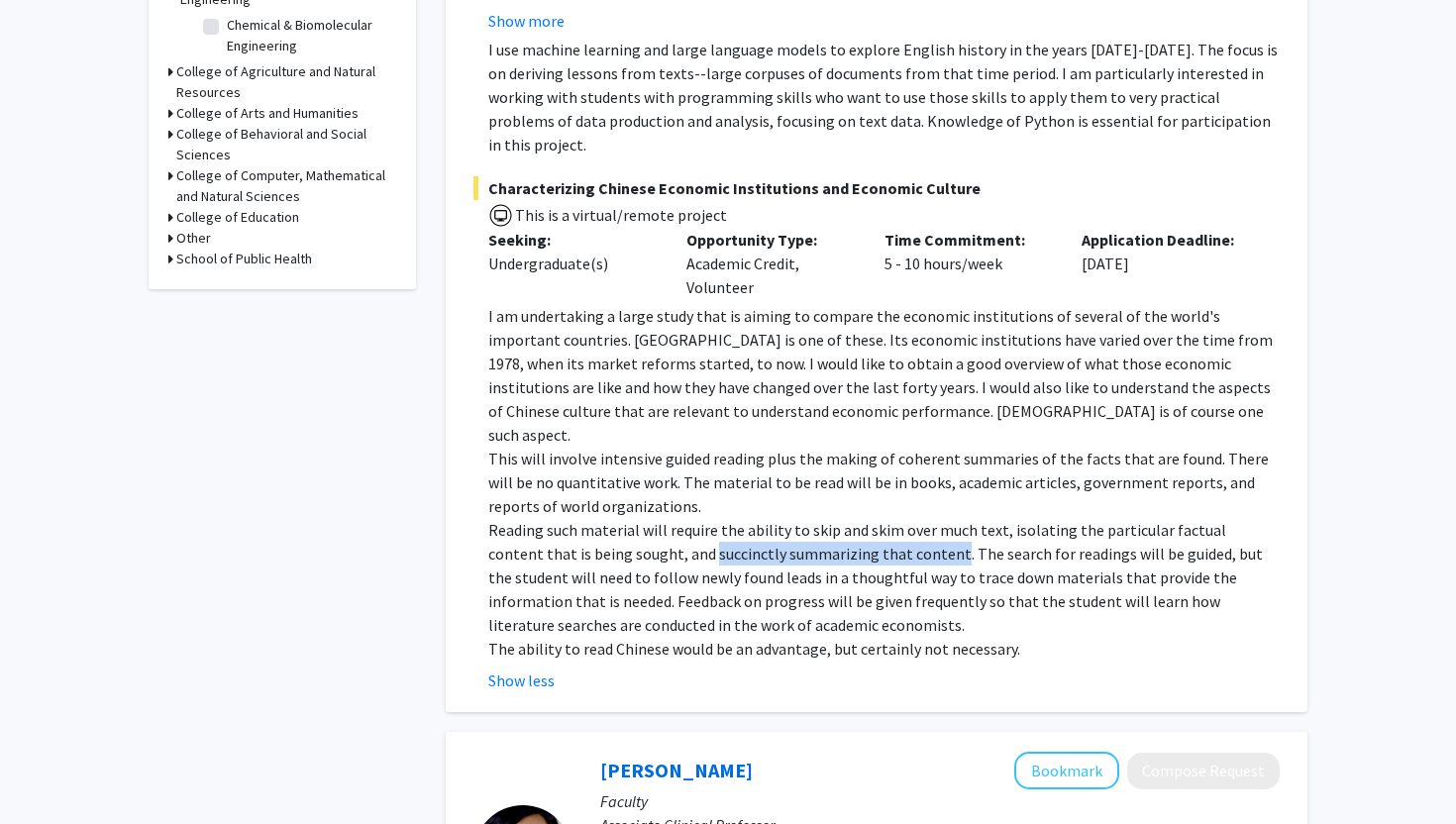 drag, startPoint x: 705, startPoint y: 502, endPoint x: 986, endPoint y: 503, distance: 281.00178 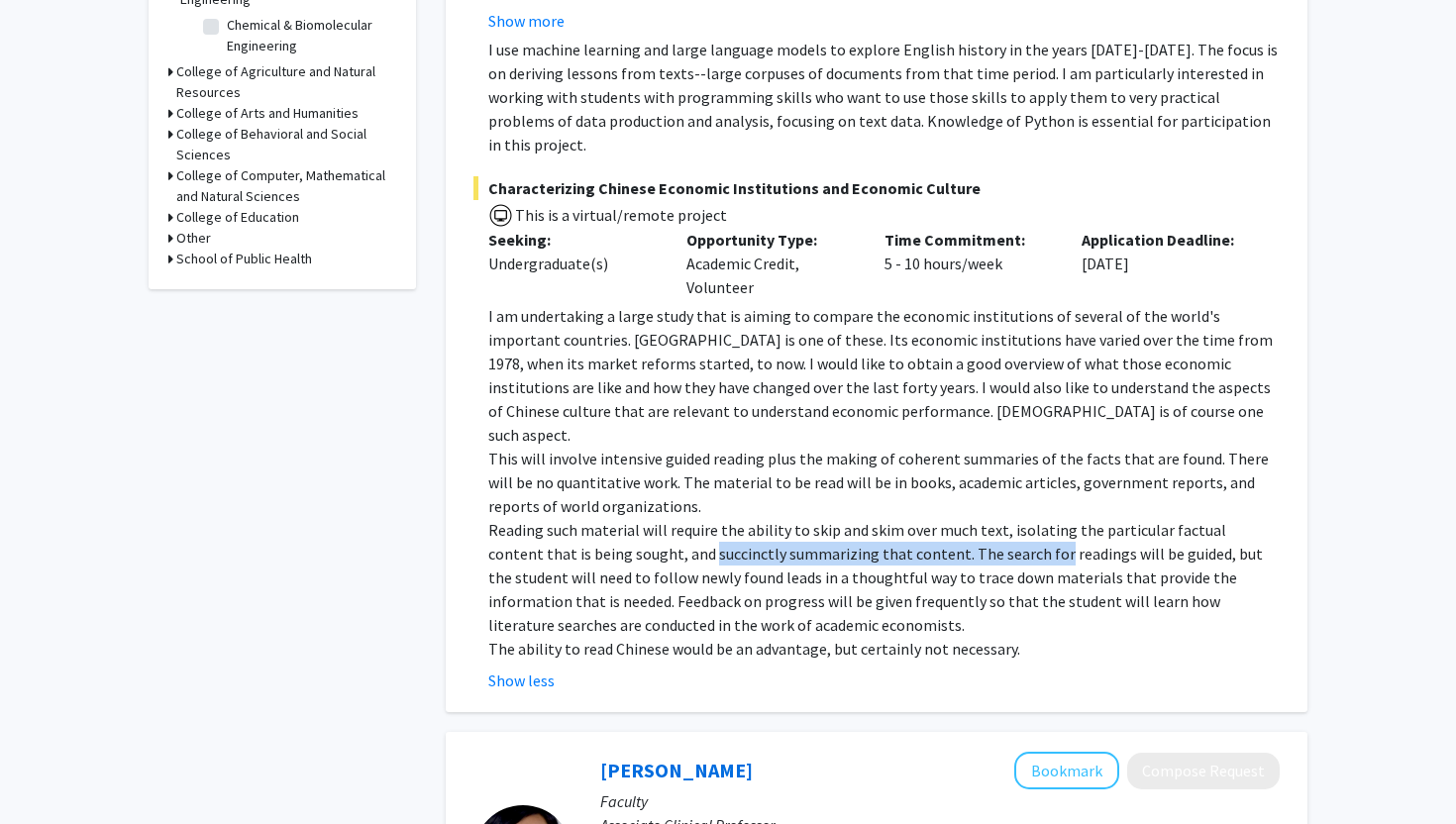 click on "Reading such material will require the ability to skip and skim over much text, isolating the particular factual content that is being sought, and succinctly summarizing that content. The search for readings will be guided, but the student will need to follow newly found leads in a thoughtful way to trace down materials that provide the information that is needed. Feedback on progress will be given frequently so that the student will learn how literature searches are conducted in the work of academic economists." 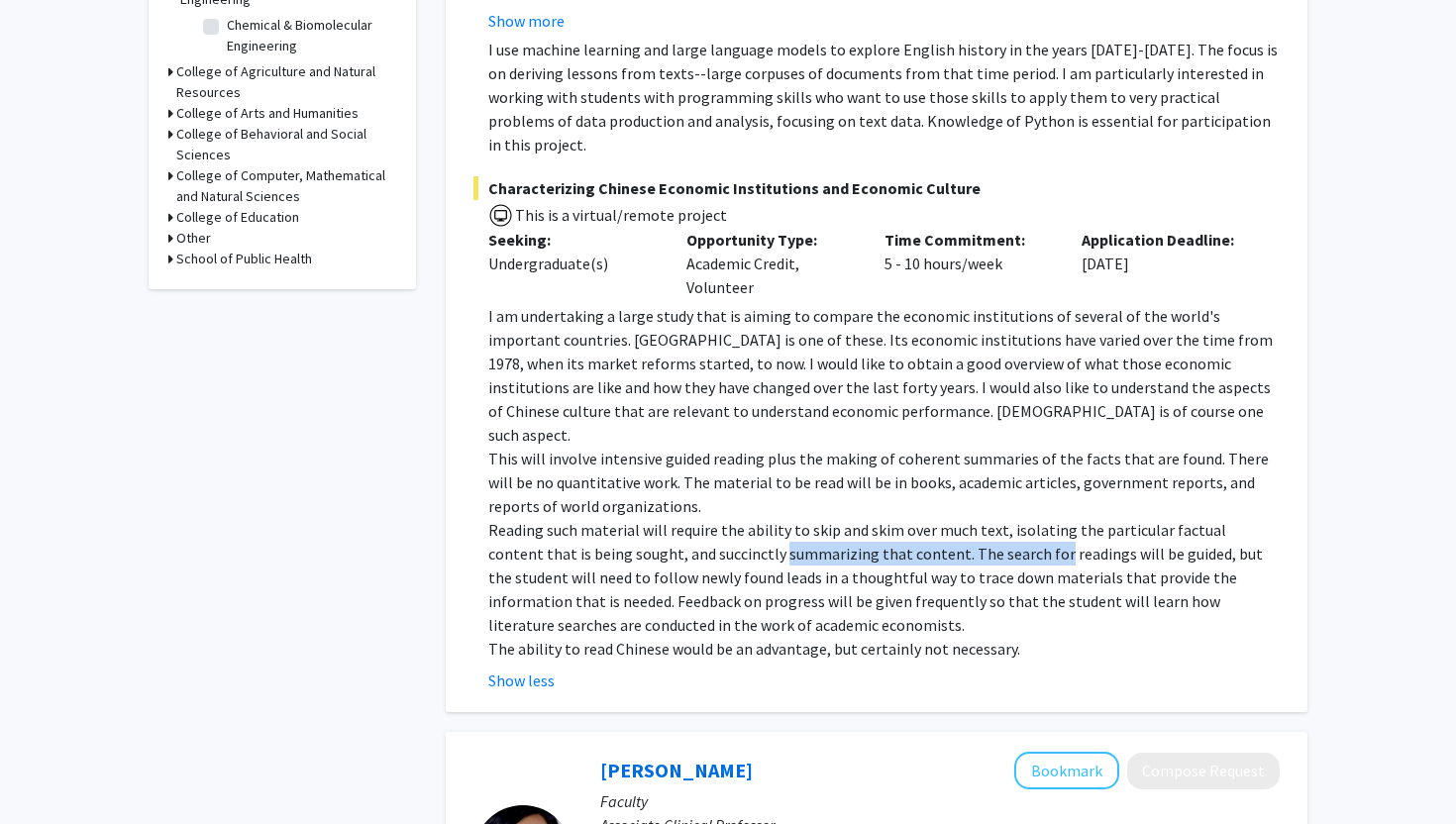 drag, startPoint x: 986, startPoint y: 503, endPoint x: 646, endPoint y: 503, distance: 340 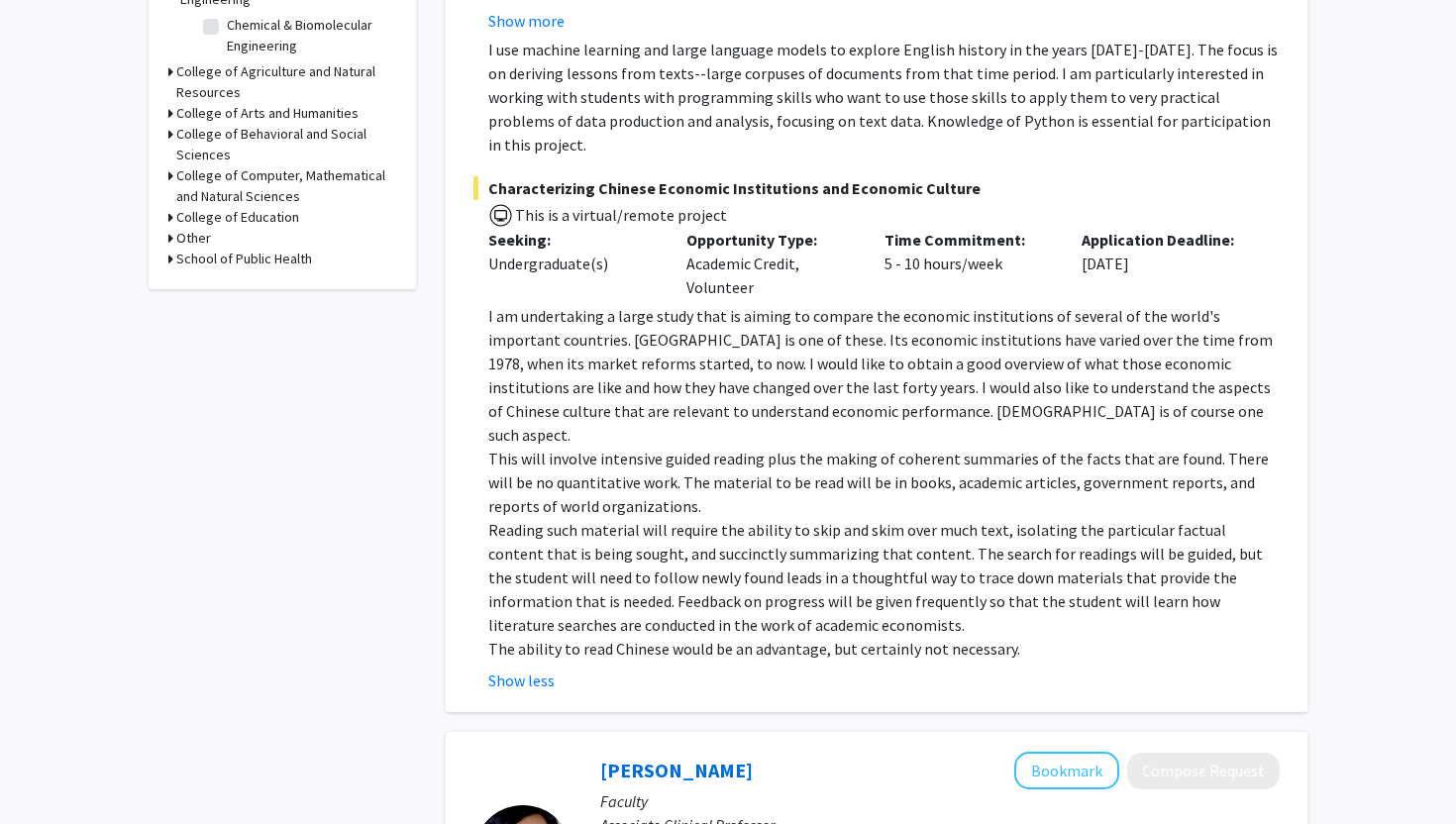 click on "Reading such material will require the ability to skip and skim over much text, isolating the particular factual content that is being sought, and succinctly summarizing that content. The search for readings will be guided, but the student will need to follow newly found leads in a thoughtful way to trace down materials that provide the information that is needed. Feedback on progress will be given frequently so that the student will learn how literature searches are conducted in the work of academic economists." 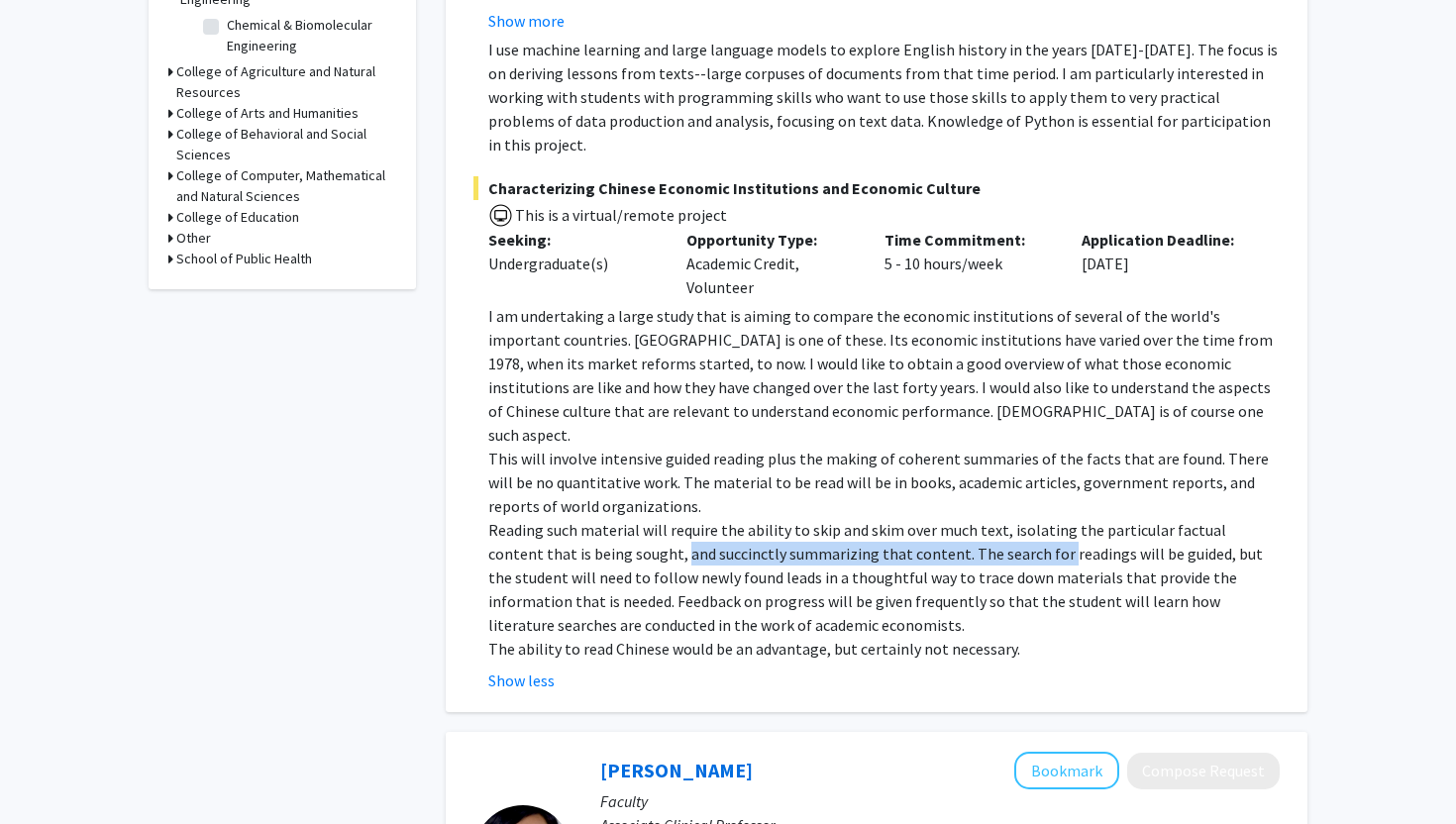 drag, startPoint x: 646, startPoint y: 503, endPoint x: 1023, endPoint y: 504, distance: 377.0013 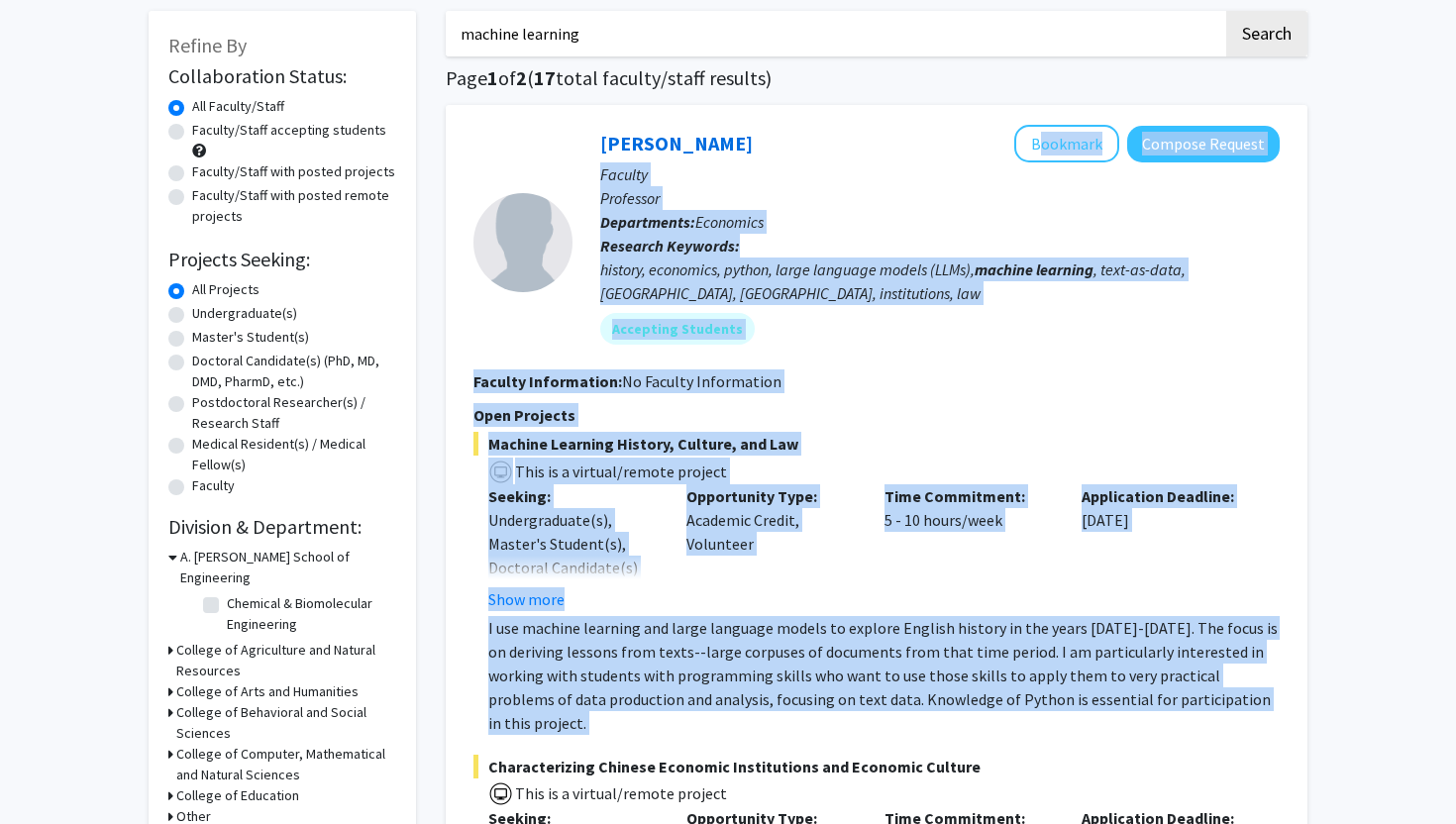 scroll, scrollTop: 84, scrollLeft: 0, axis: vertical 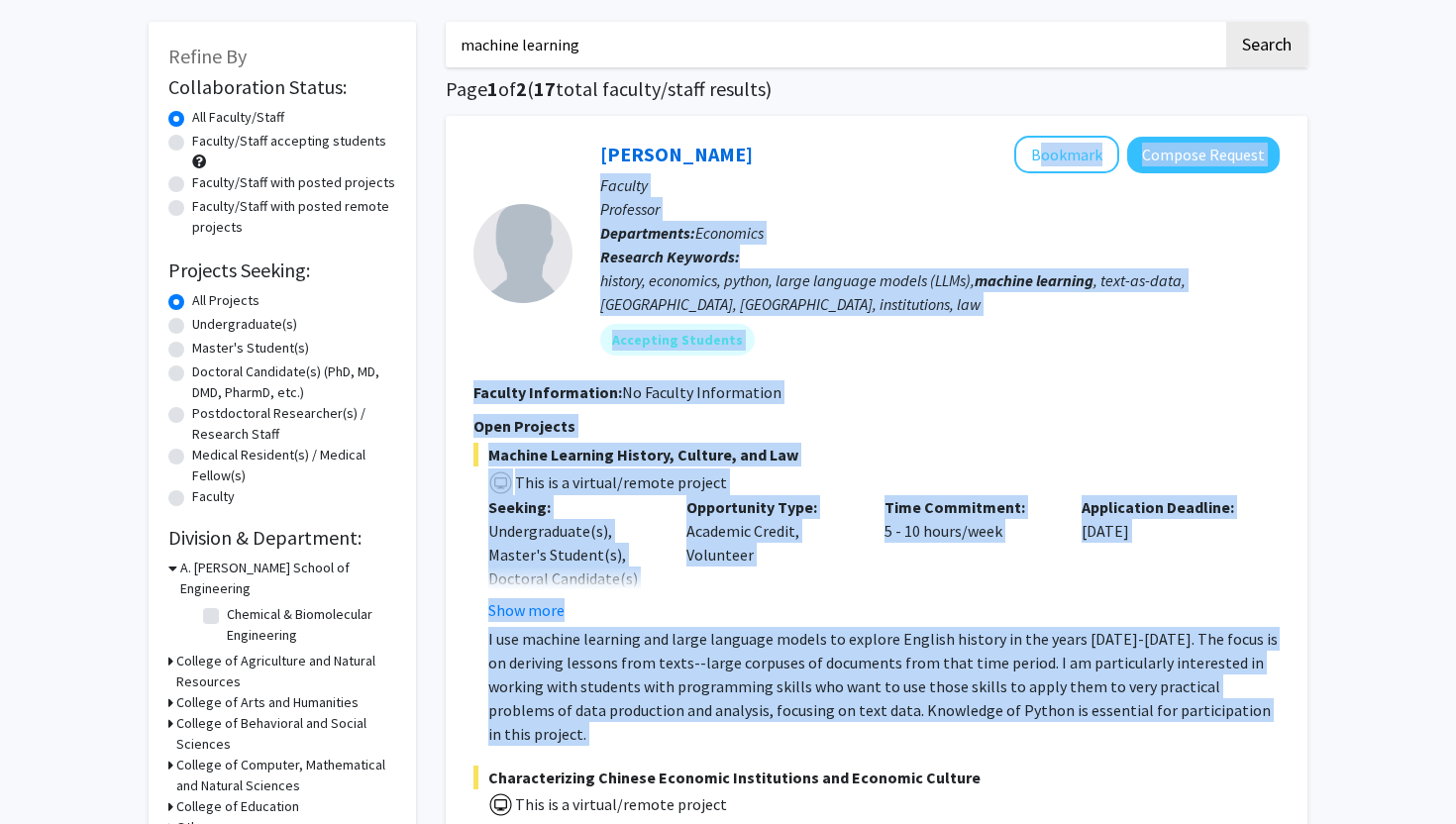 drag, startPoint x: 1455, startPoint y: 199, endPoint x: 1441, endPoint y: 97, distance: 102.956301 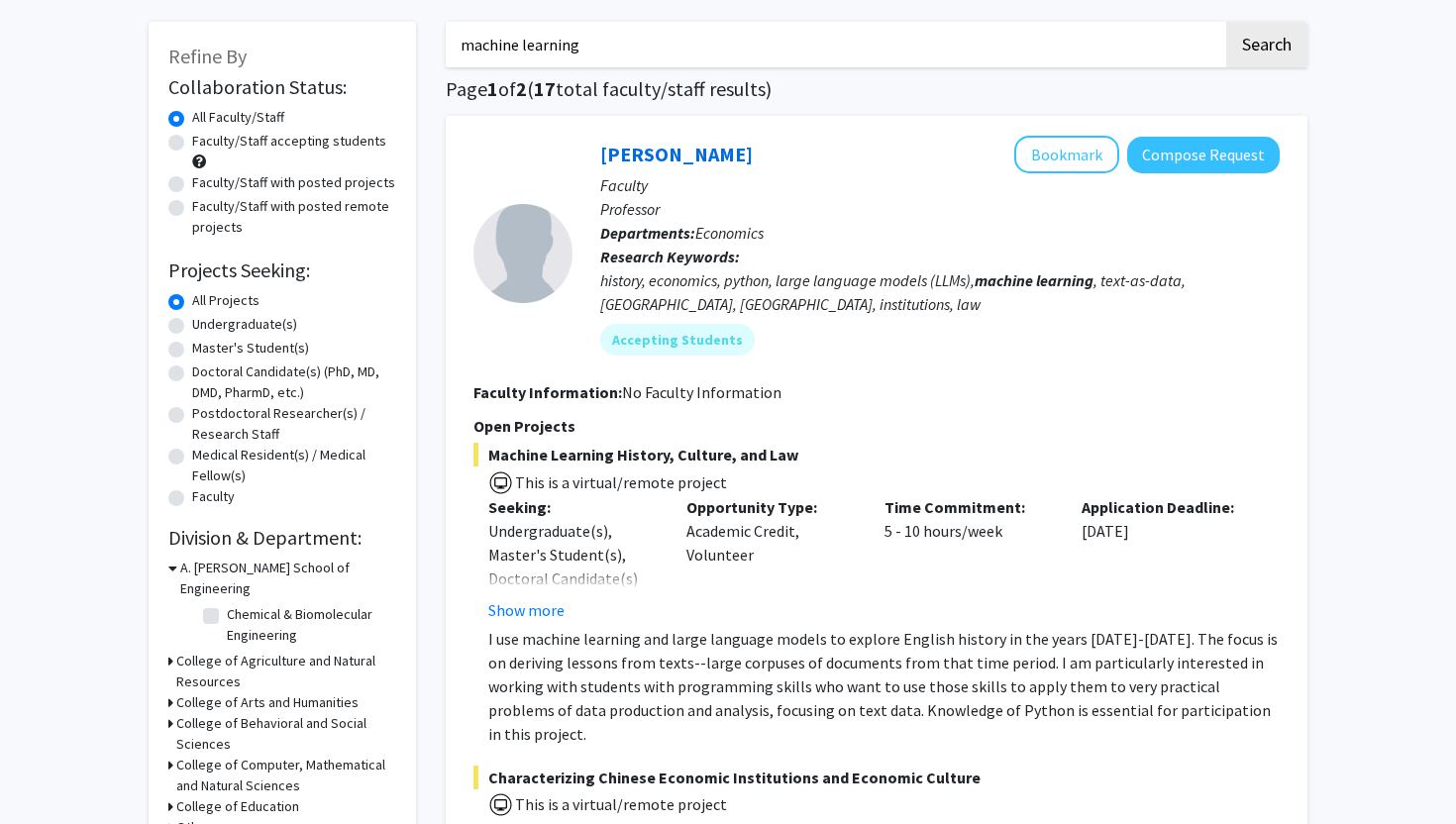 click on "Undergraduate(s)" 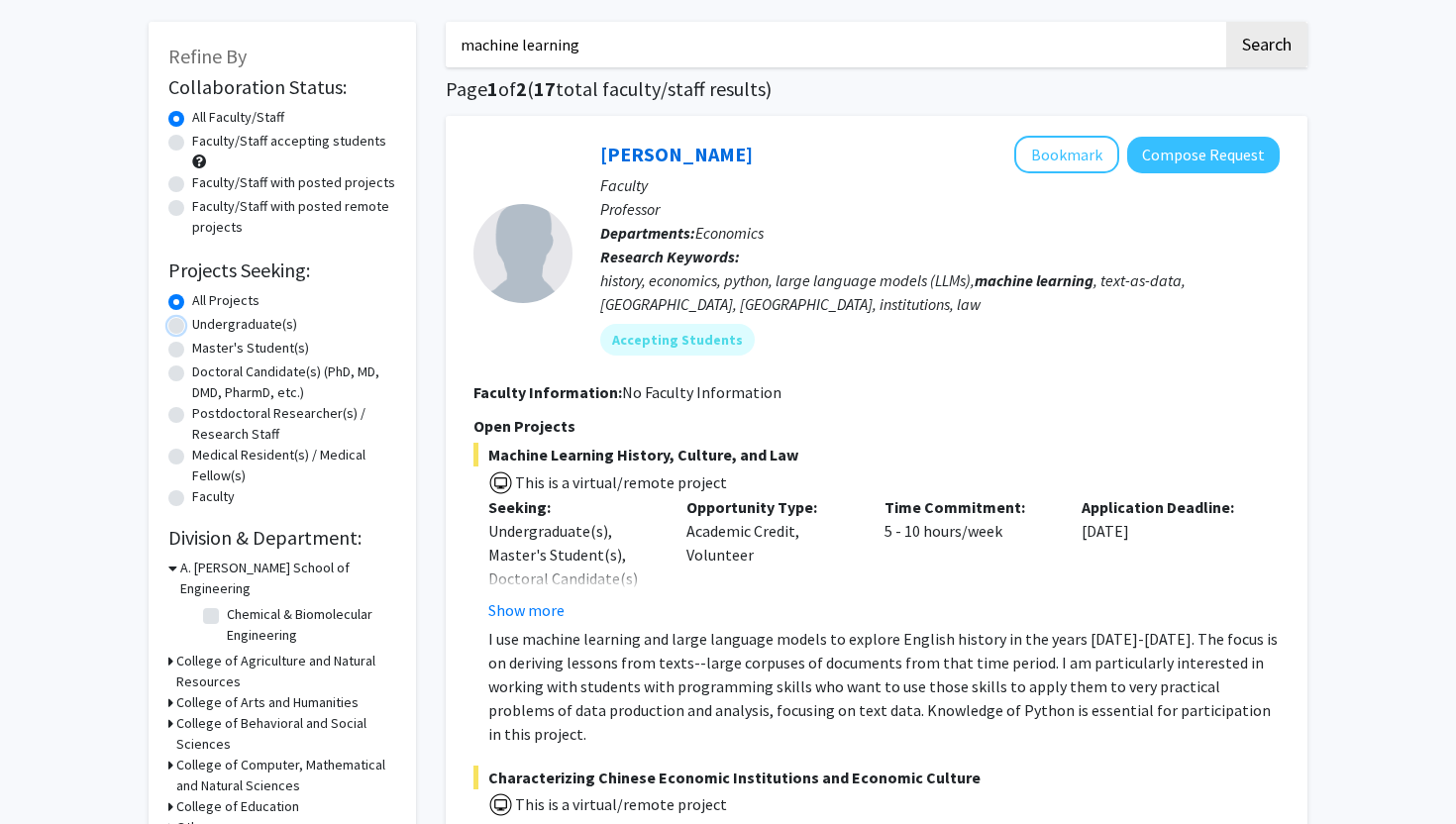 click on "Undergraduate(s)" at bounding box center [198, 320] 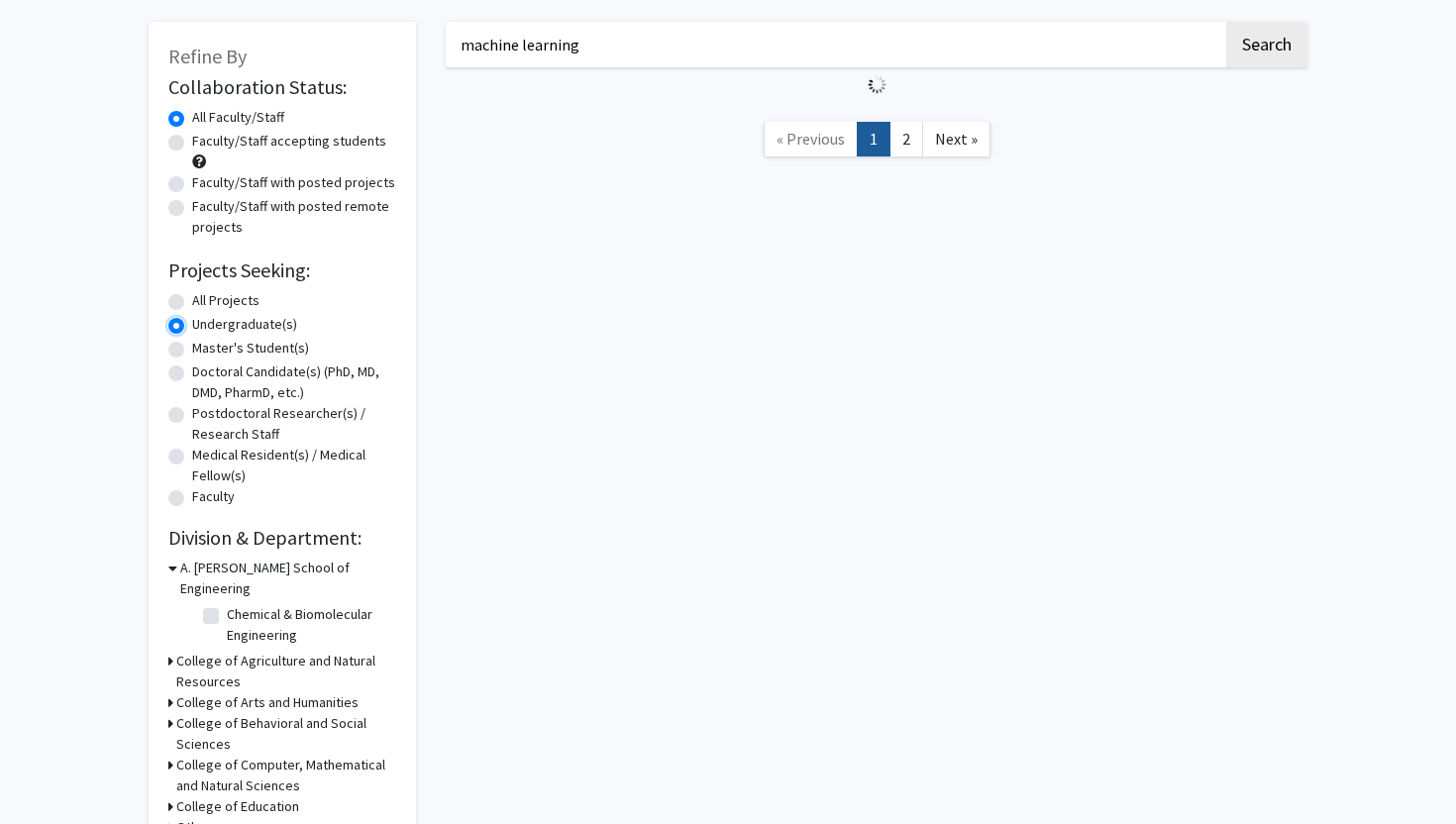 scroll, scrollTop: 0, scrollLeft: 0, axis: both 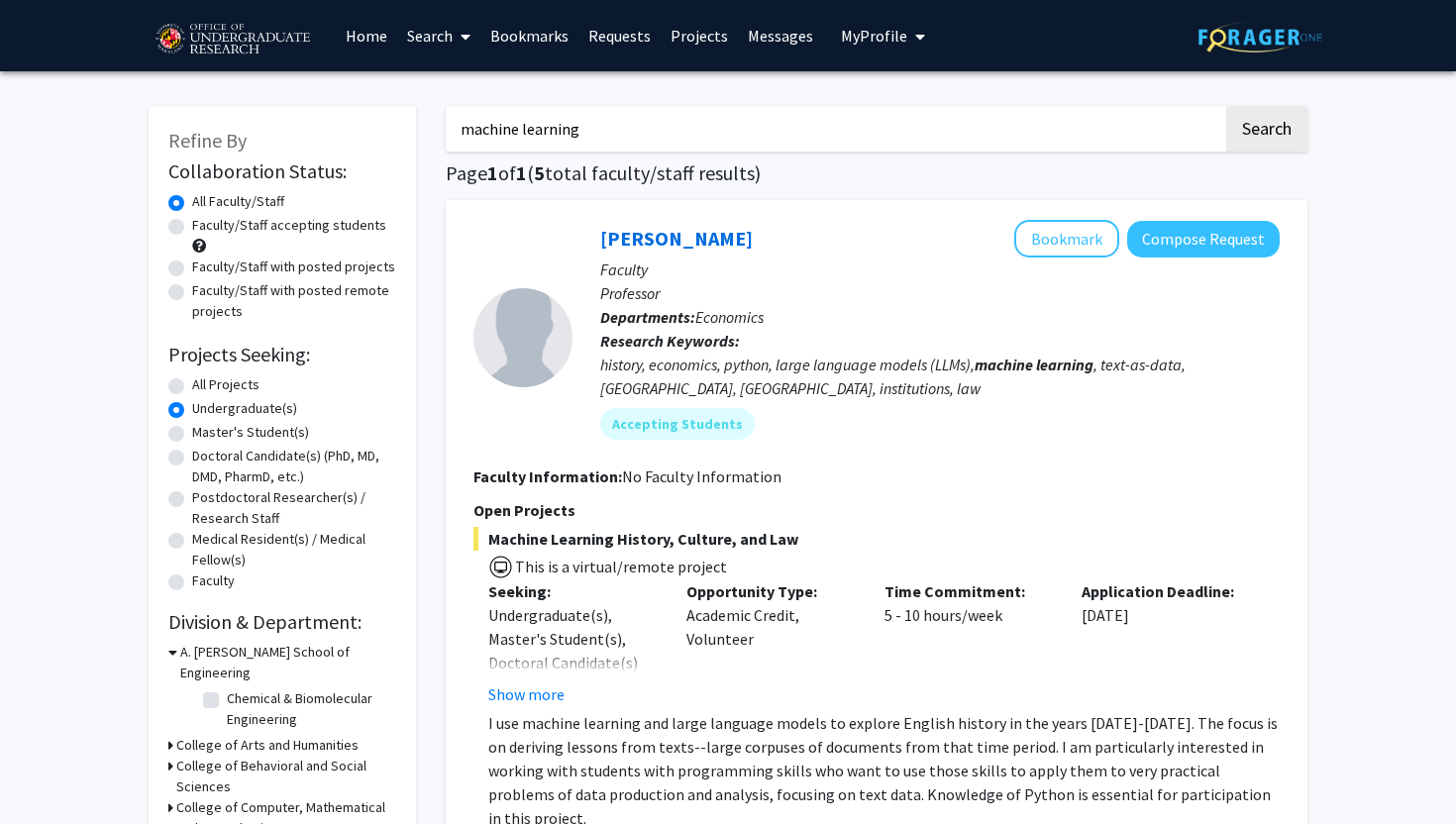 click on "Faculty/Staff accepting students" 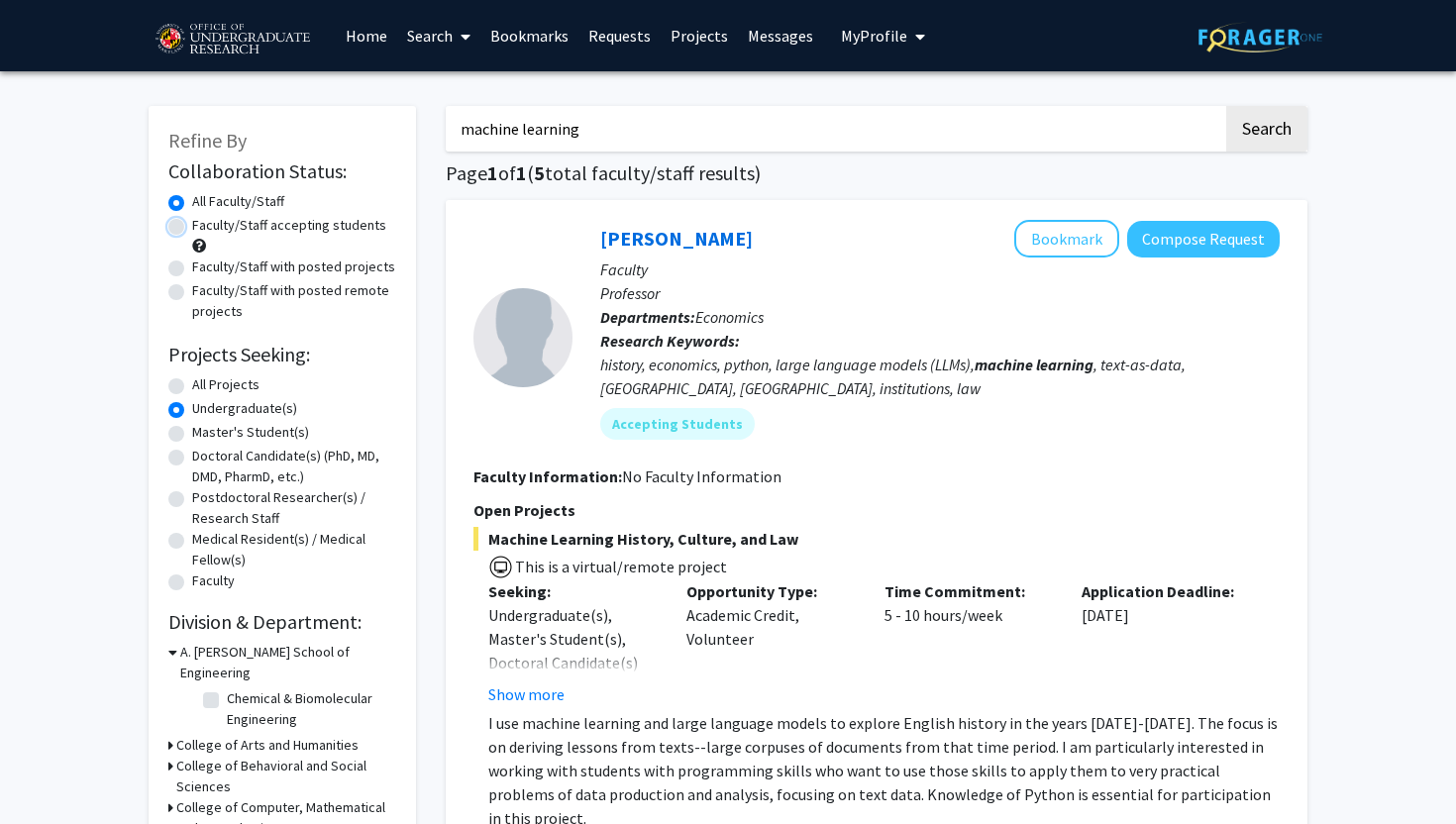 radio on "true" 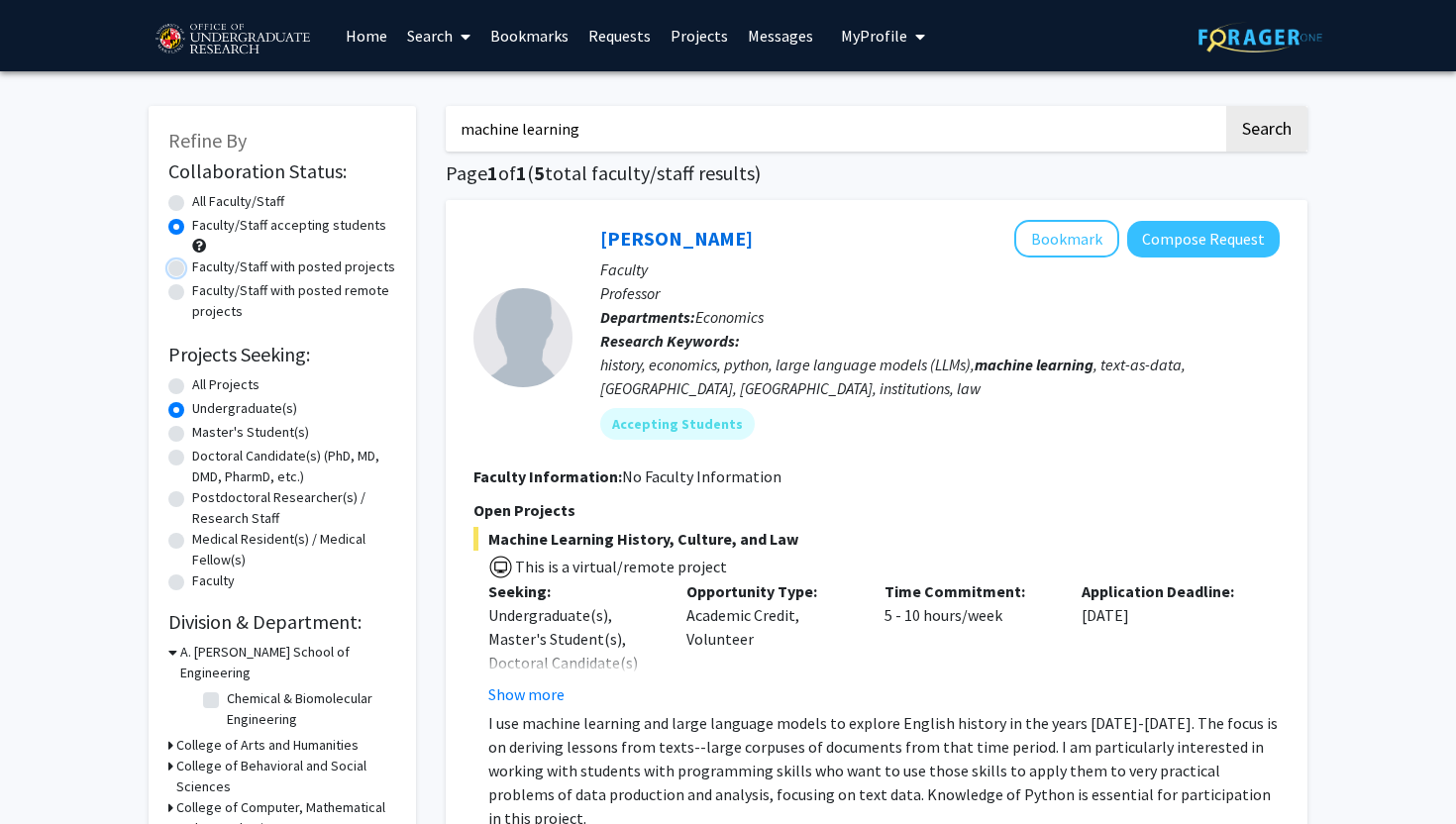 click on "Faculty/Staff with posted projects" at bounding box center (198, 262) 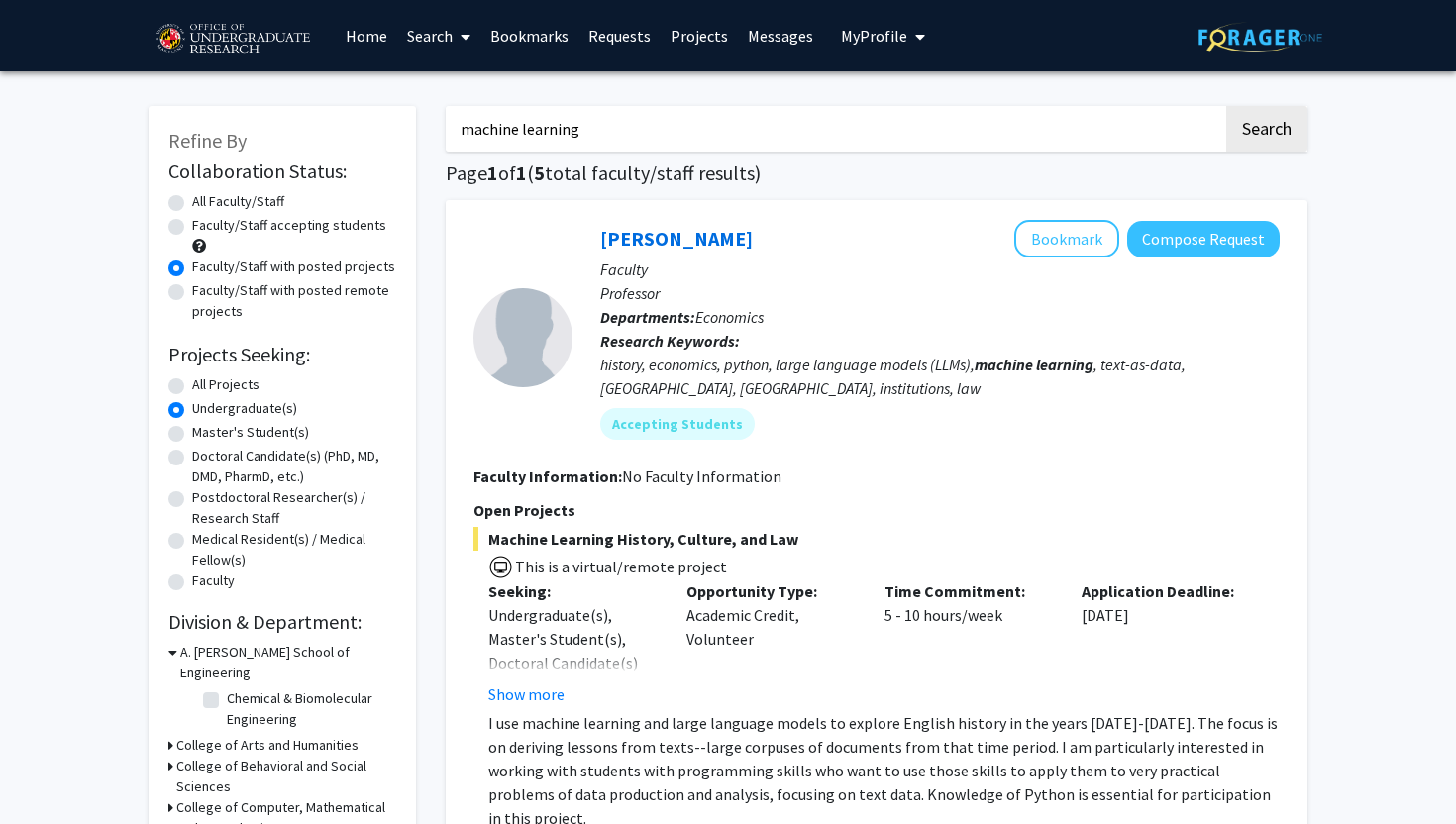 click on "history, economics, python, large language models (LLMs),  machine   learning , text-as-data, [GEOGRAPHIC_DATA], [GEOGRAPHIC_DATA], institutions, law" 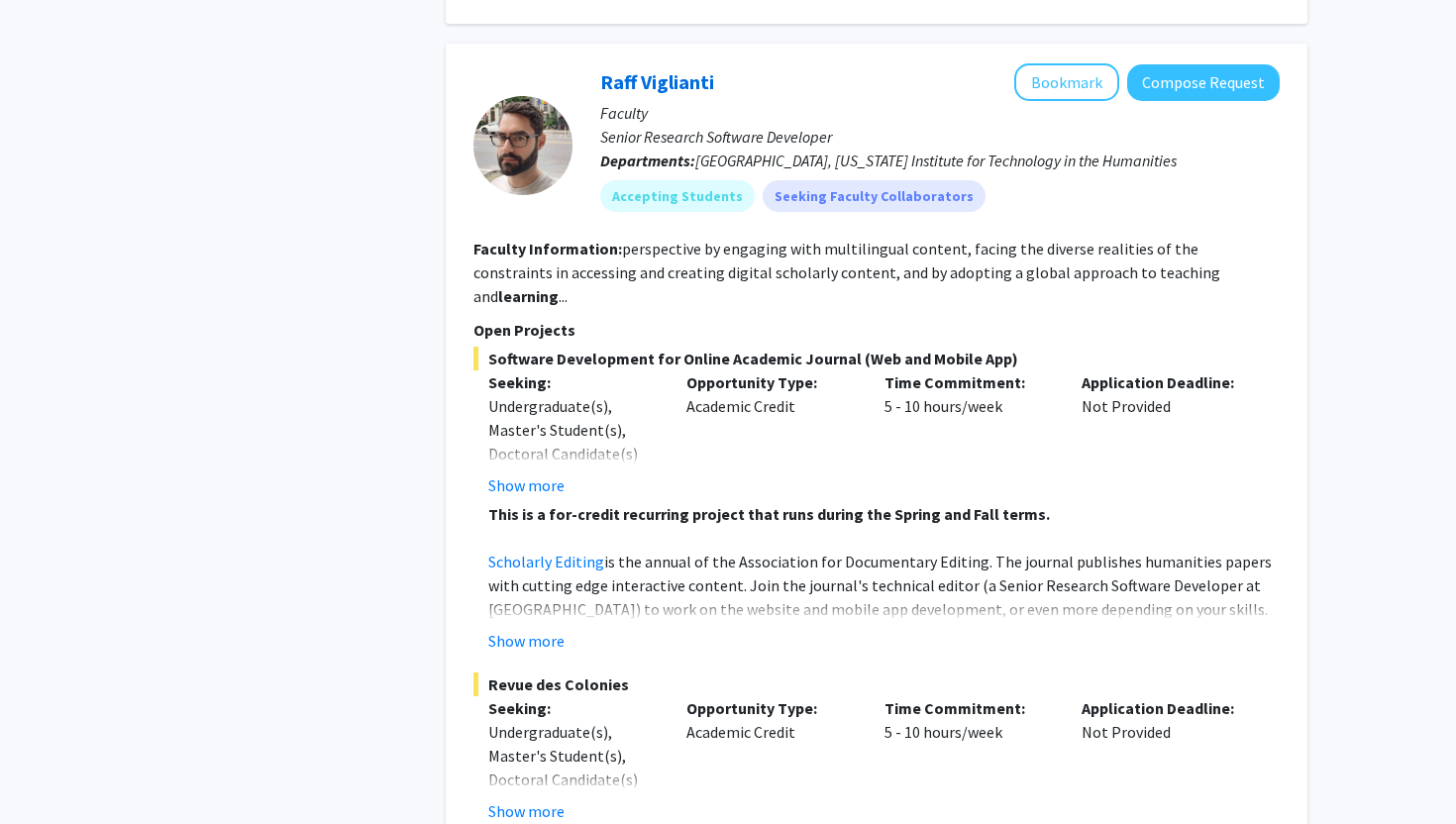 scroll, scrollTop: 2298, scrollLeft: 0, axis: vertical 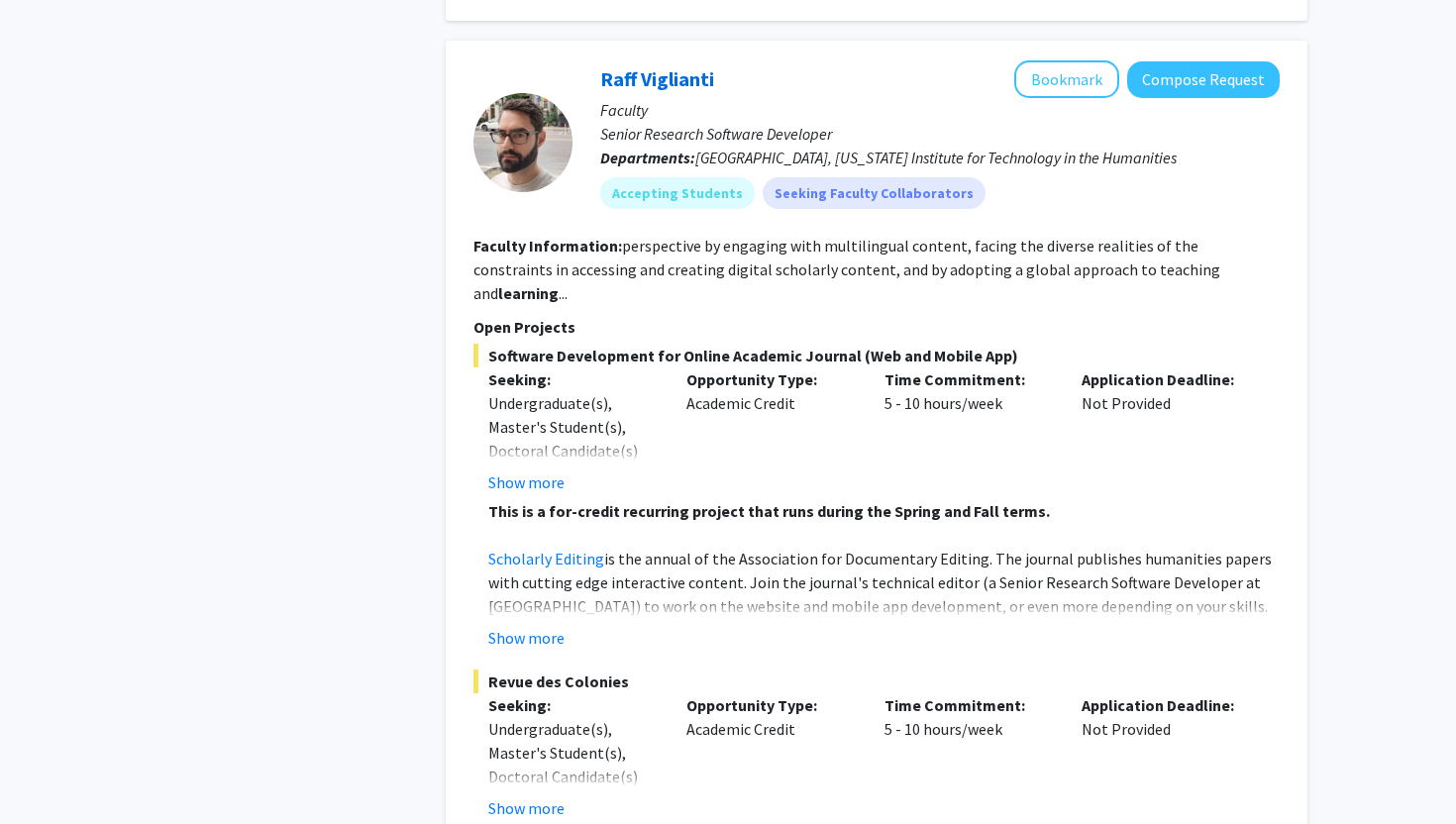 drag, startPoint x: 1455, startPoint y: 392, endPoint x: 1444, endPoint y: 499, distance: 107.56393 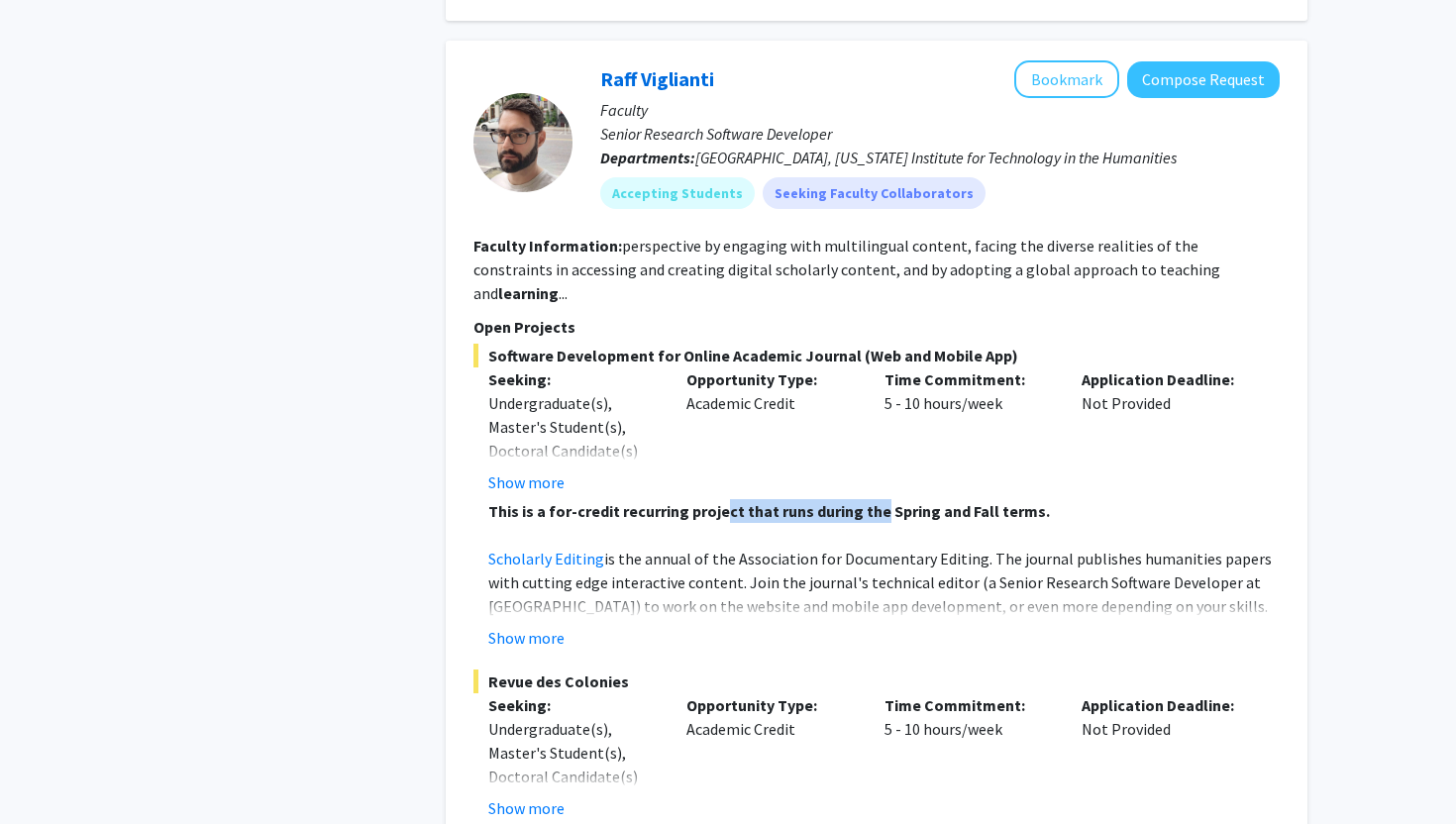 drag, startPoint x: 723, startPoint y: 469, endPoint x: 881, endPoint y: 469, distance: 158 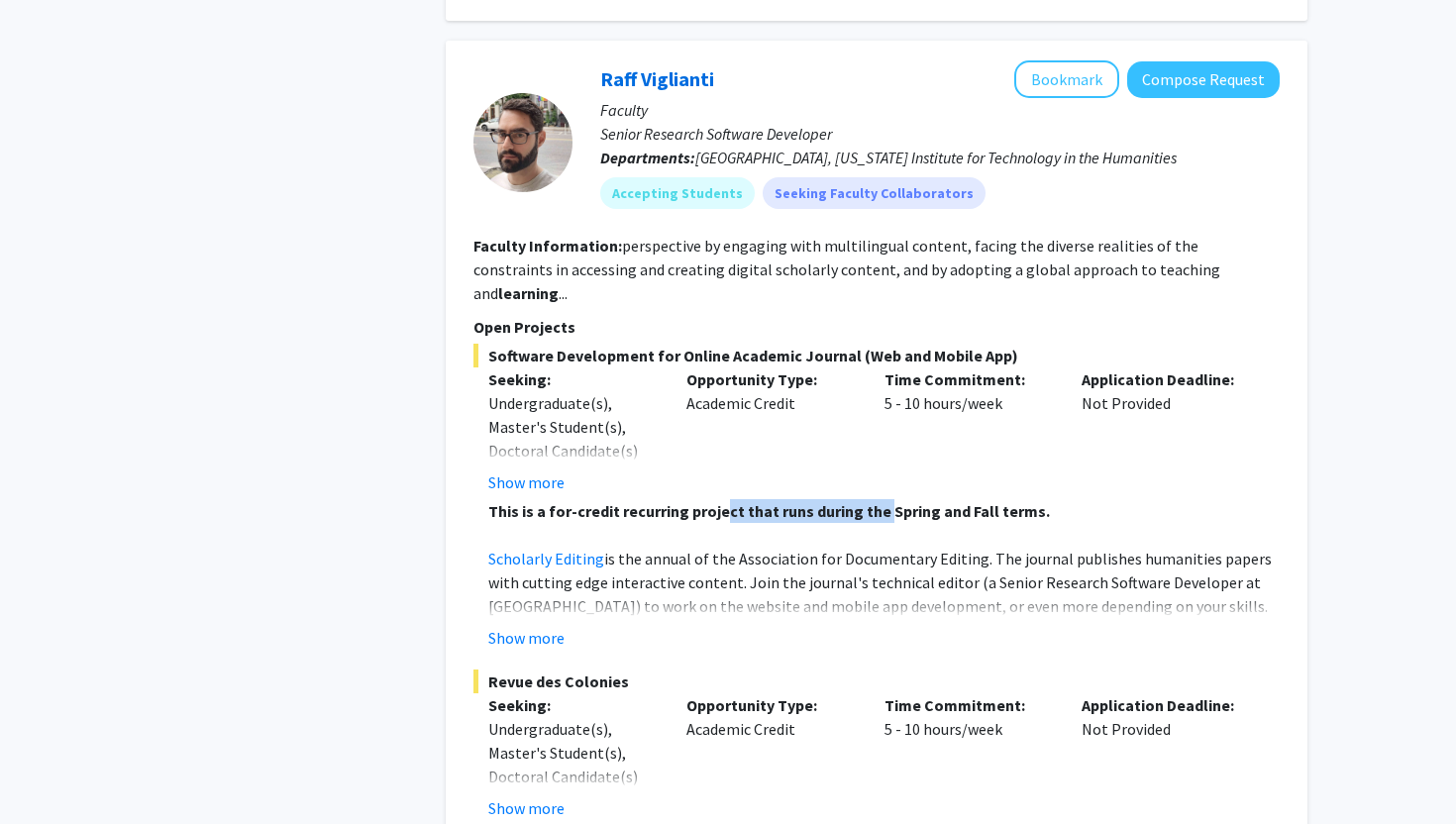 click on "This is a for-credit recurring project that runs during the Spring and Fall terms." 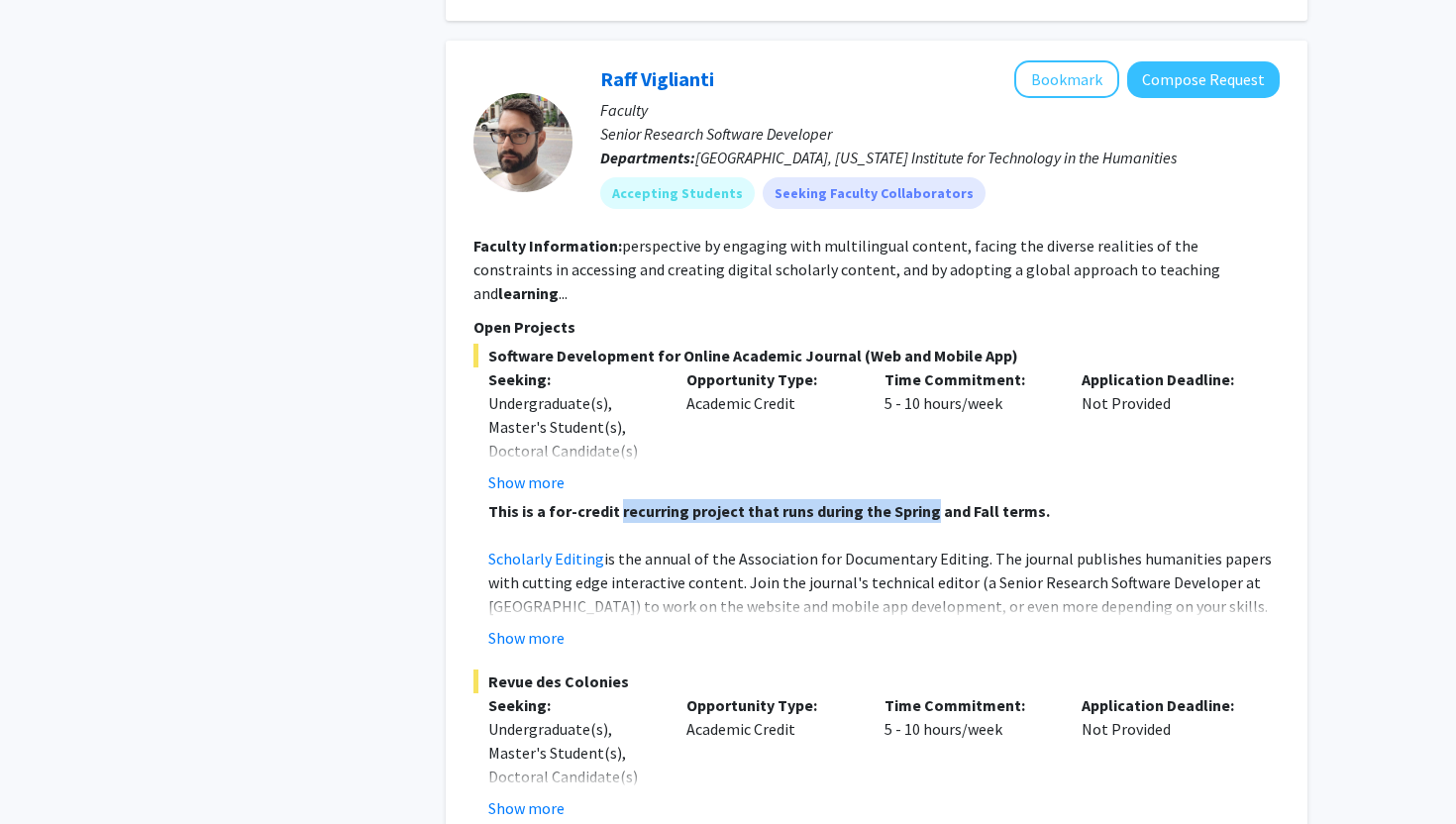 drag, startPoint x: 881, startPoint y: 469, endPoint x: 621, endPoint y: 469, distance: 260 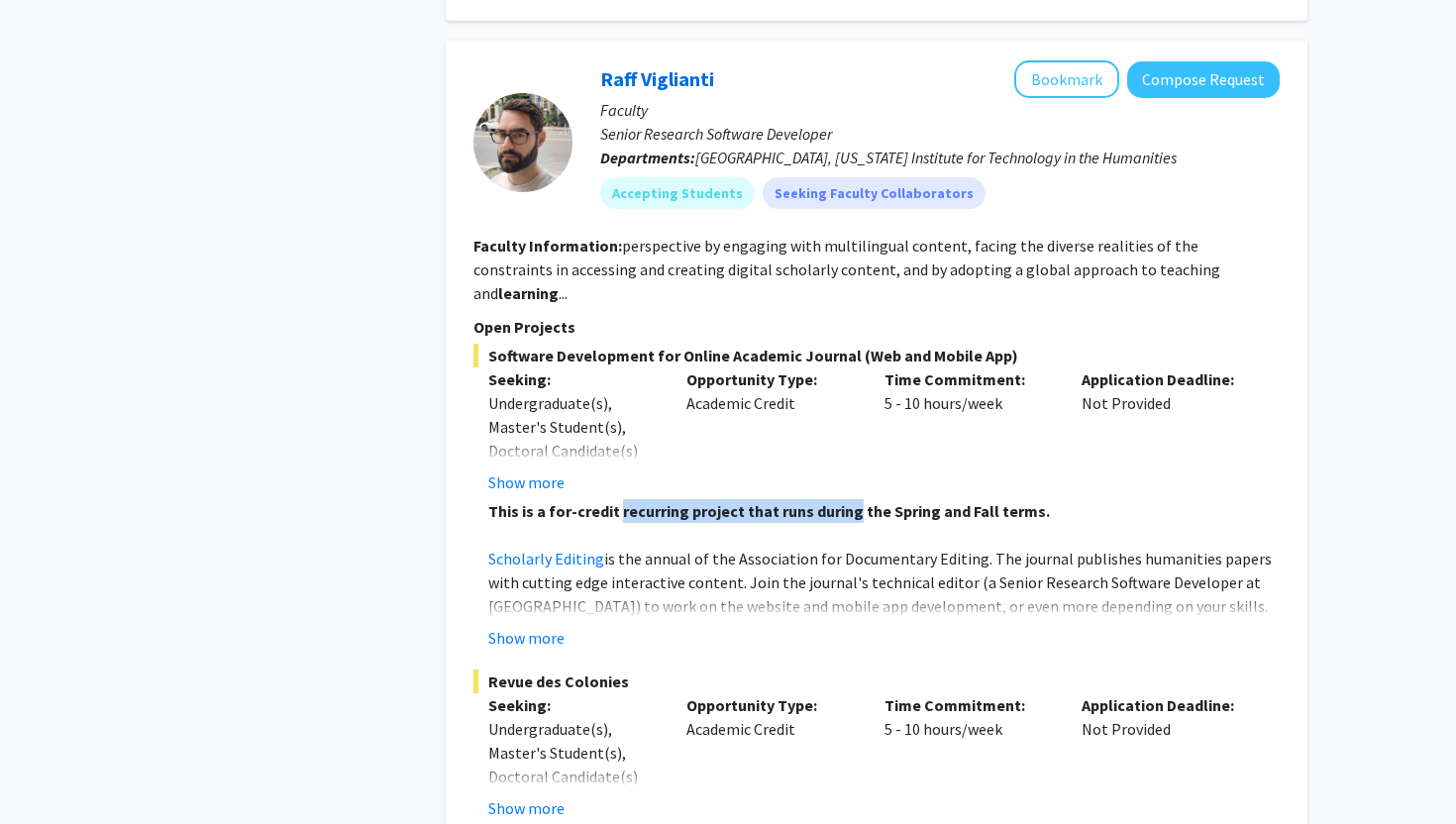 drag, startPoint x: 621, startPoint y: 469, endPoint x: 866, endPoint y: 469, distance: 245 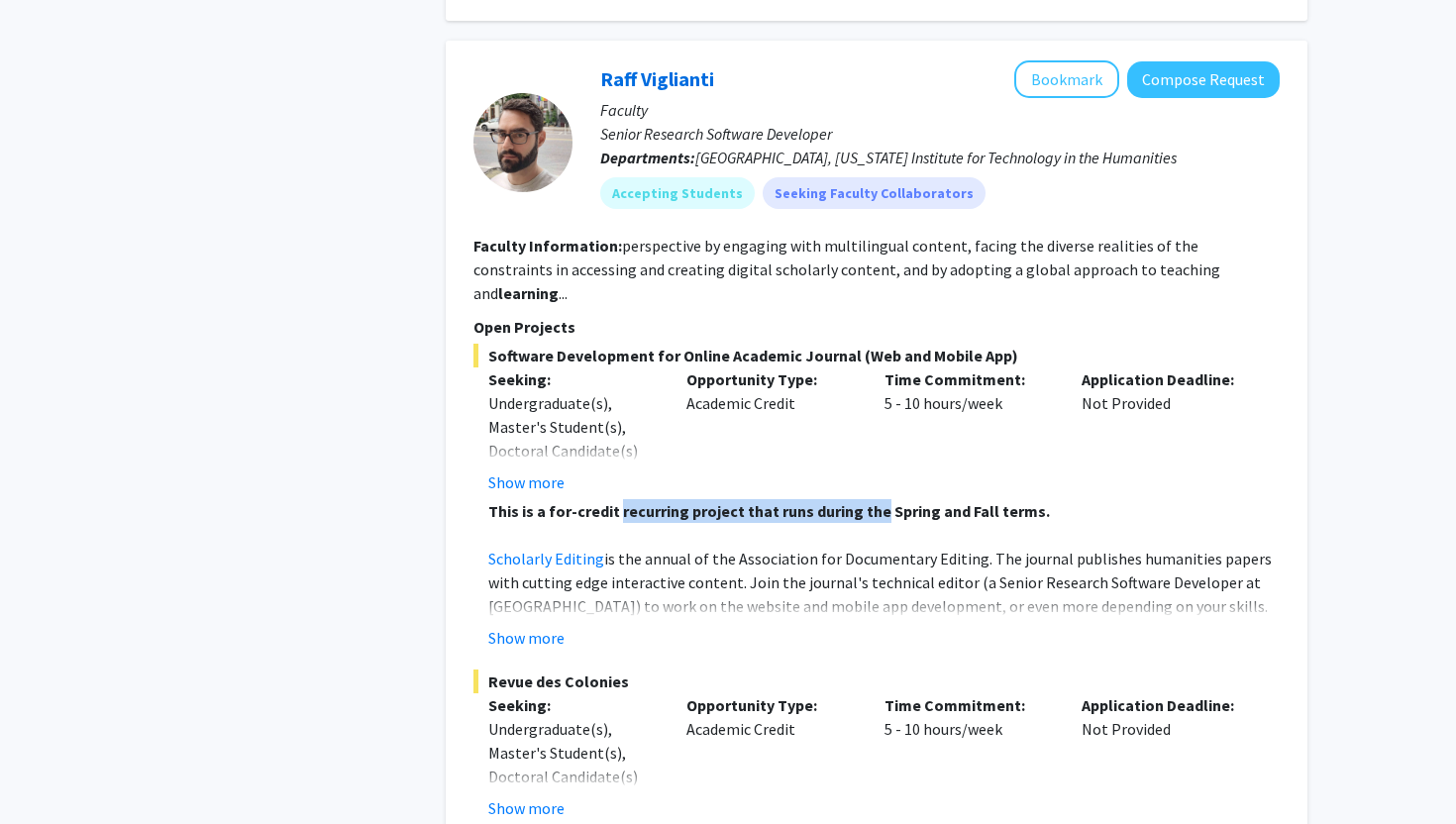 click on "This is a for-credit recurring project that runs during the Spring and Fall terms." 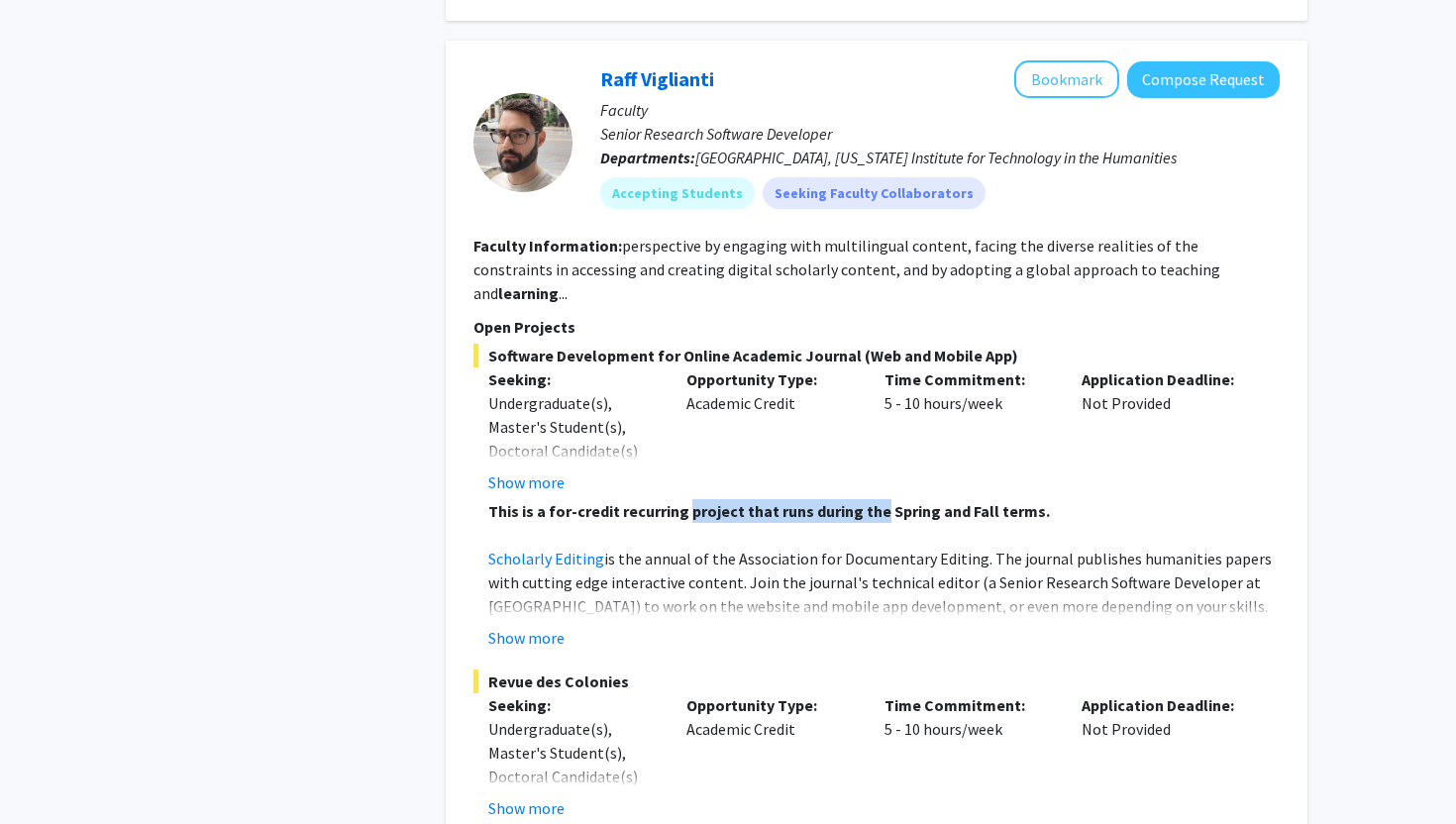 drag, startPoint x: 866, startPoint y: 469, endPoint x: 647, endPoint y: 469, distance: 219 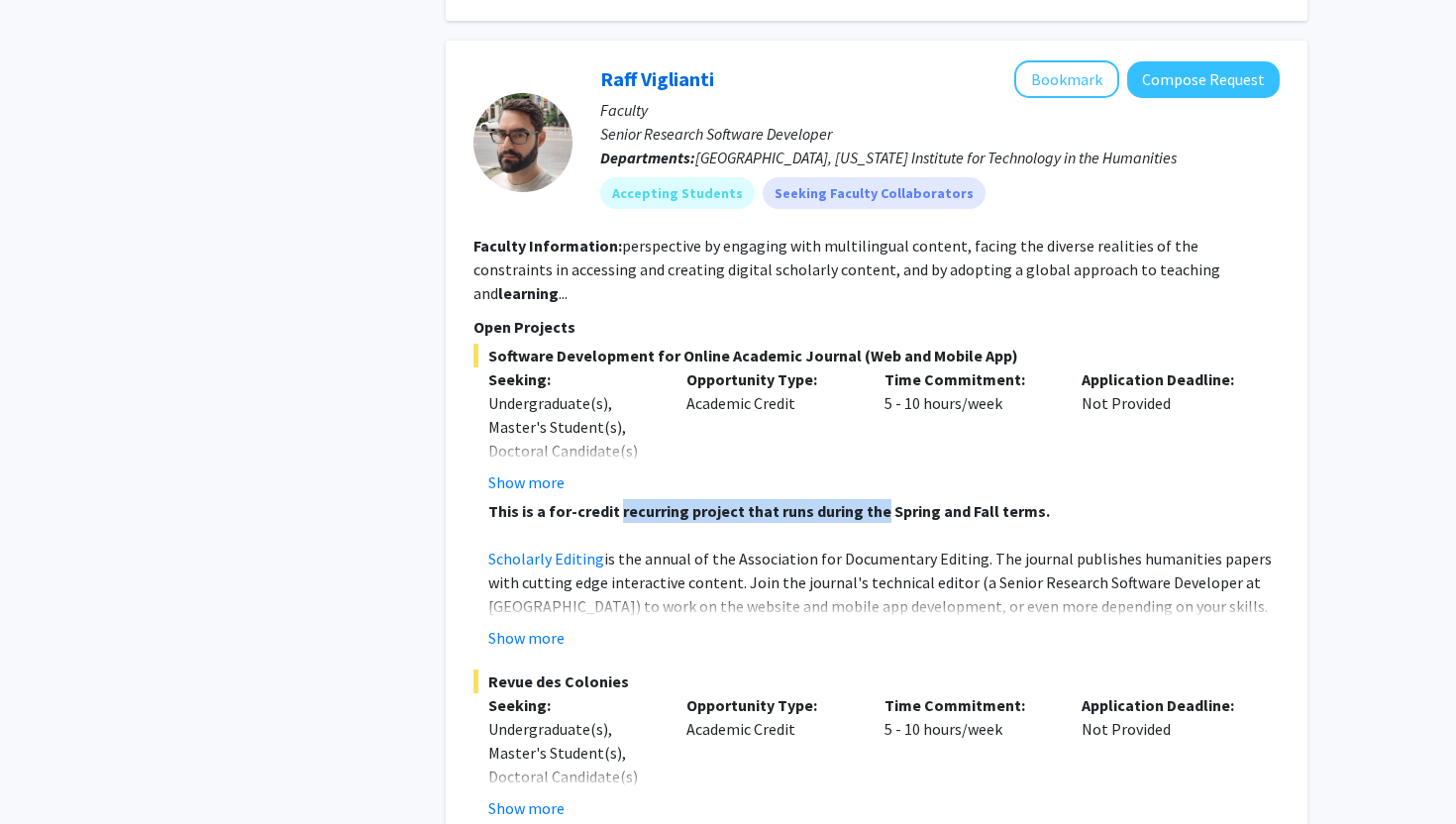 click on "This is a for-credit recurring project that runs during the Spring and Fall terms." 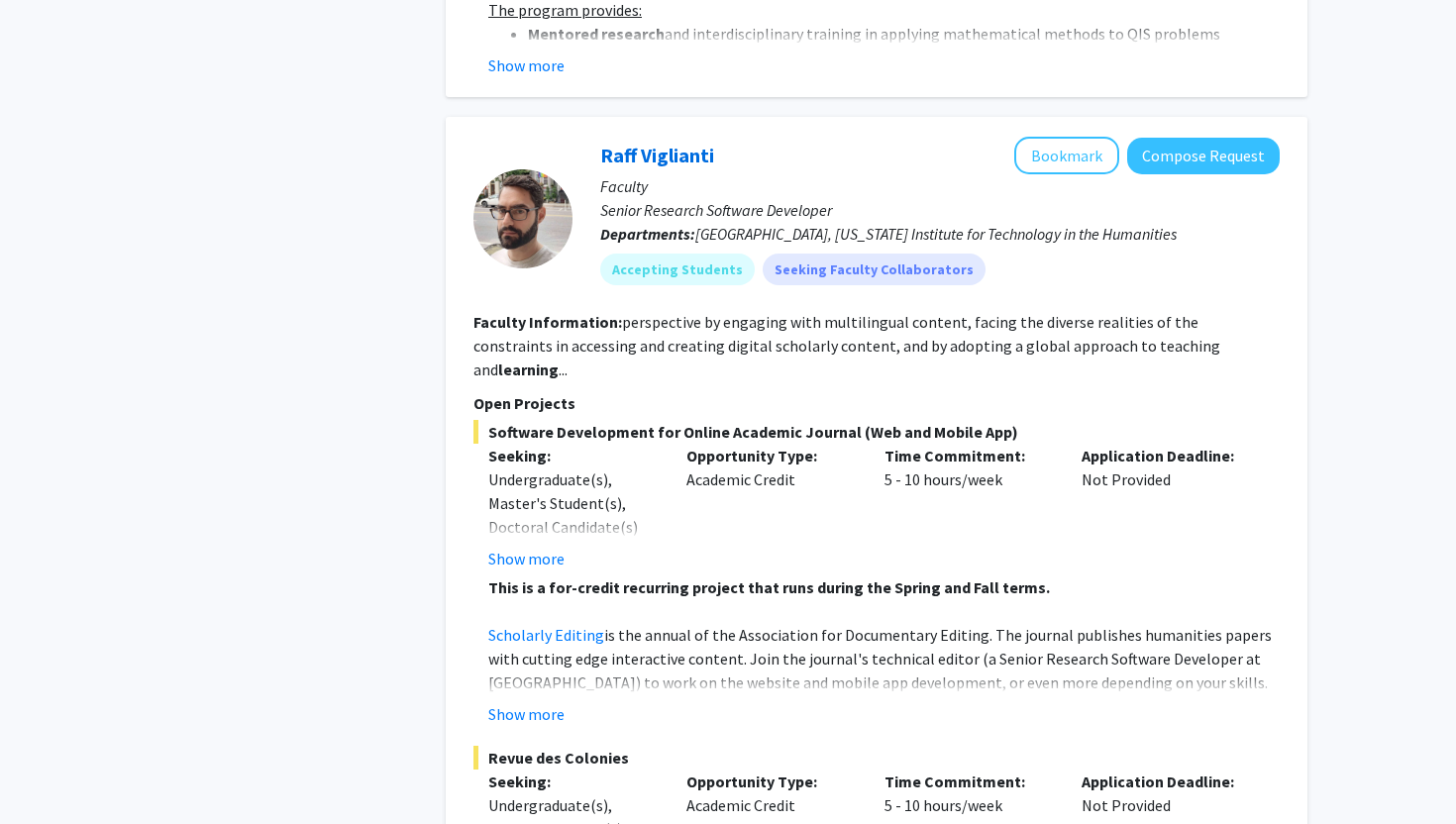 scroll, scrollTop: 2218, scrollLeft: 0, axis: vertical 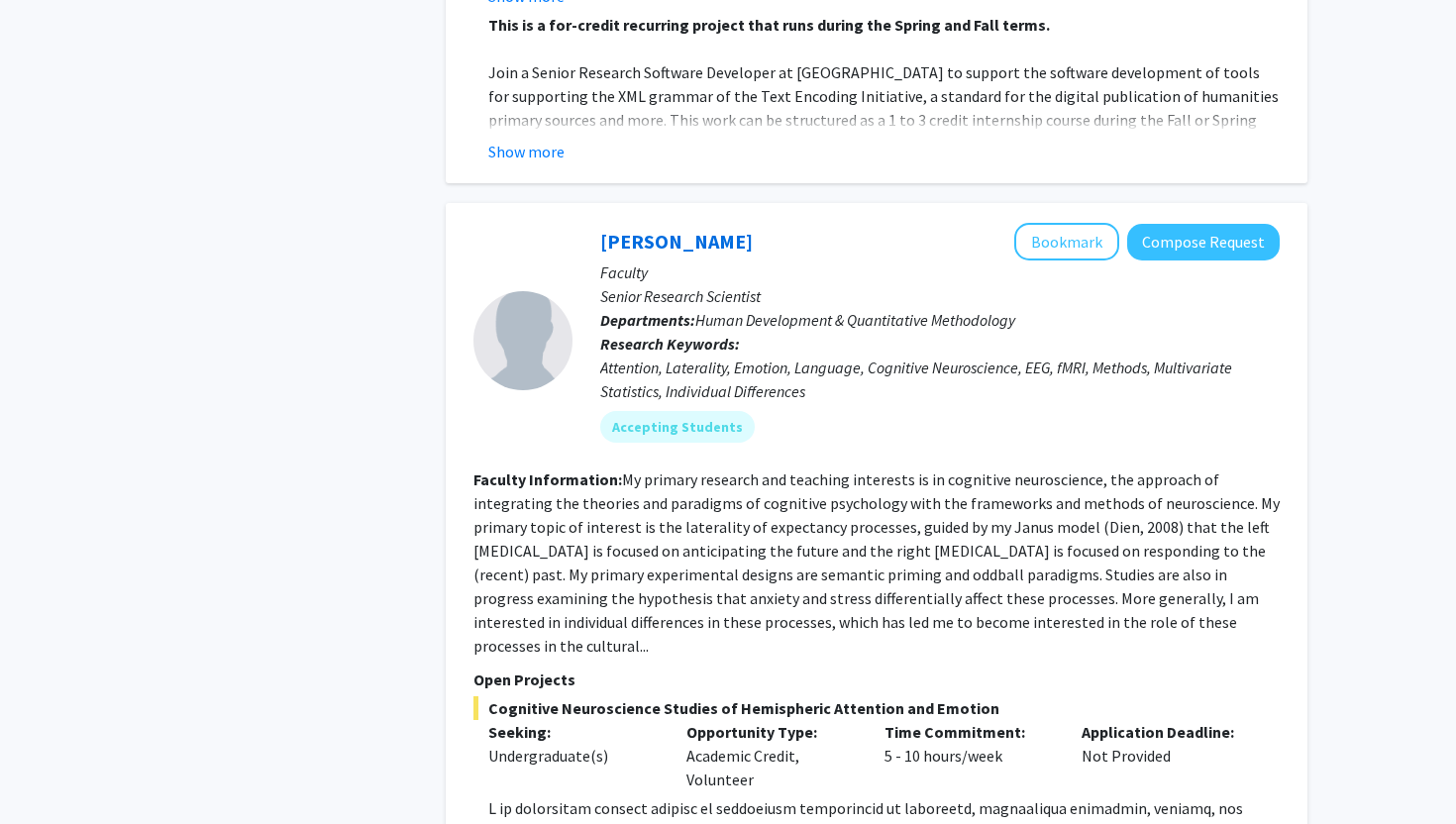 drag, startPoint x: 1455, startPoint y: 493, endPoint x: 1448, endPoint y: 672, distance: 179.13682 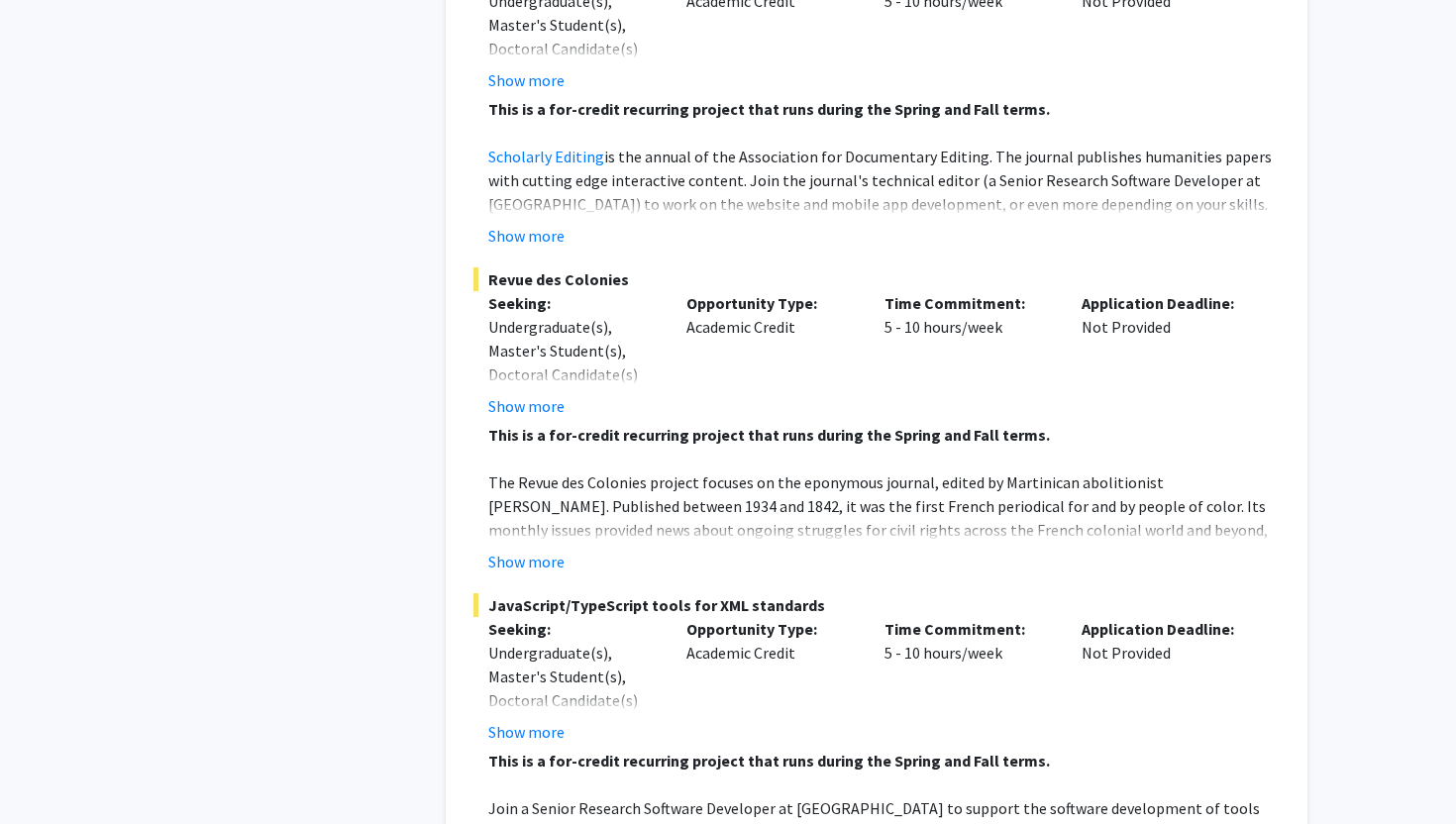 drag, startPoint x: 1455, startPoint y: 716, endPoint x: 1444, endPoint y: 583, distance: 133.45411 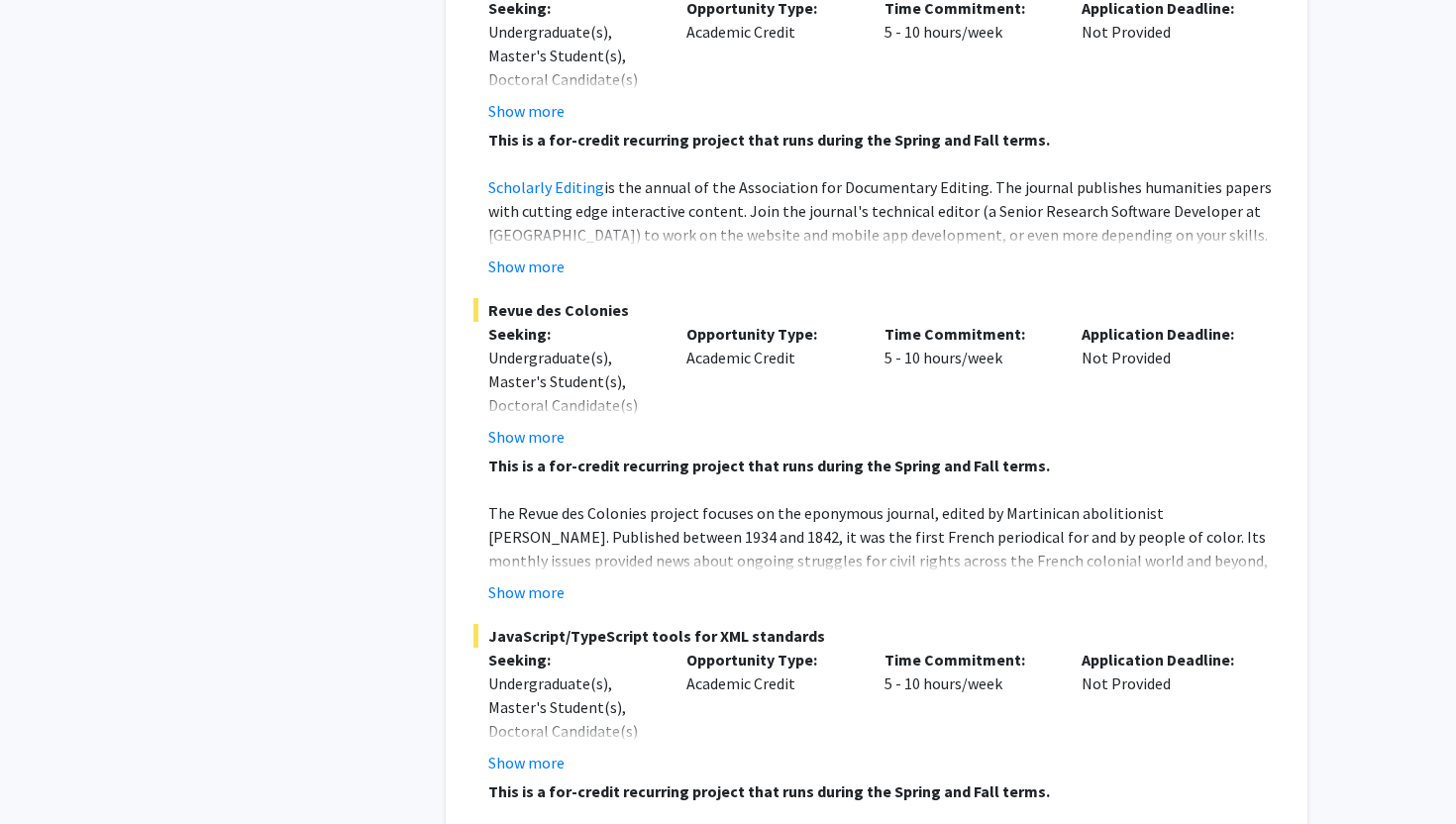 click on "Refine By Collaboration Status: Collaboration Status  All Faculty/Staff    Collaboration Status  Faculty/Staff accepting students    Collaboration Status  Faculty/Staff with posted projects    Collaboration Status  Faculty/Staff with posted remote projects    Projects Seeking: Projects Seeking Level  All Projects    Projects Seeking Level  Undergraduate(s)    Projects Seeking Level  Master's Student(s)    Projects Seeking Level  Doctoral Candidate(s) (PhD, MD, DMD, PharmD, etc.)    Projects Seeking Level  Postdoctoral Researcher(s) / Research Staff    Projects Seeking Level  Medical Resident(s) / Medical Fellow(s)    Projects Seeking Level  Faculty    Division & Department:      A. [PERSON_NAME] School of Engineering  Chemical & Biomolecular Engineering  Chemical & Biomolecular Engineering       College of Arts and Humanities       College of Behavioral and Social Sciences       College of Computer, Mathematical and Natural Sciences       College of Education  machine learning Search  Page  1 1" 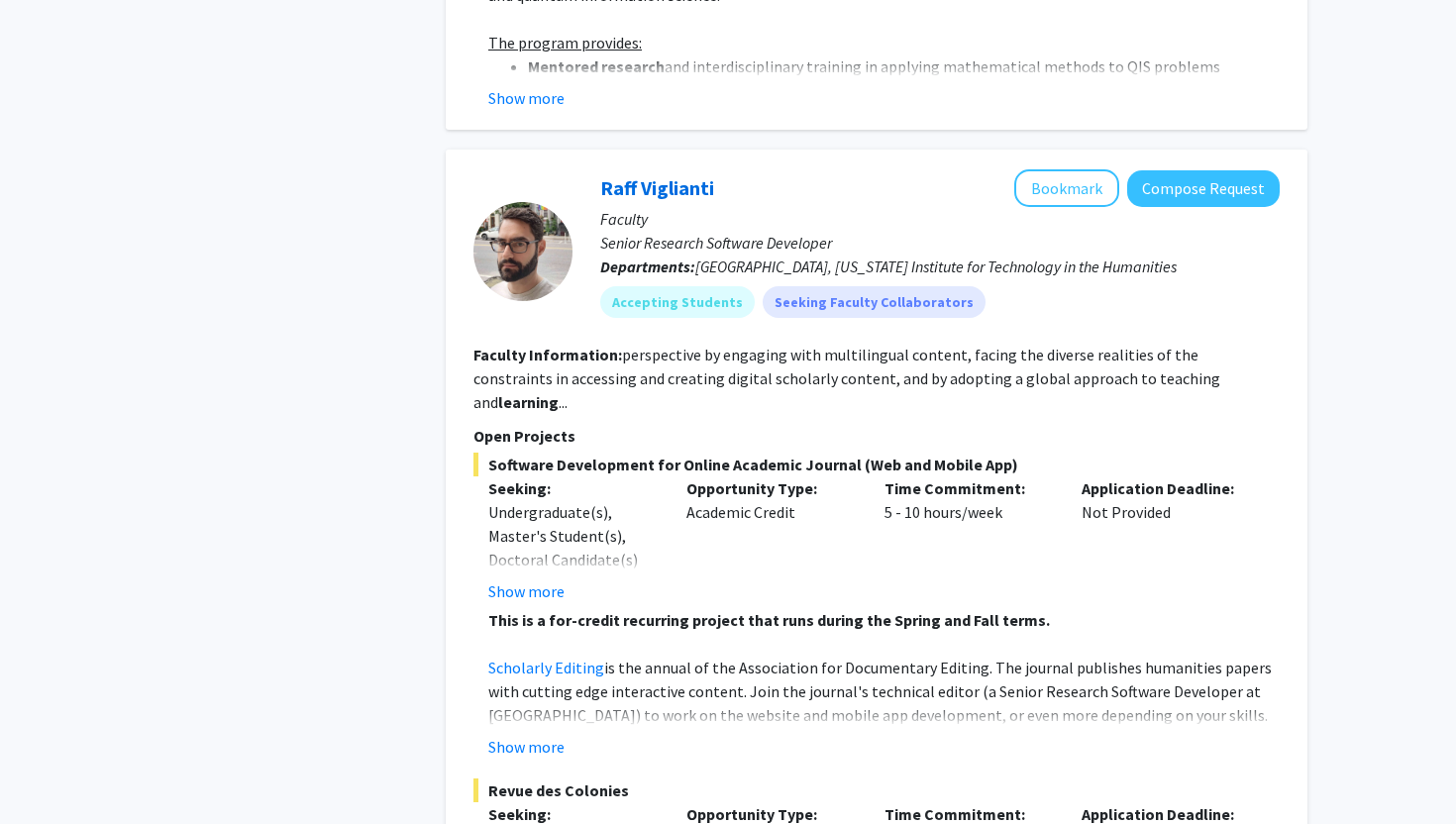 scroll, scrollTop: 2187, scrollLeft: 0, axis: vertical 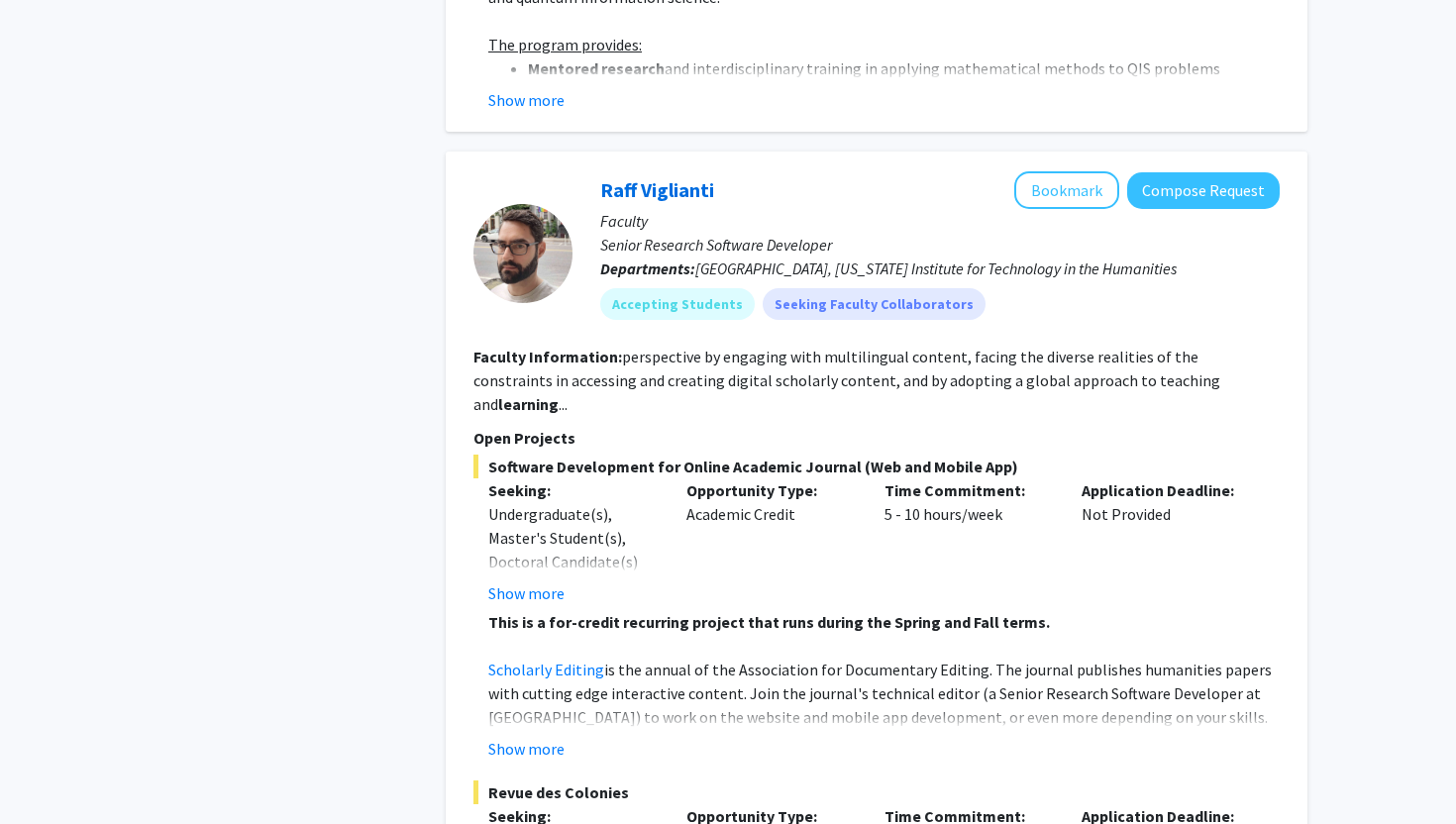 drag, startPoint x: 1455, startPoint y: 504, endPoint x: 1421, endPoint y: 424, distance: 86.92526 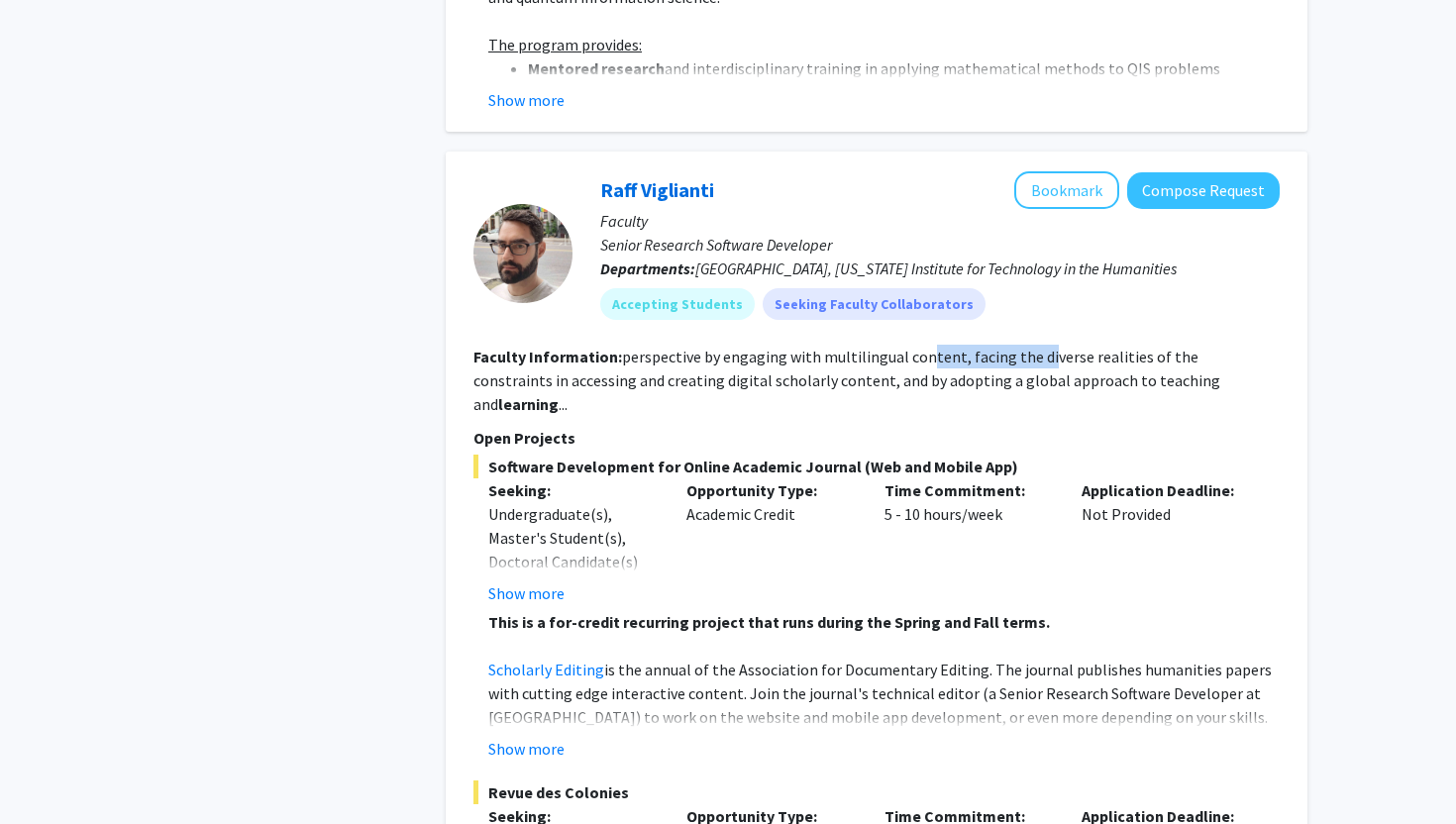 drag, startPoint x: 1040, startPoint y: 339, endPoint x: 926, endPoint y: 340, distance: 114.00439 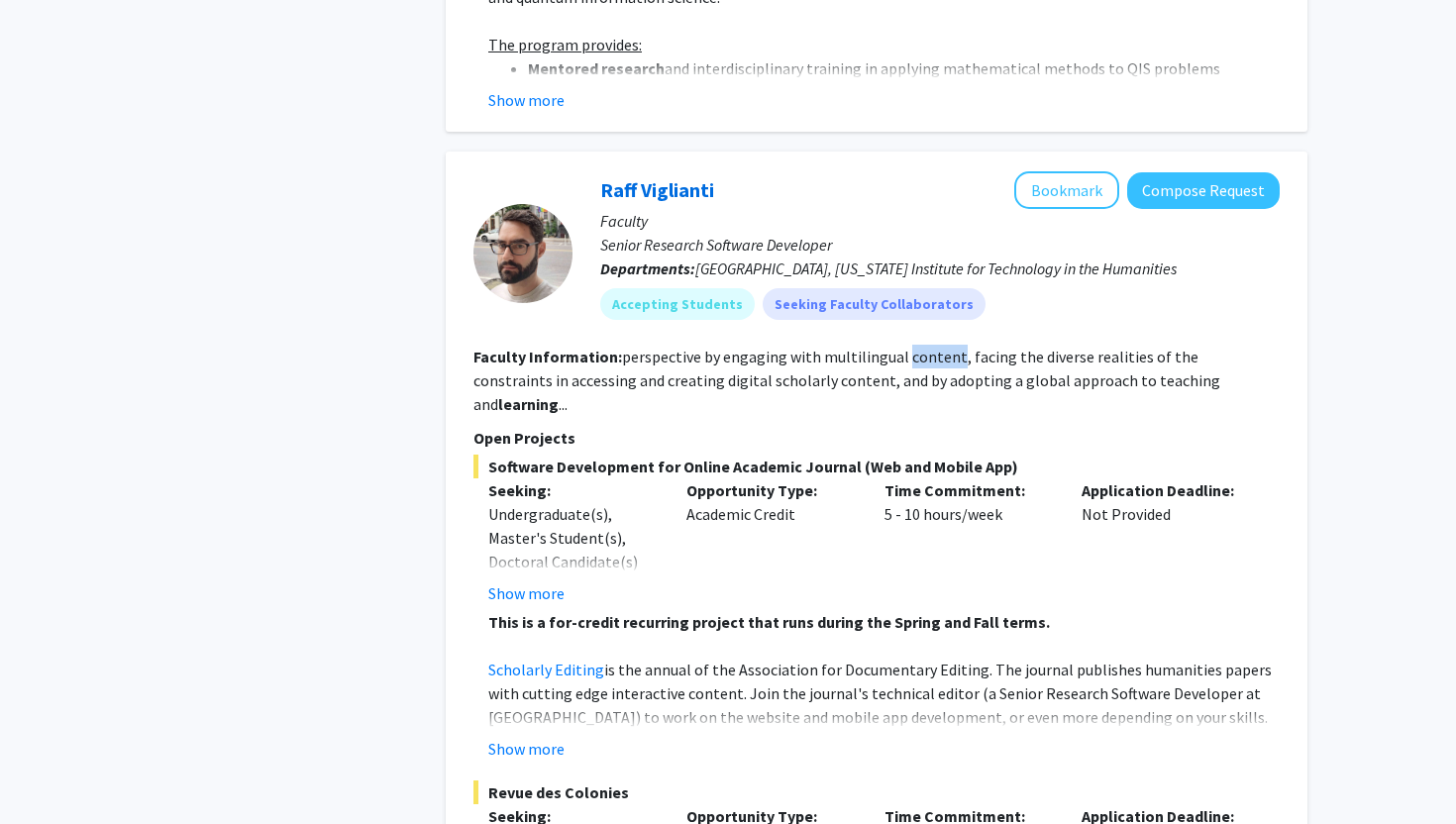 drag, startPoint x: 926, startPoint y: 340, endPoint x: 939, endPoint y: 340, distance: 13 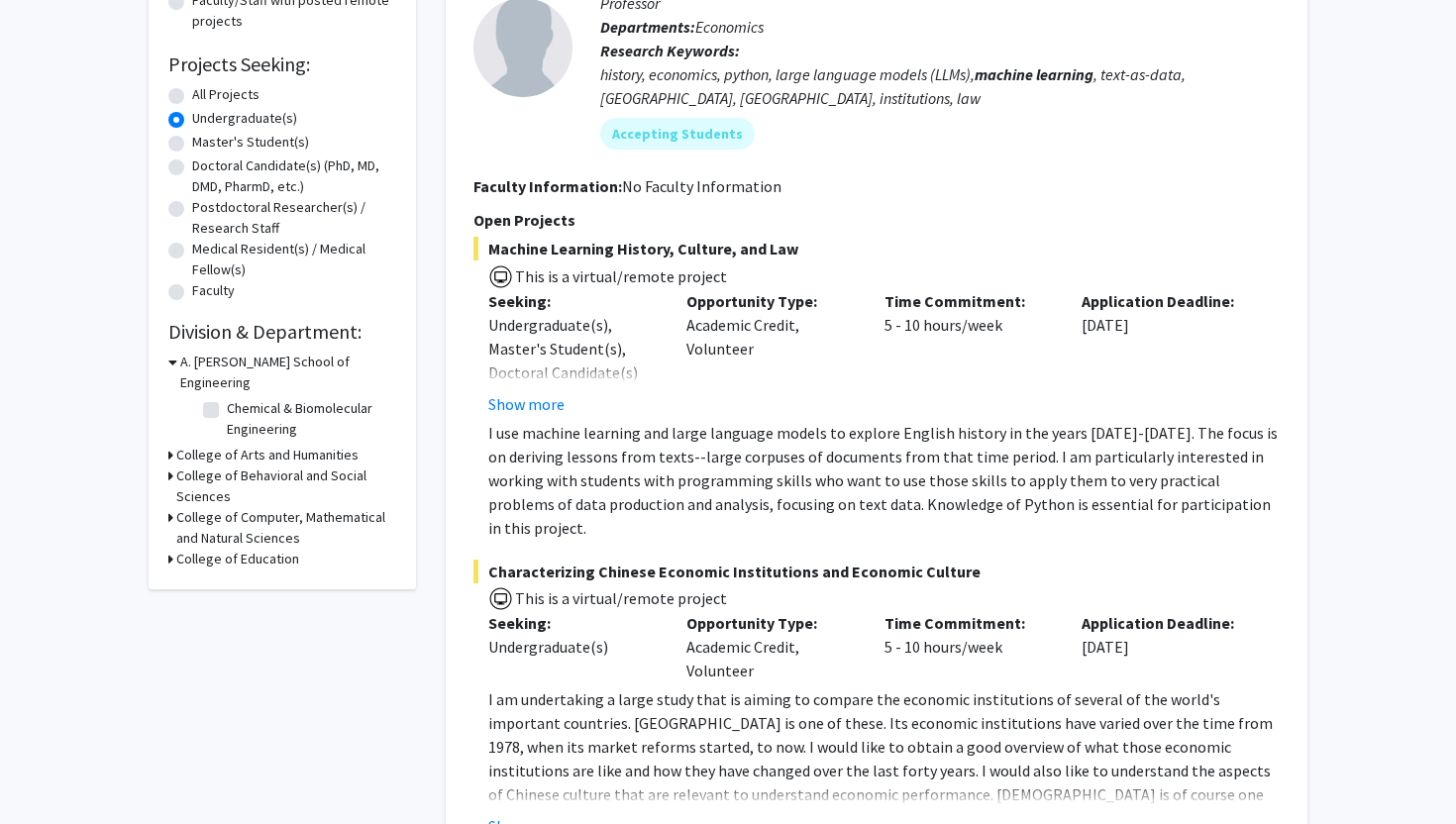 scroll, scrollTop: 310, scrollLeft: 0, axis: vertical 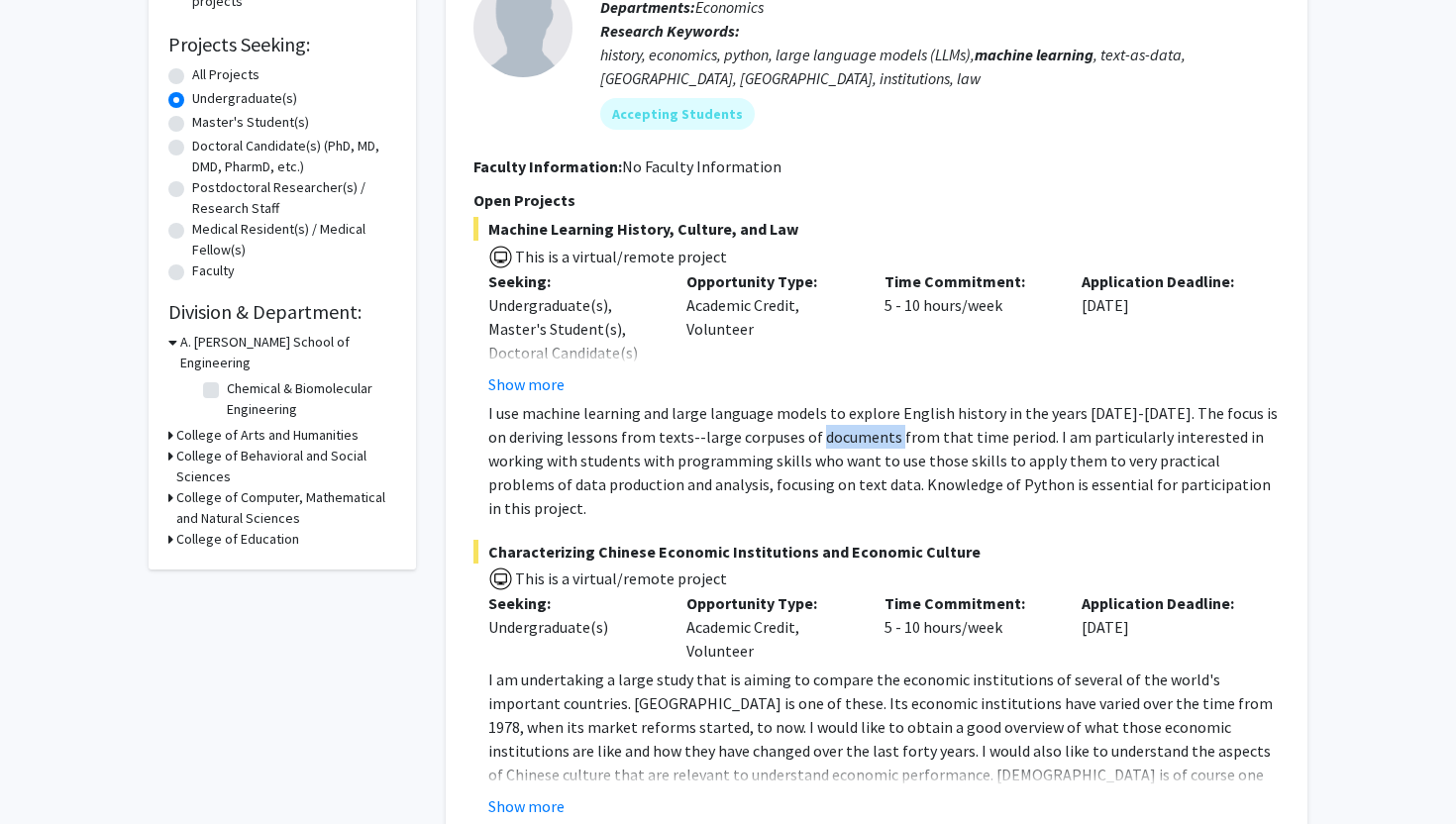 drag, startPoint x: 828, startPoint y: 425, endPoint x: 1037, endPoint y: 426, distance: 209.00239 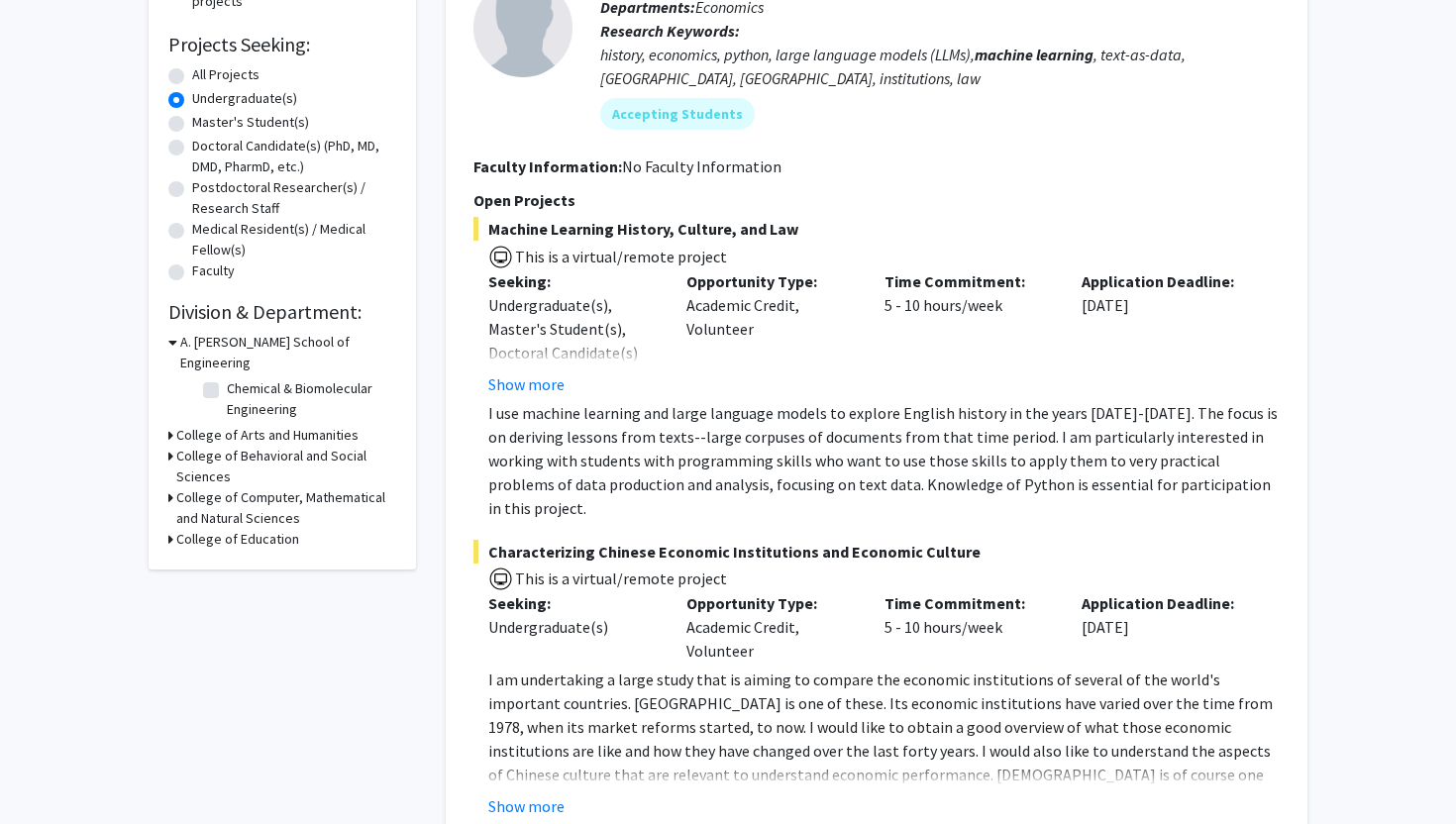 click on "I use machine learning and large language models to explore English history in the years [DATE]-[DATE]. The focus is on deriving lessons from texts--large corpuses of documents from that time period.   I am particularly interested in working with students with programming skills who want to use those skills to apply them to very practical problems of data production and analysis, focusing on text data. Knowledge of Python is essential for participation in this project." 